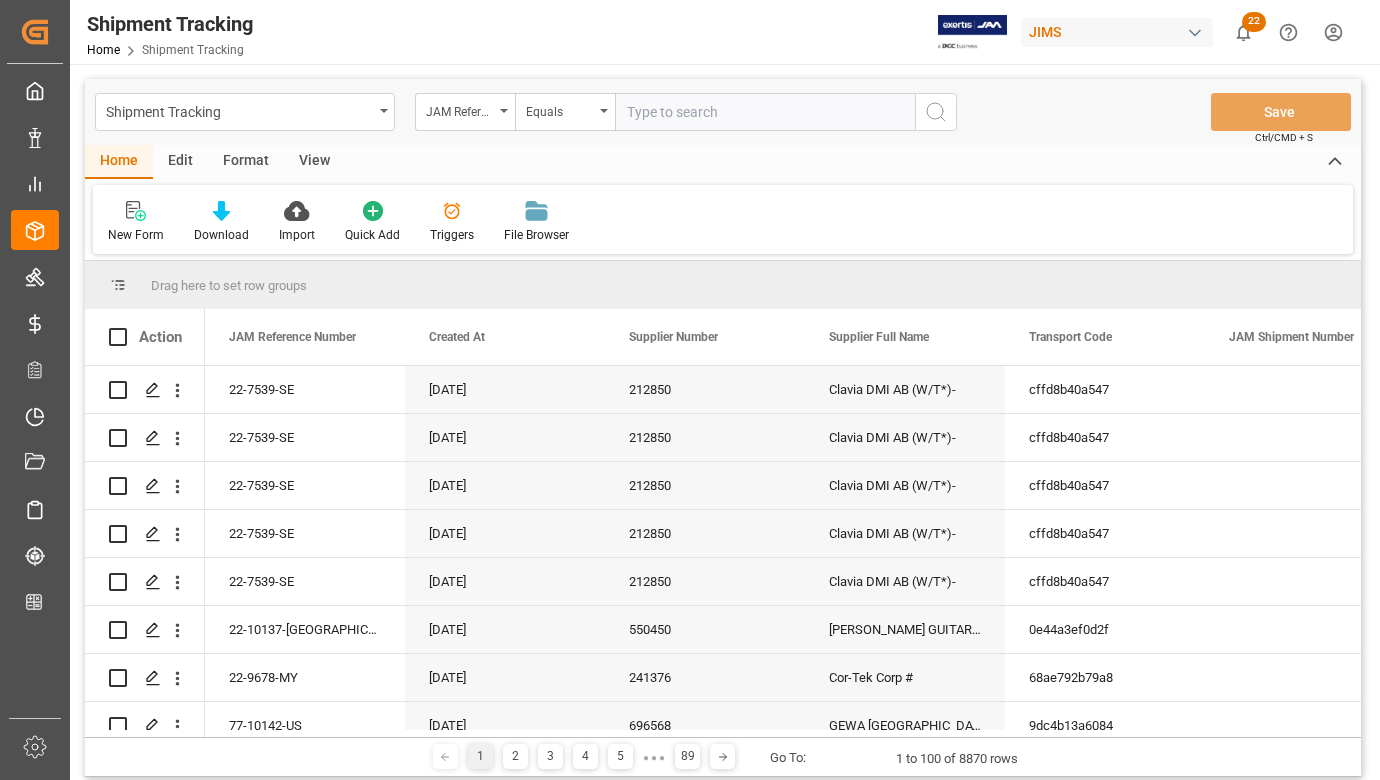 scroll, scrollTop: 0, scrollLeft: 0, axis: both 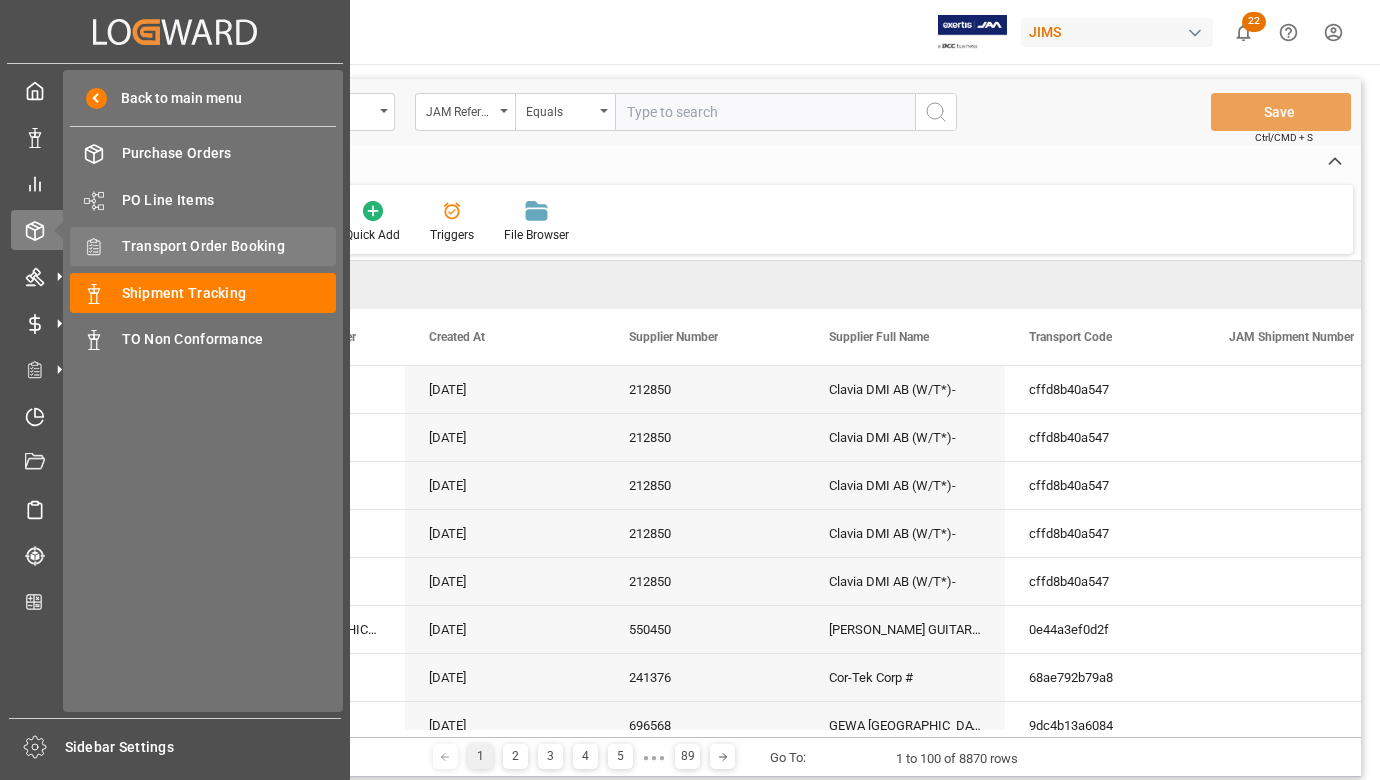 click on "Transport Order Booking" at bounding box center [229, 246] 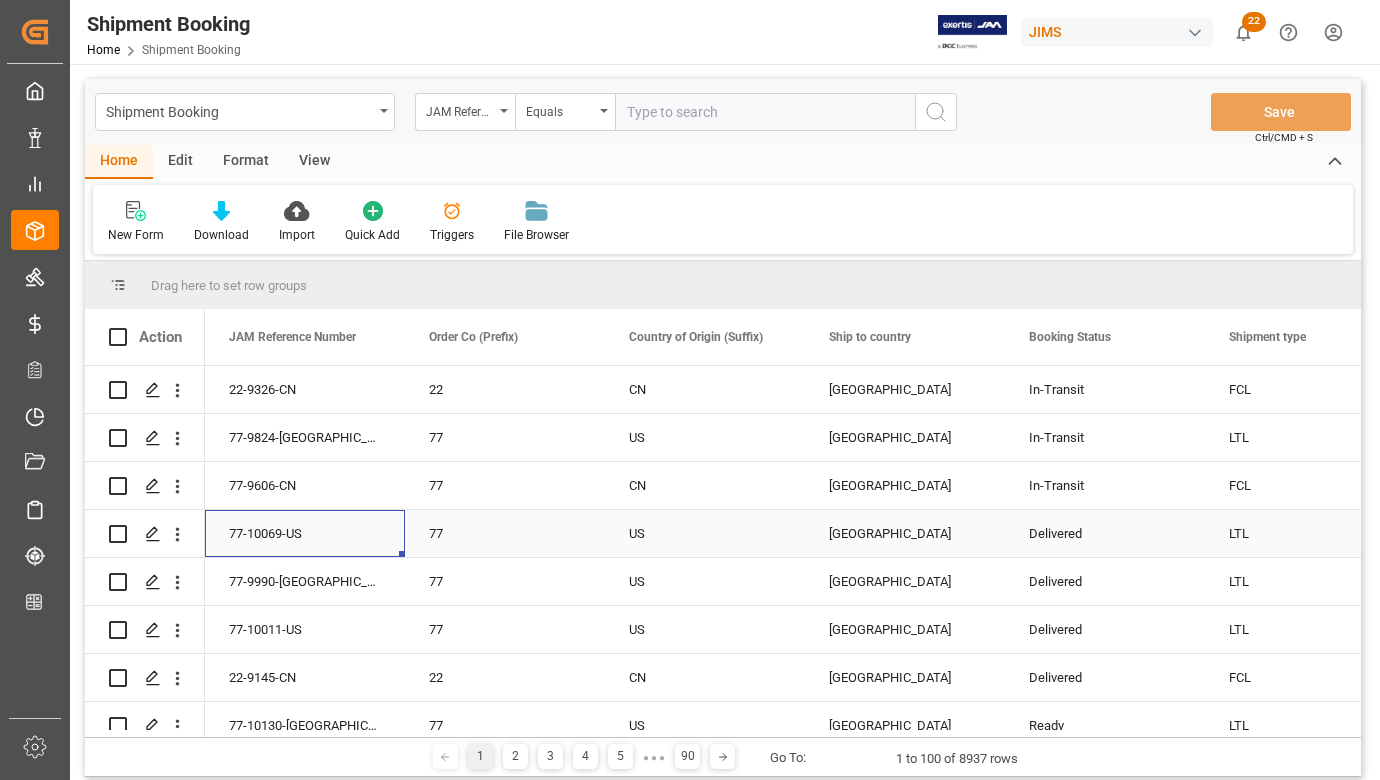 click on "77-10069-US" at bounding box center (305, 533) 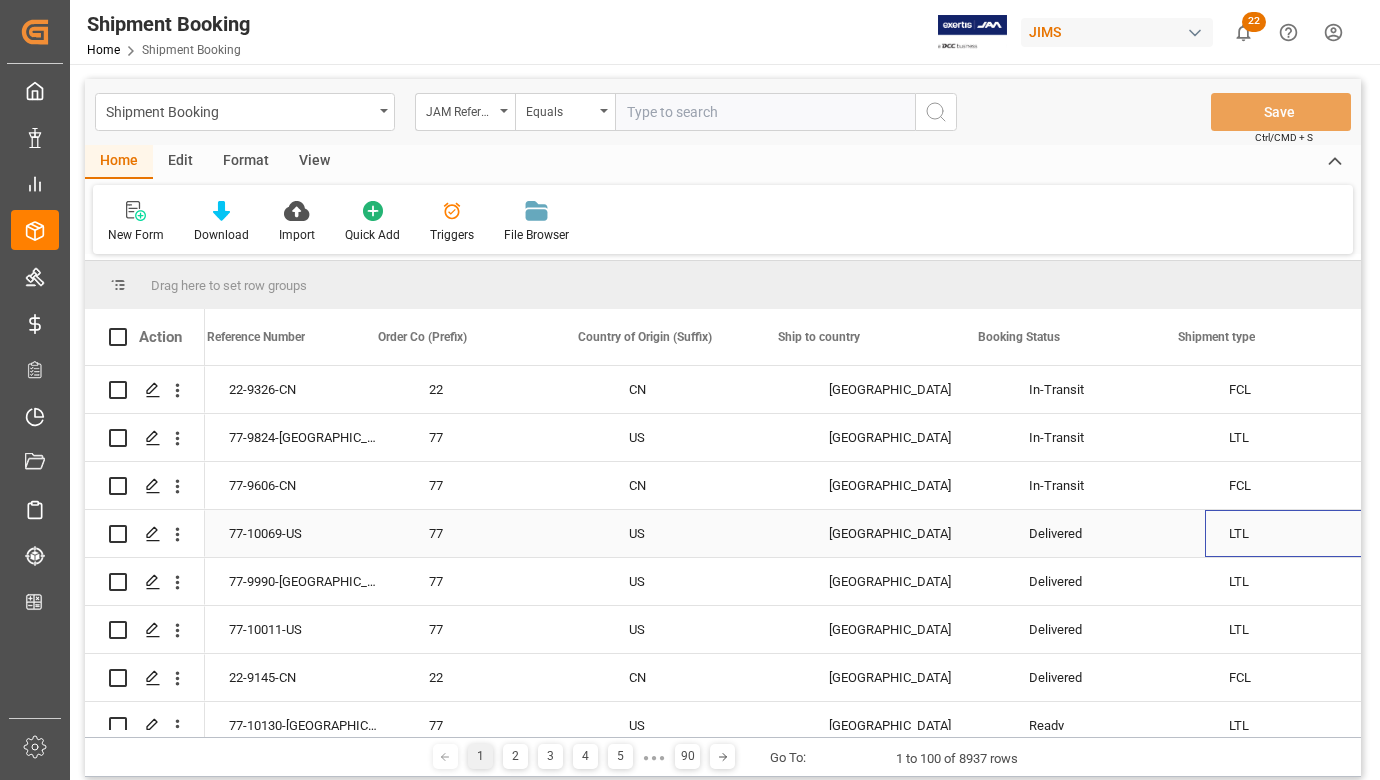 scroll, scrollTop: 0, scrollLeft: 51, axis: horizontal 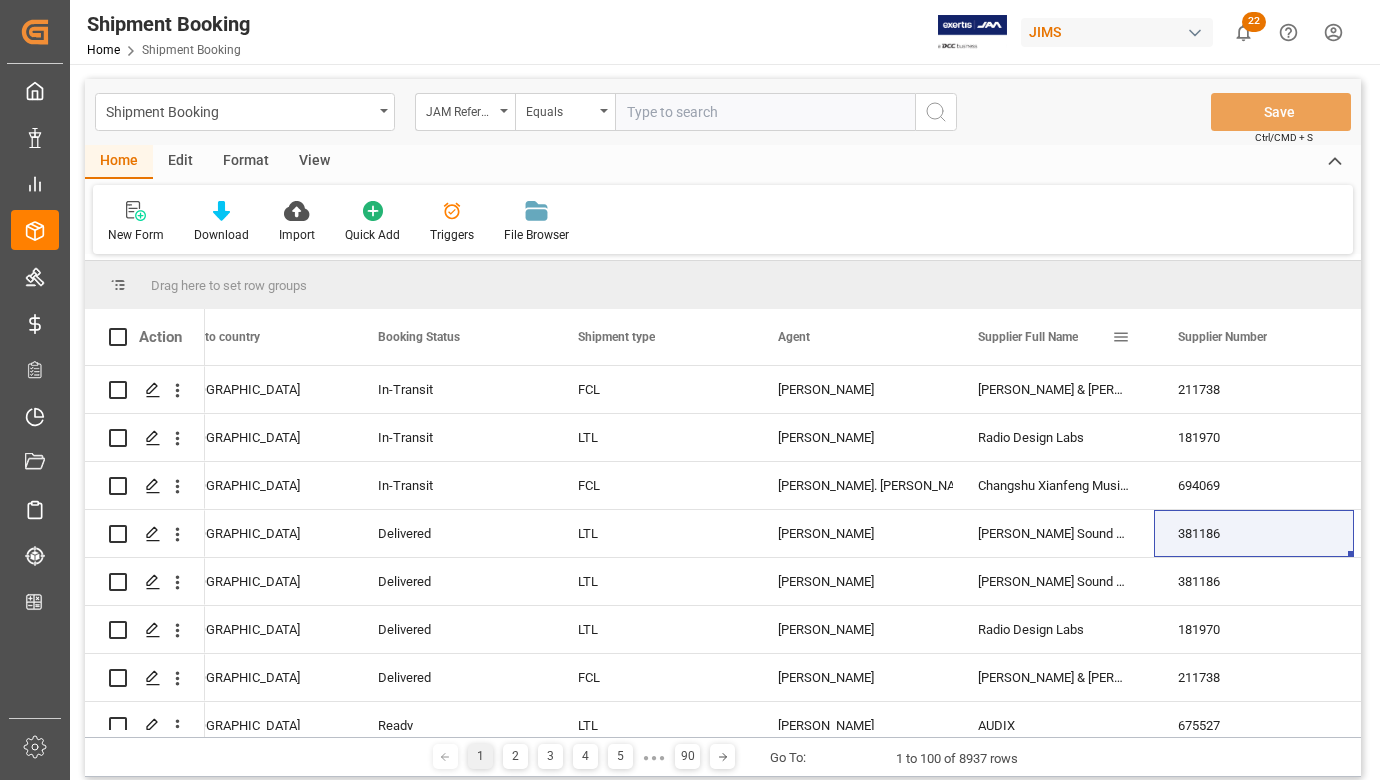 click at bounding box center (1121, 337) 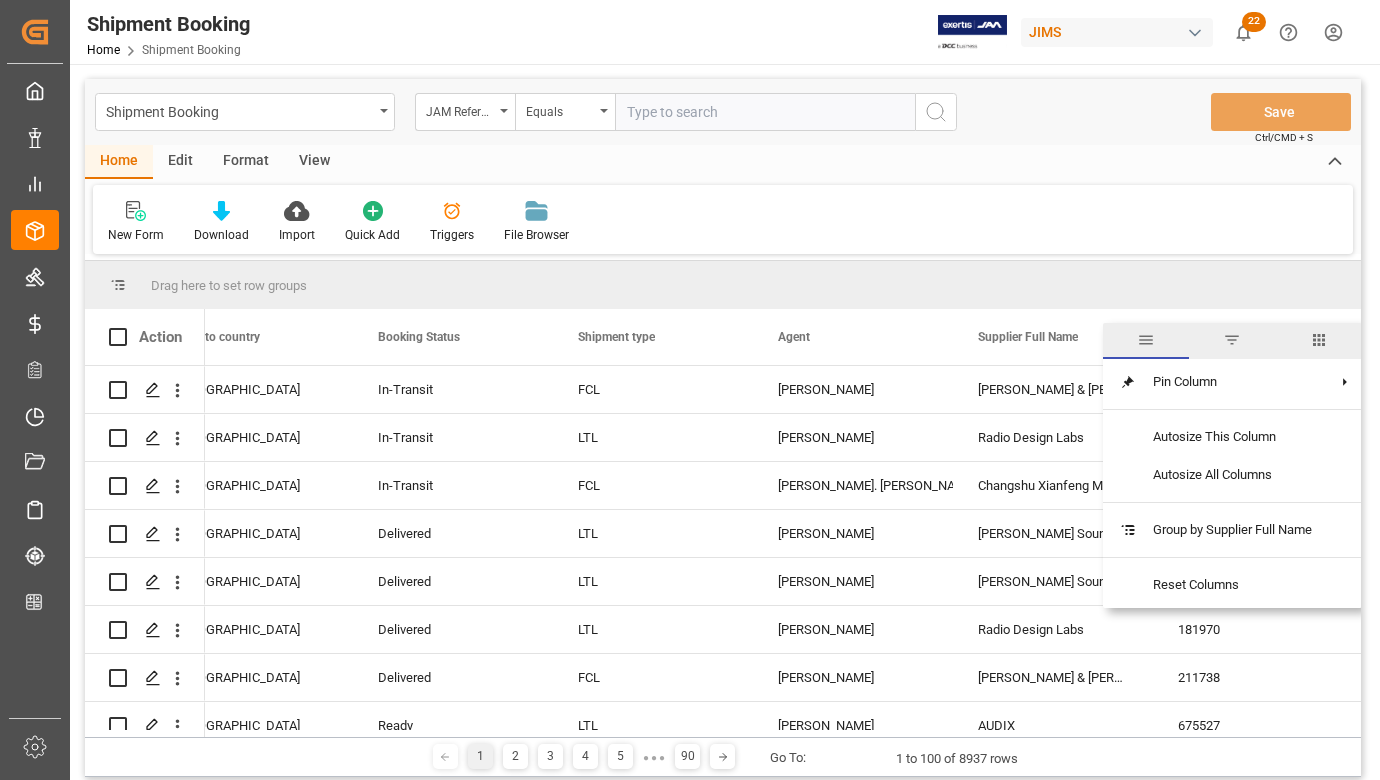 click at bounding box center (1232, 340) 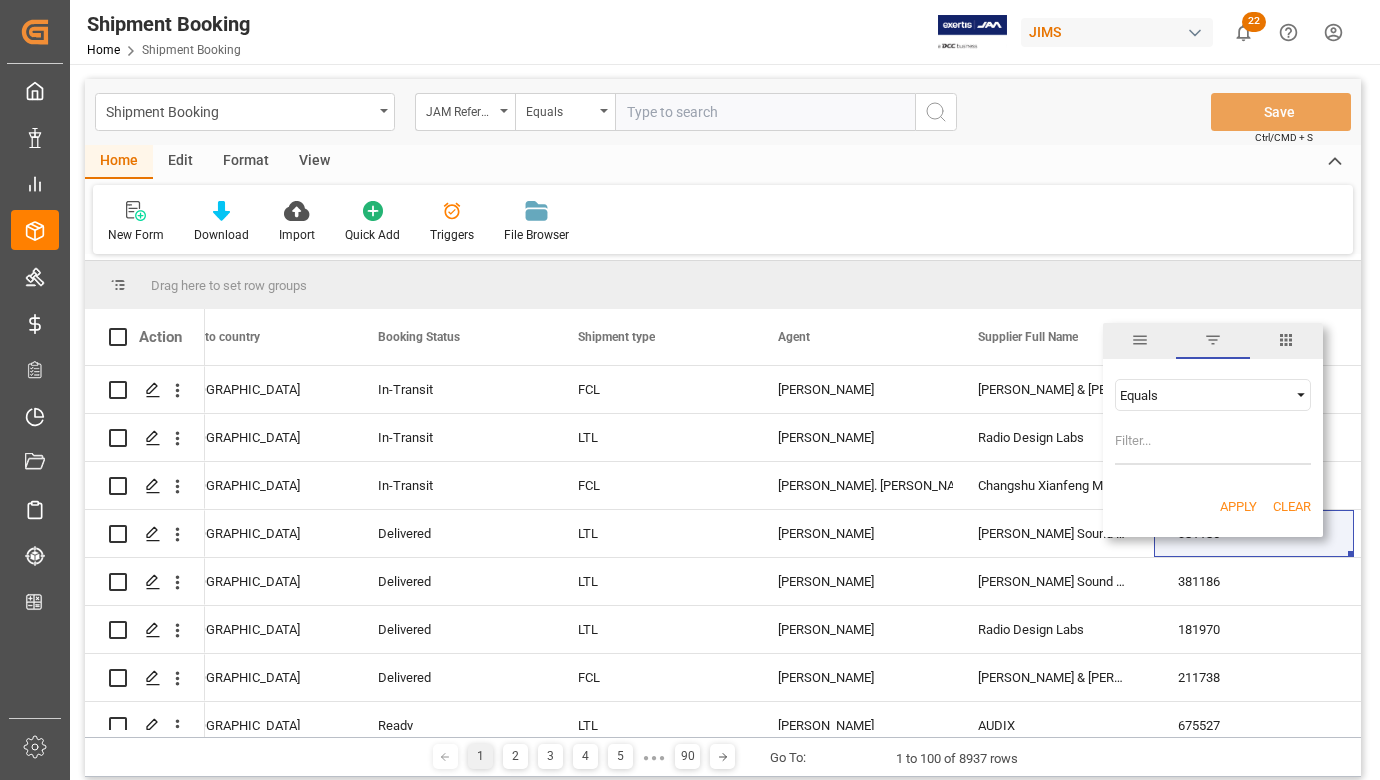 click on "Equals" at bounding box center (1204, 395) 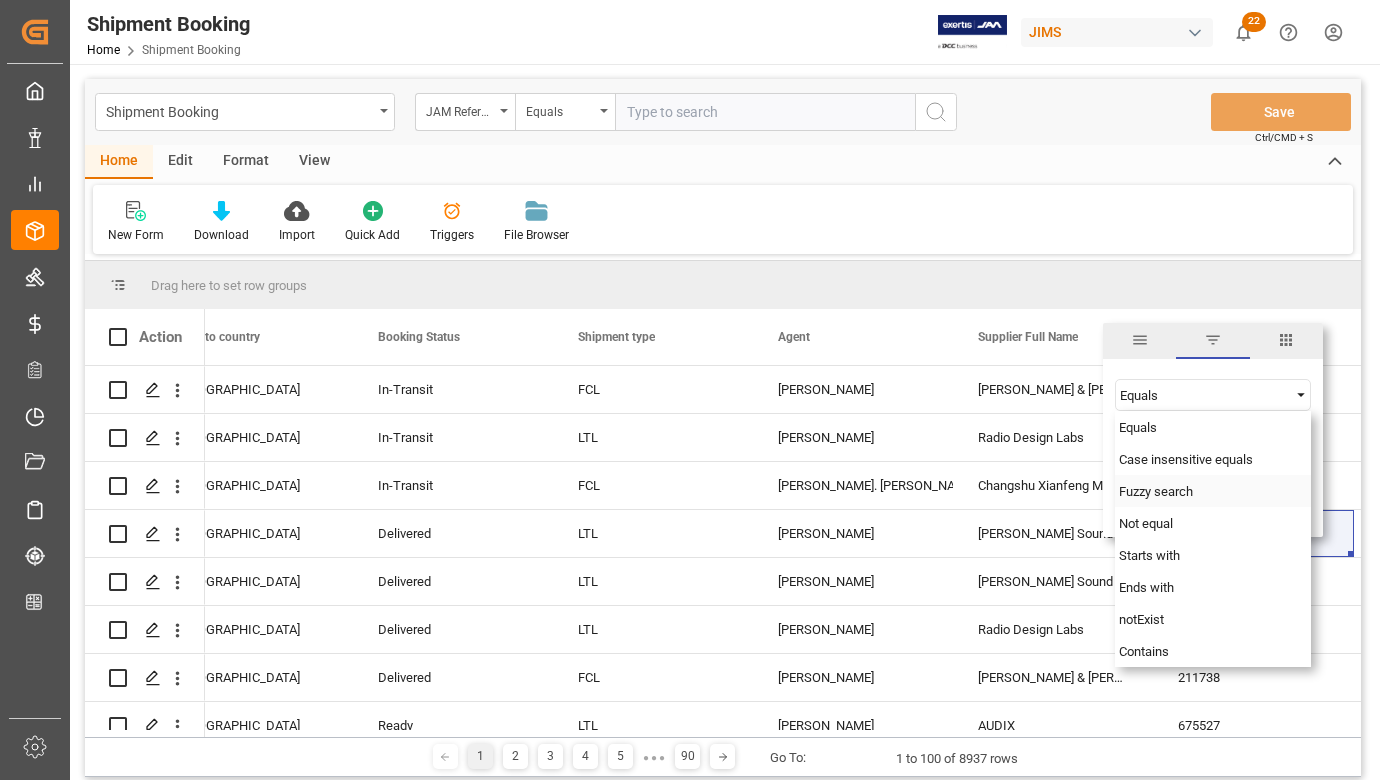 click on "Fuzzy search" at bounding box center (1156, 491) 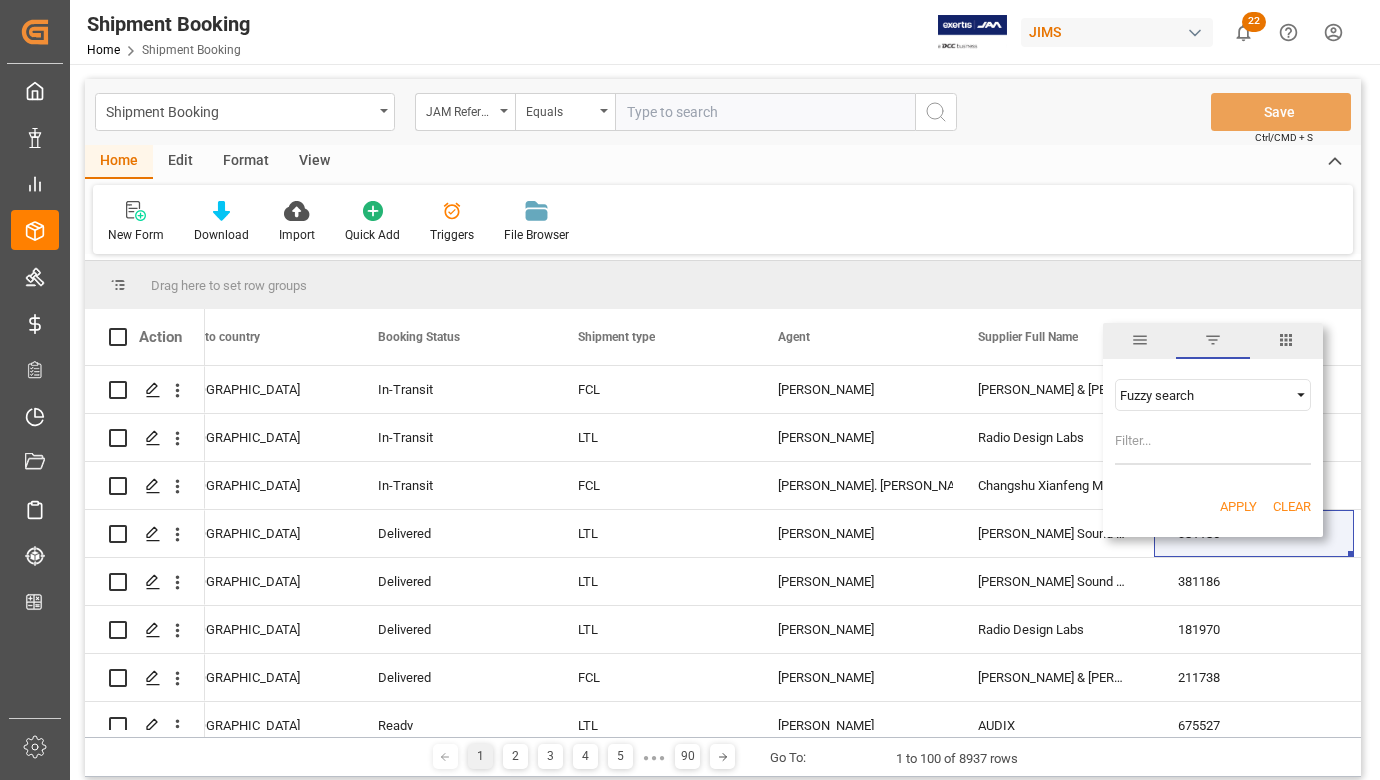 click at bounding box center [1213, 445] 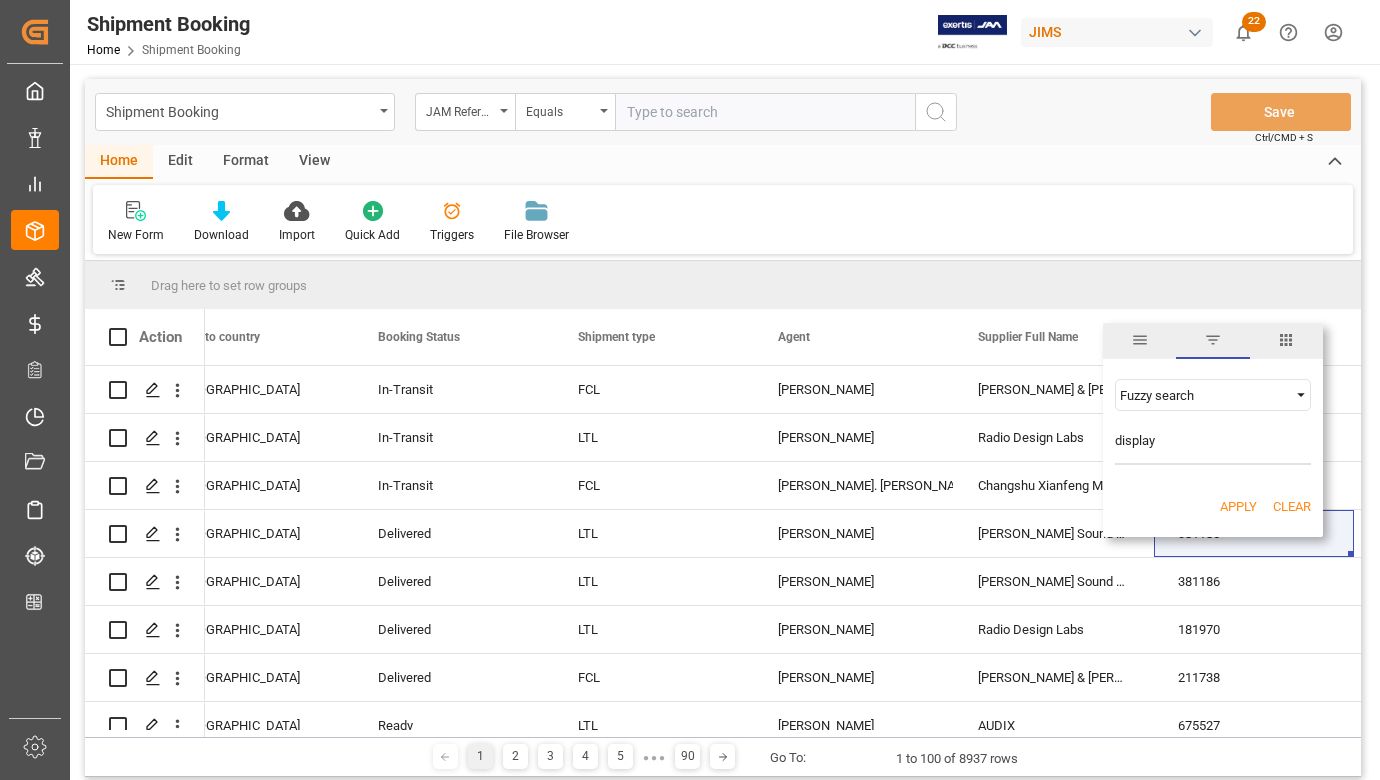 type on "display" 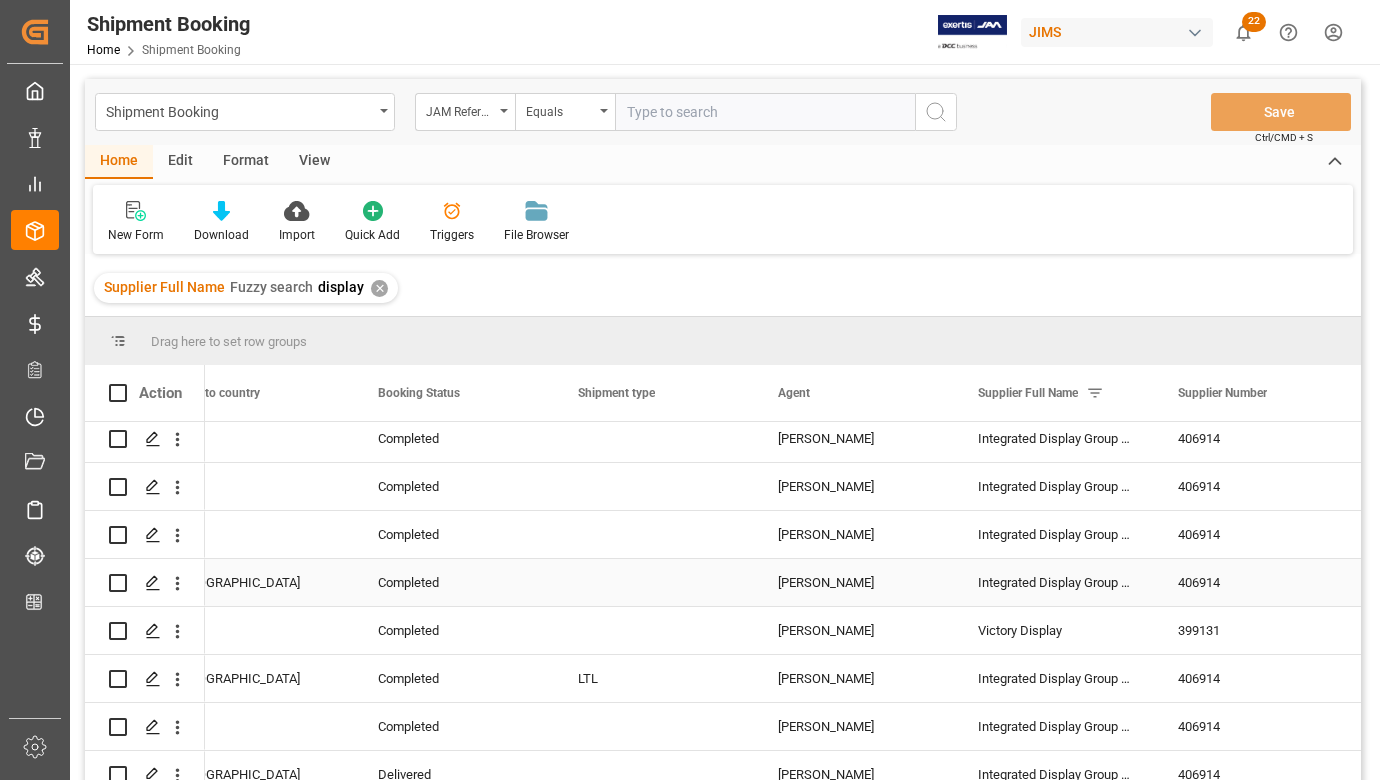 scroll, scrollTop: 267, scrollLeft: 0, axis: vertical 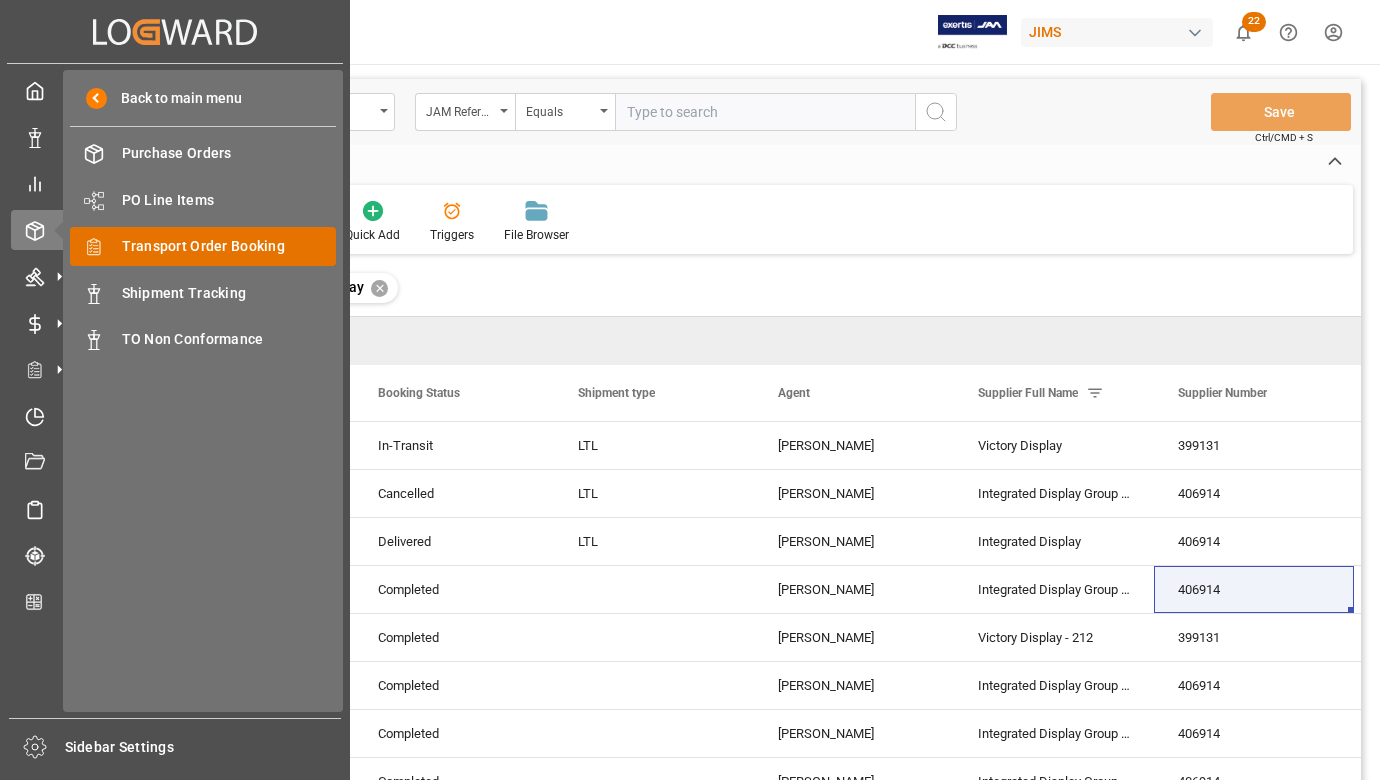 click on "Transport Order Booking" at bounding box center (229, 246) 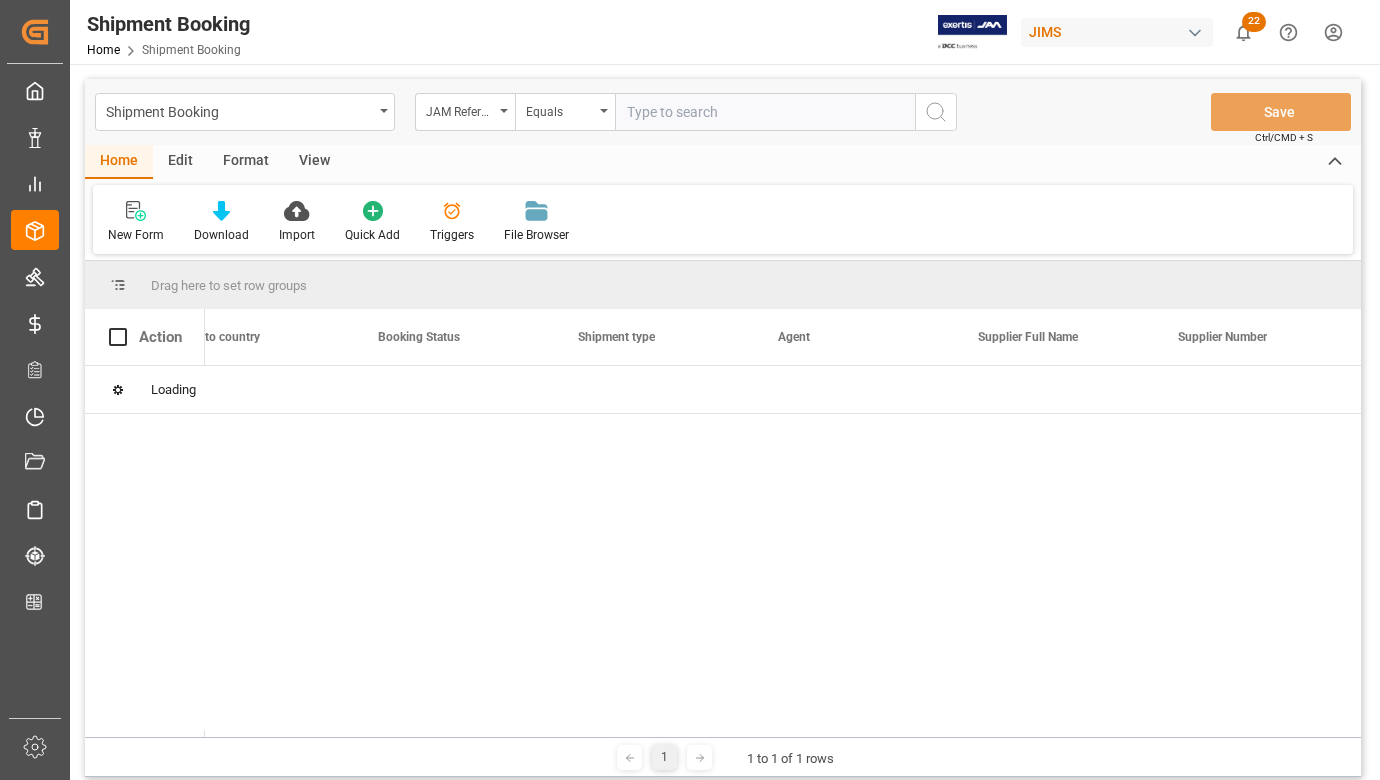 click at bounding box center [765, 112] 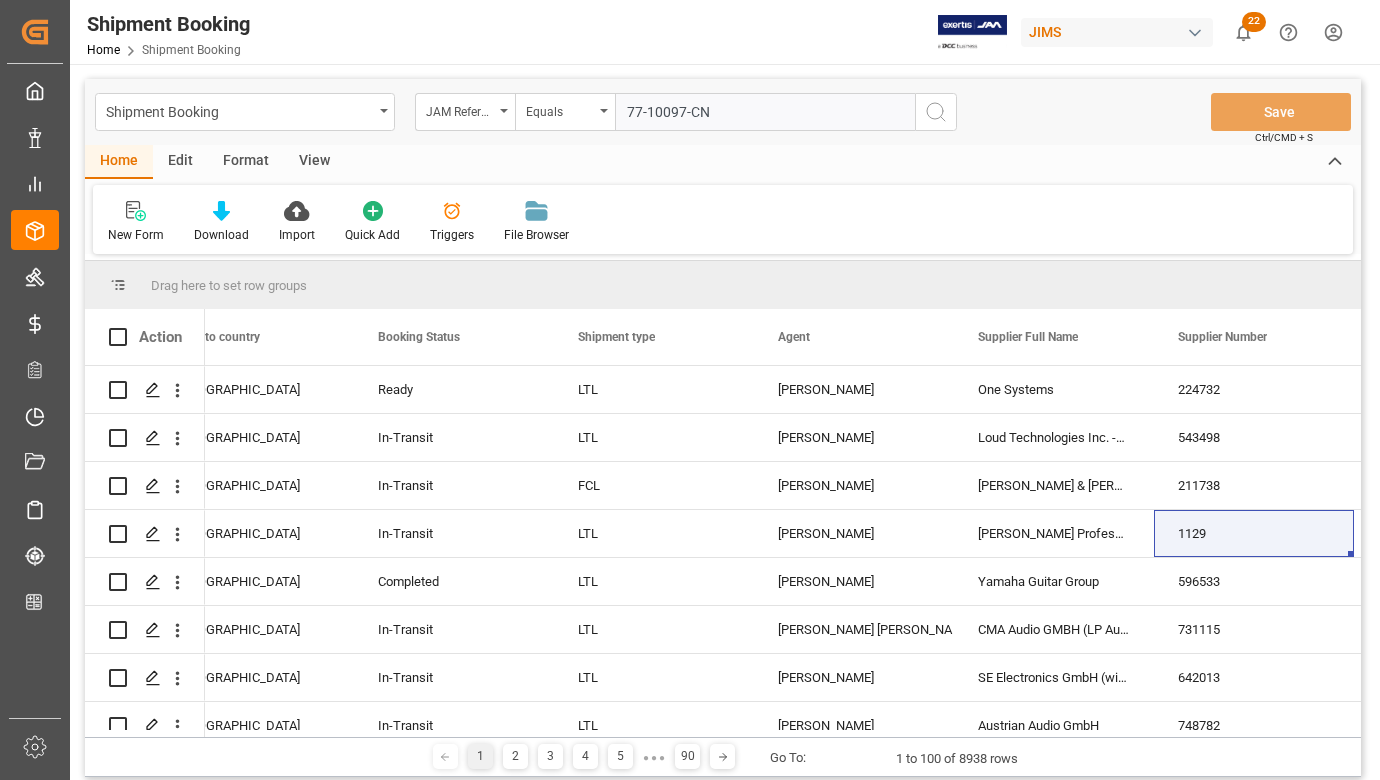 type on "77-10097-CN" 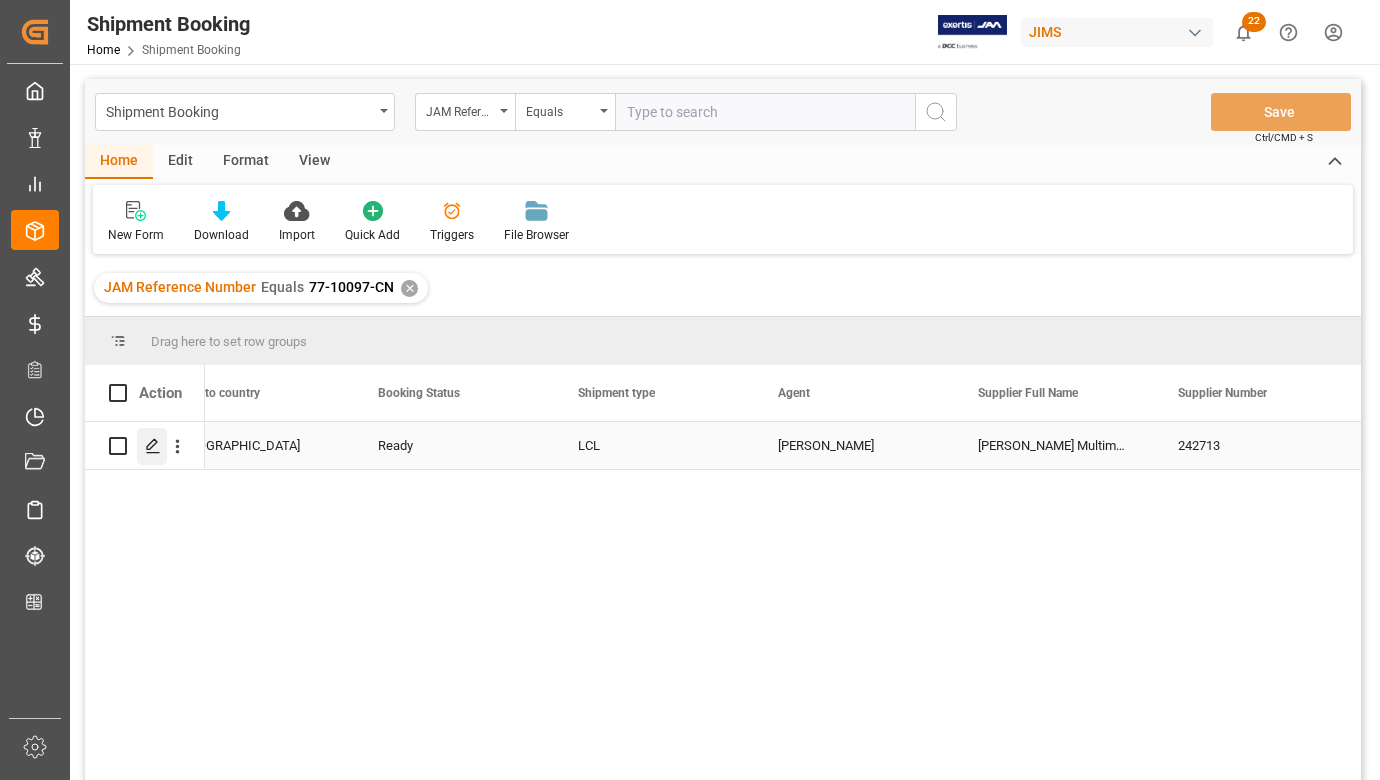 click 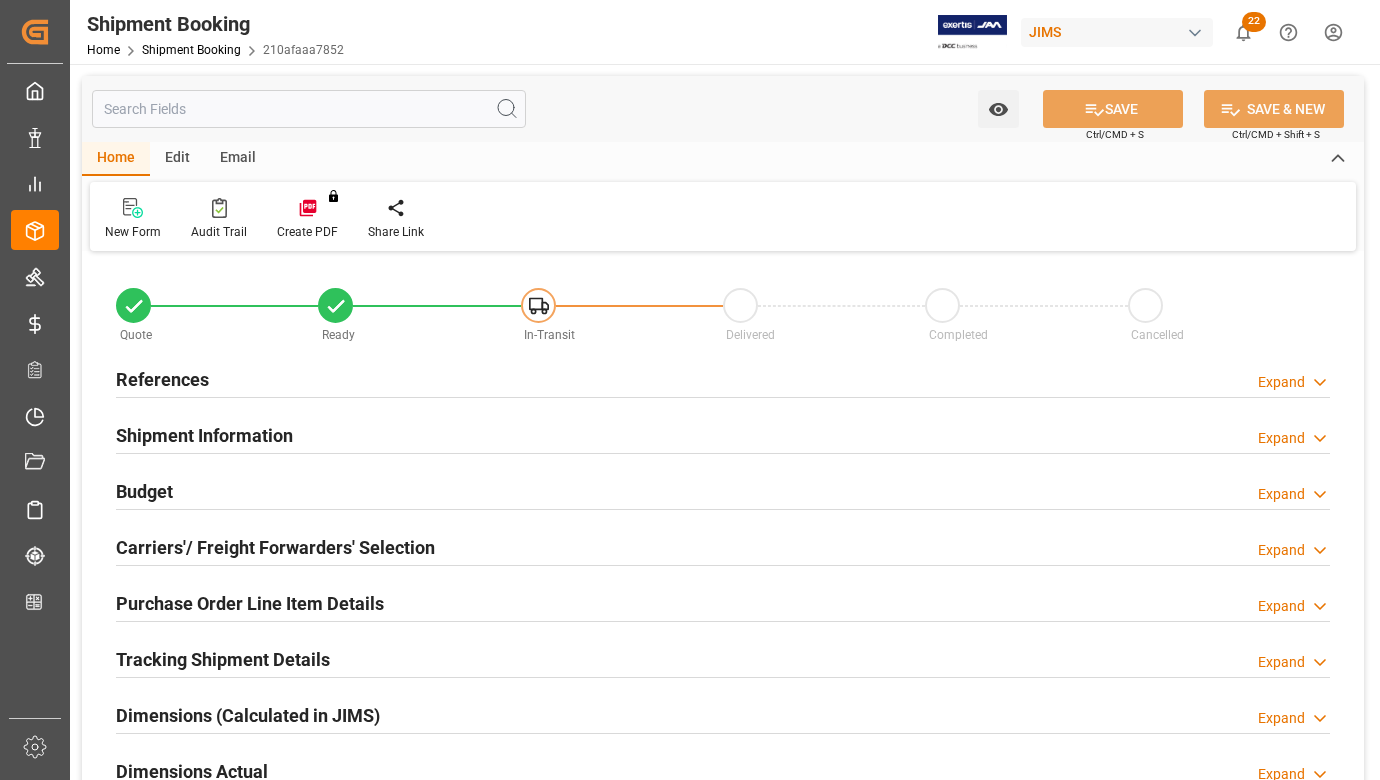 type on "0" 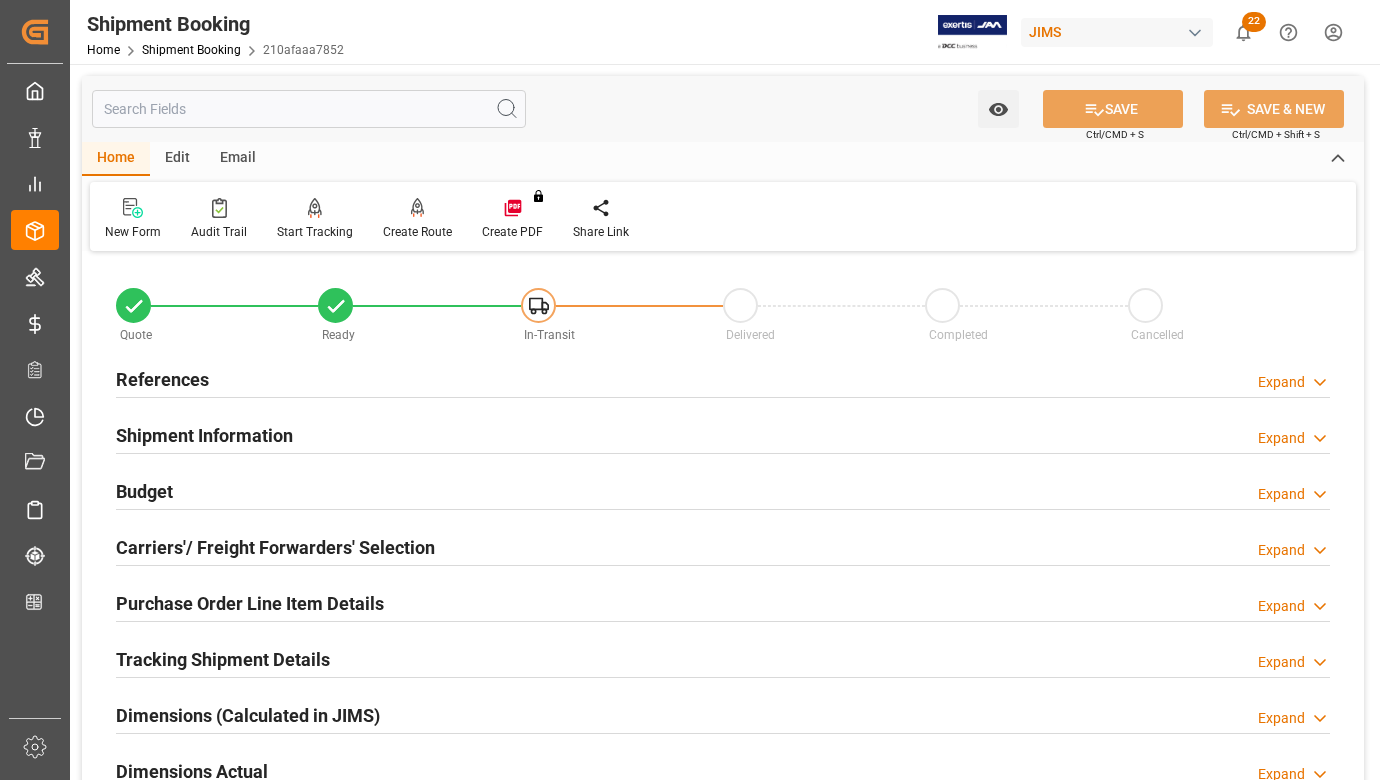 click on "Budget" at bounding box center (144, 491) 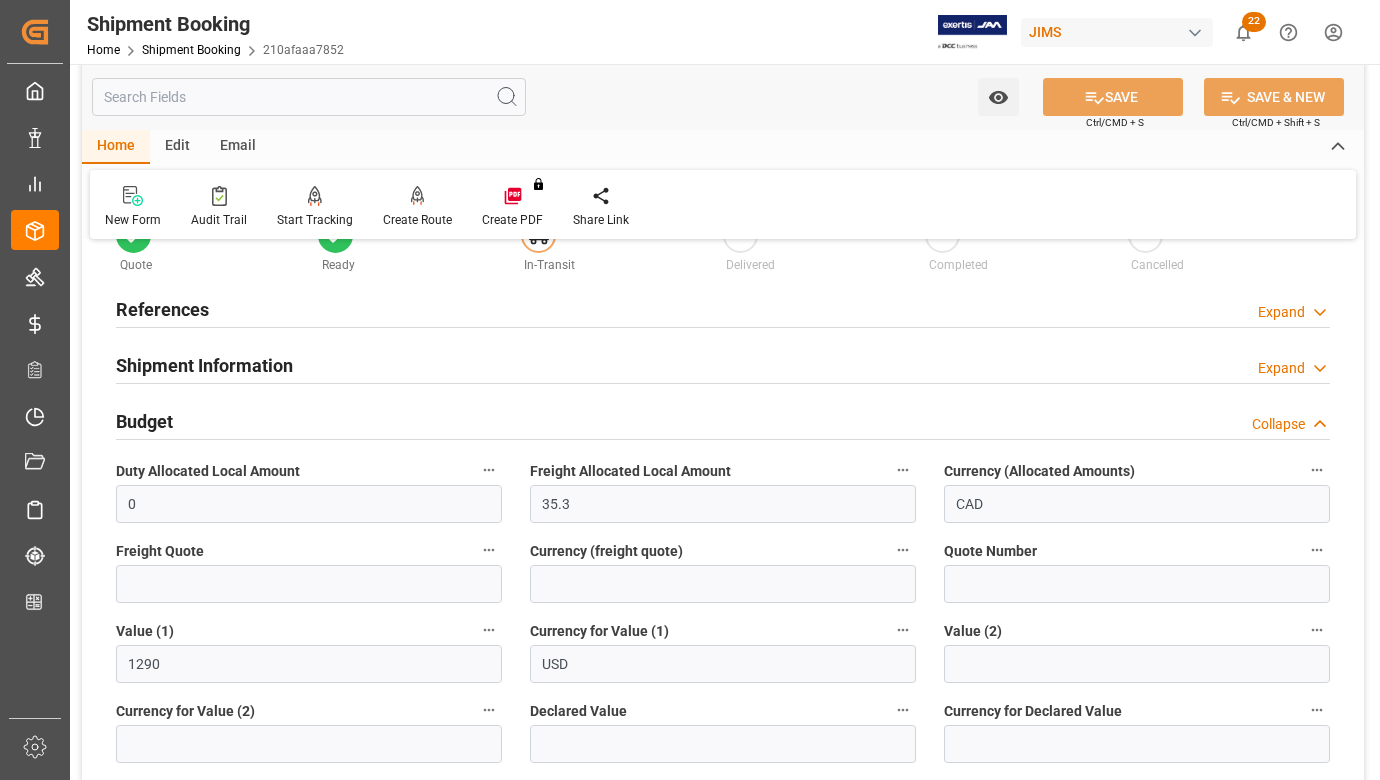scroll, scrollTop: 100, scrollLeft: 0, axis: vertical 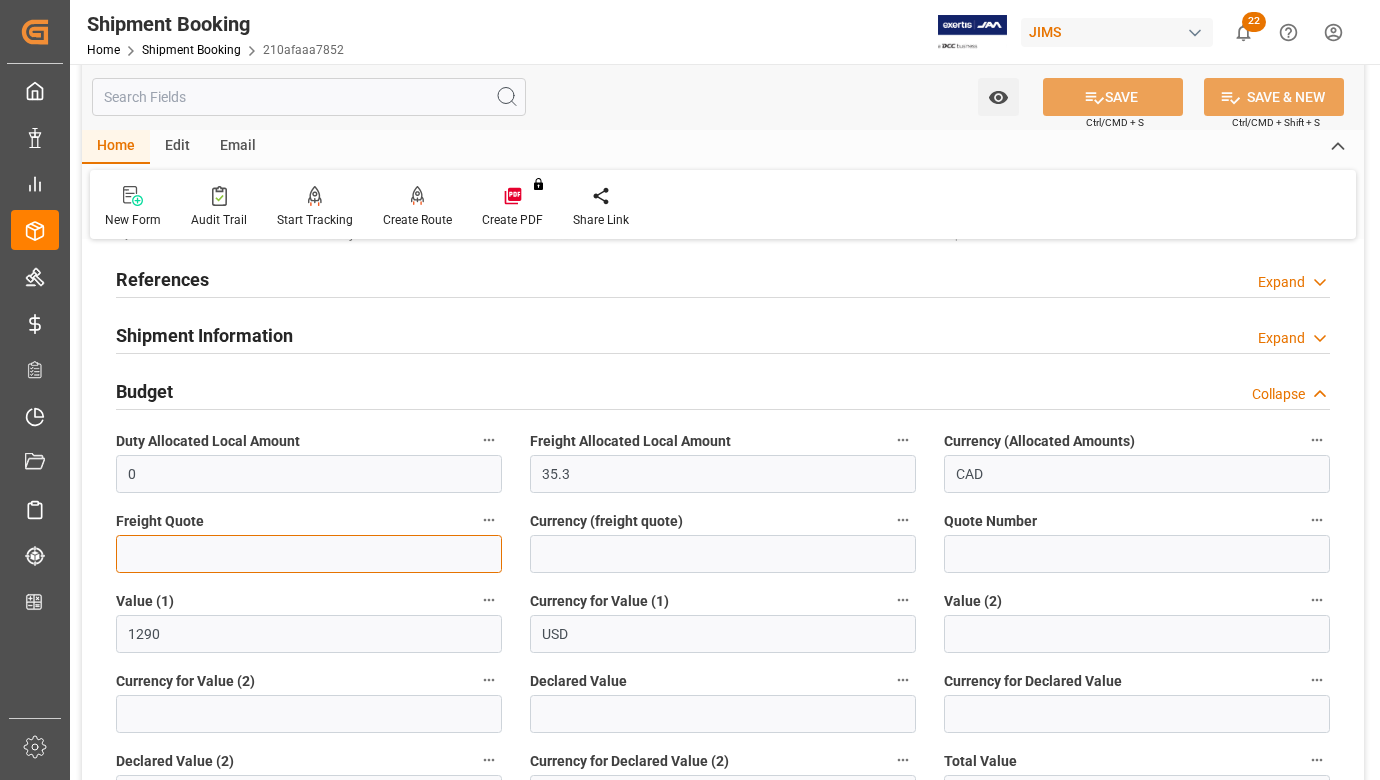 click at bounding box center [309, 554] 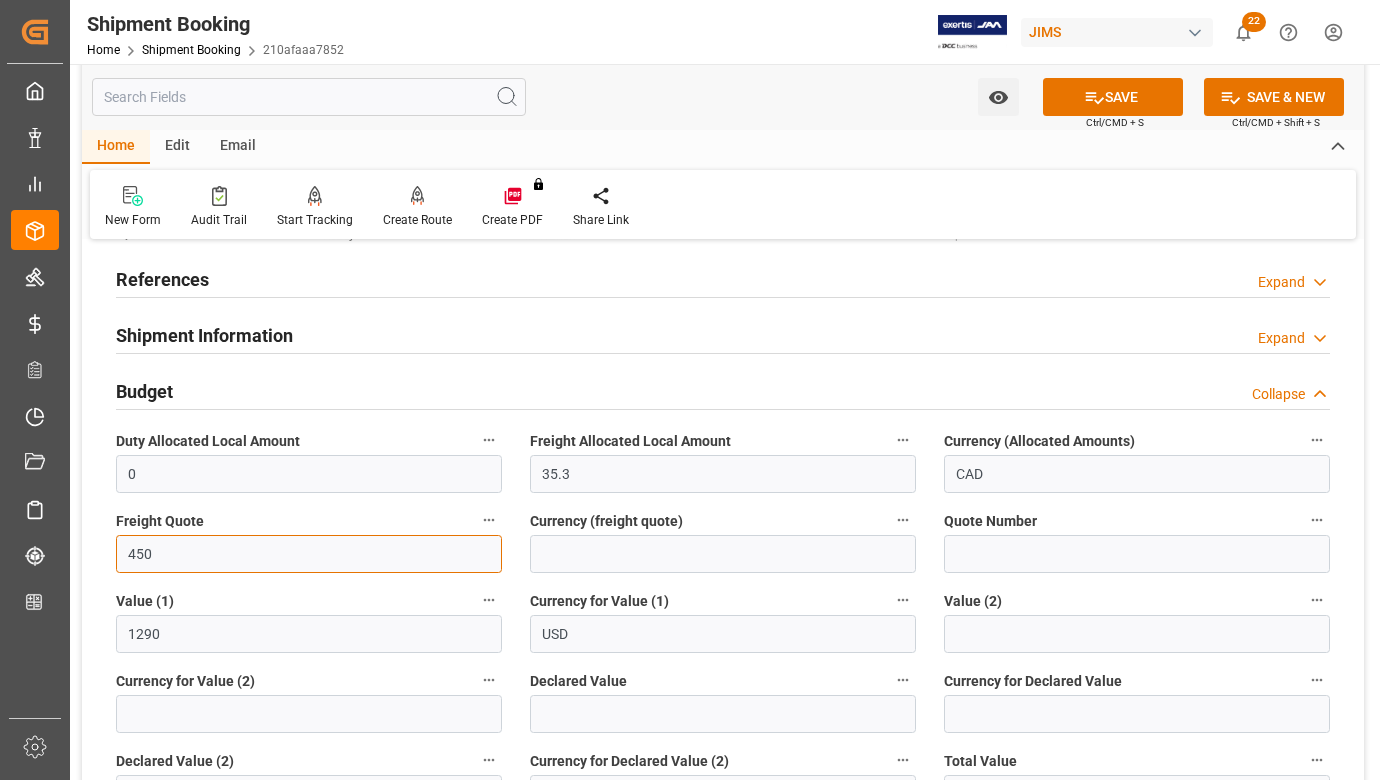 type on "450" 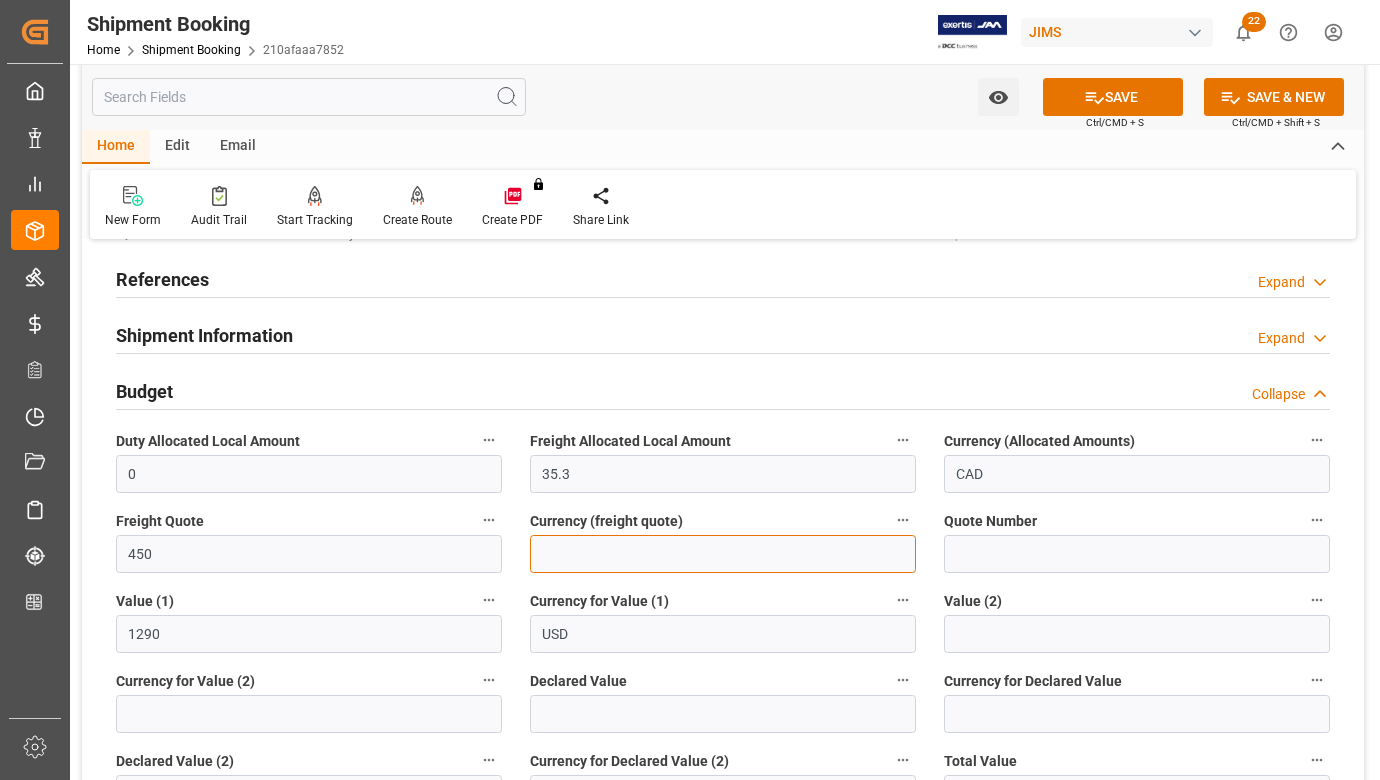 click at bounding box center (723, 554) 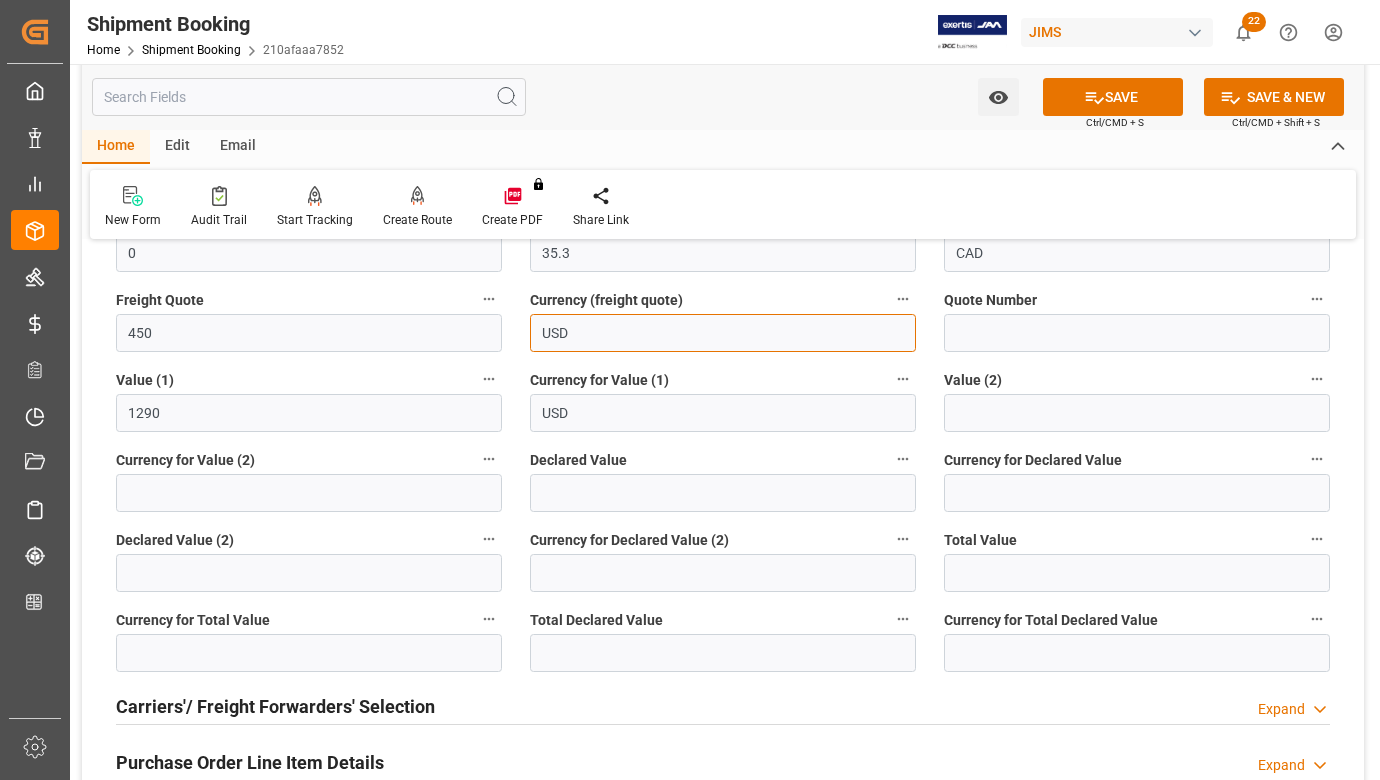scroll, scrollTop: 600, scrollLeft: 0, axis: vertical 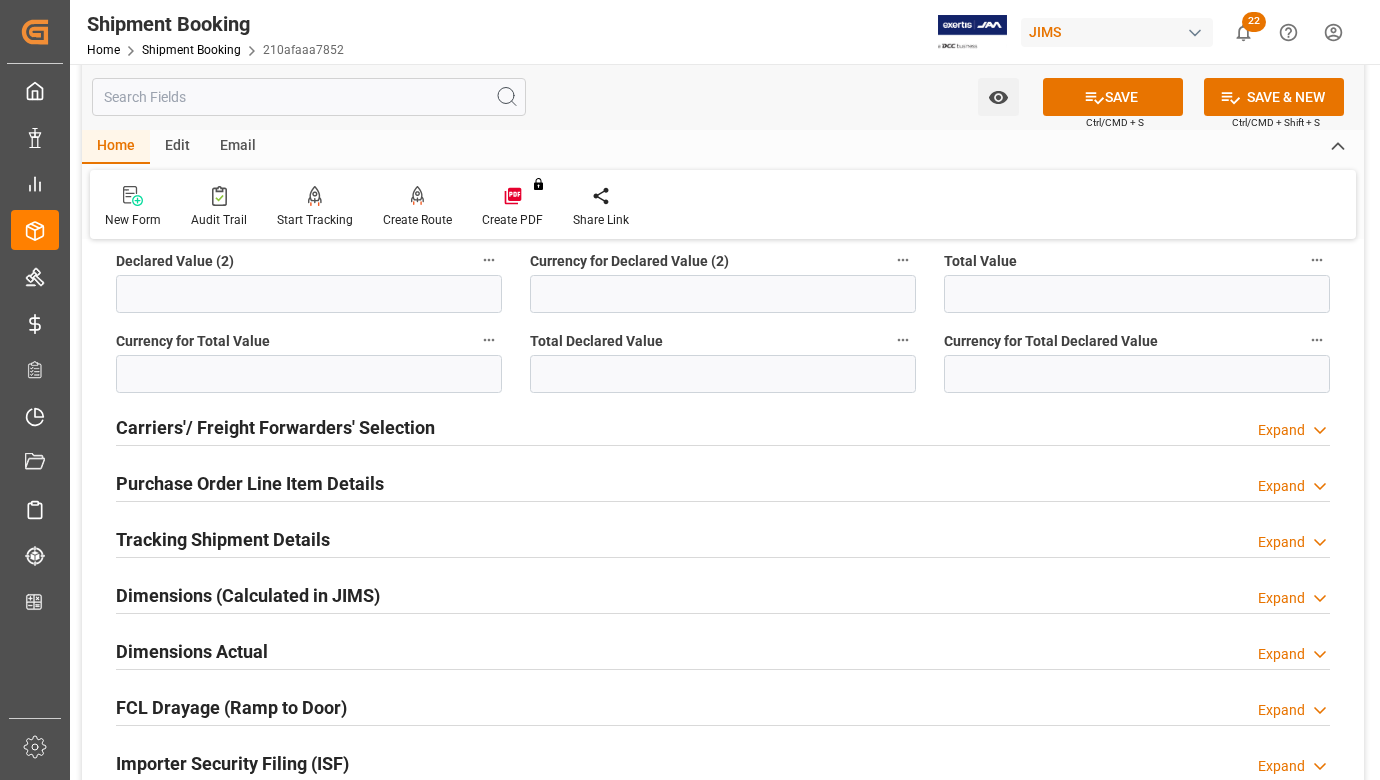 click on "Carriers'/ Freight Forwarders' Selection" at bounding box center (275, 427) 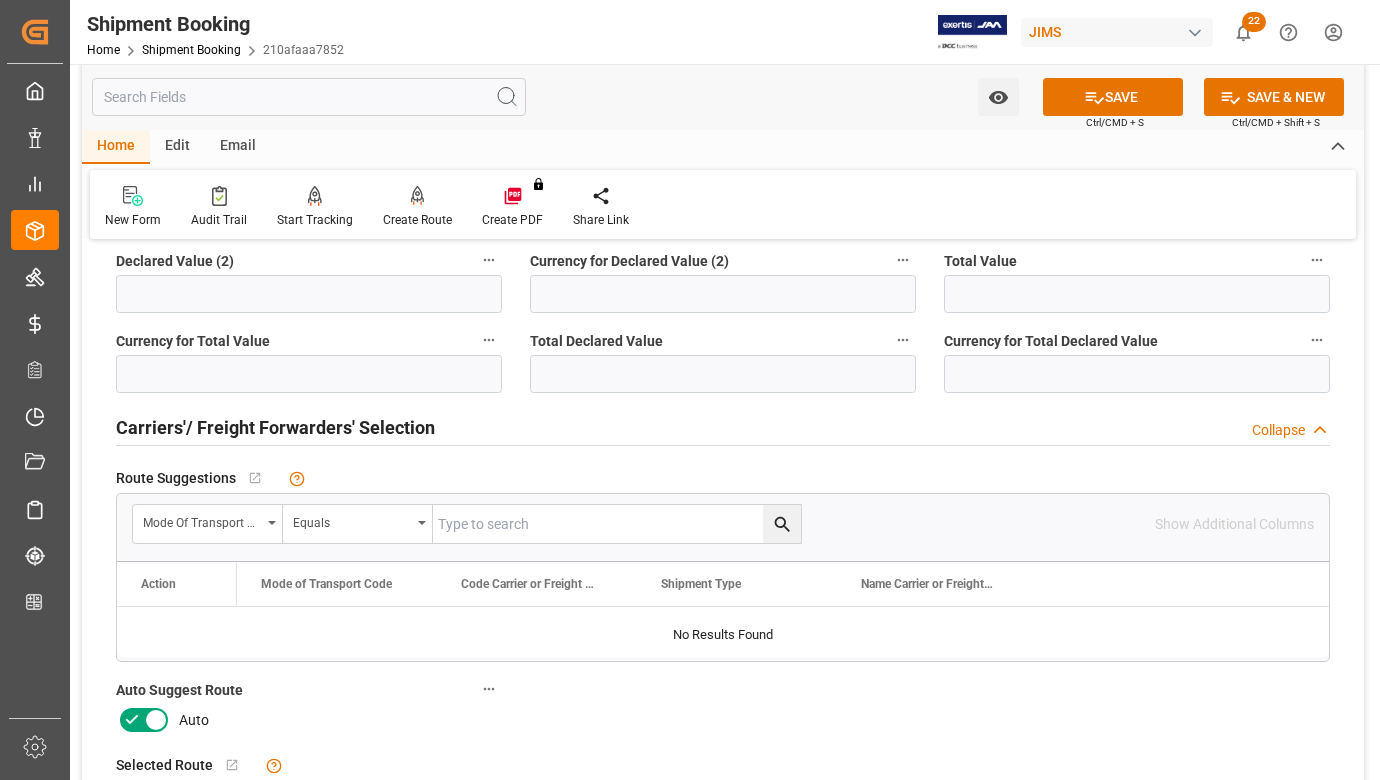 click 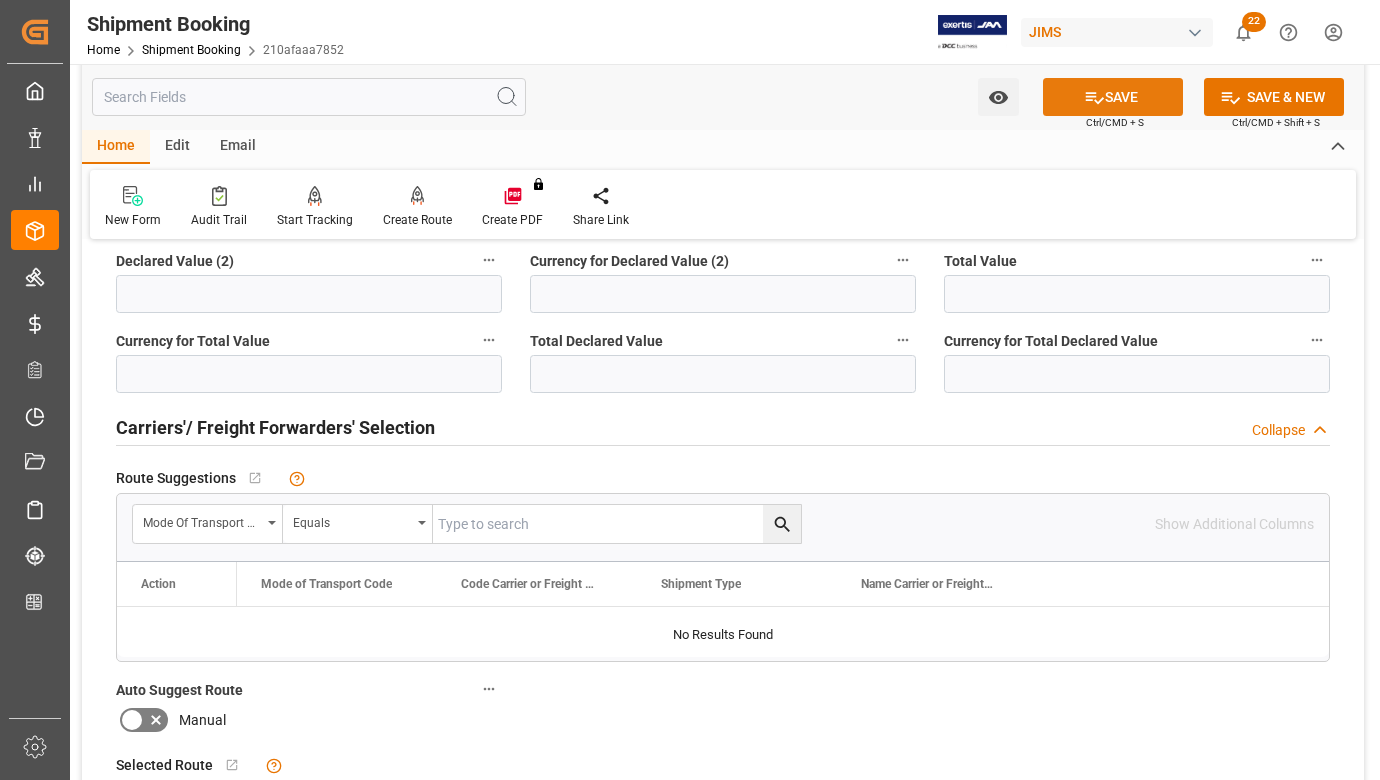 click 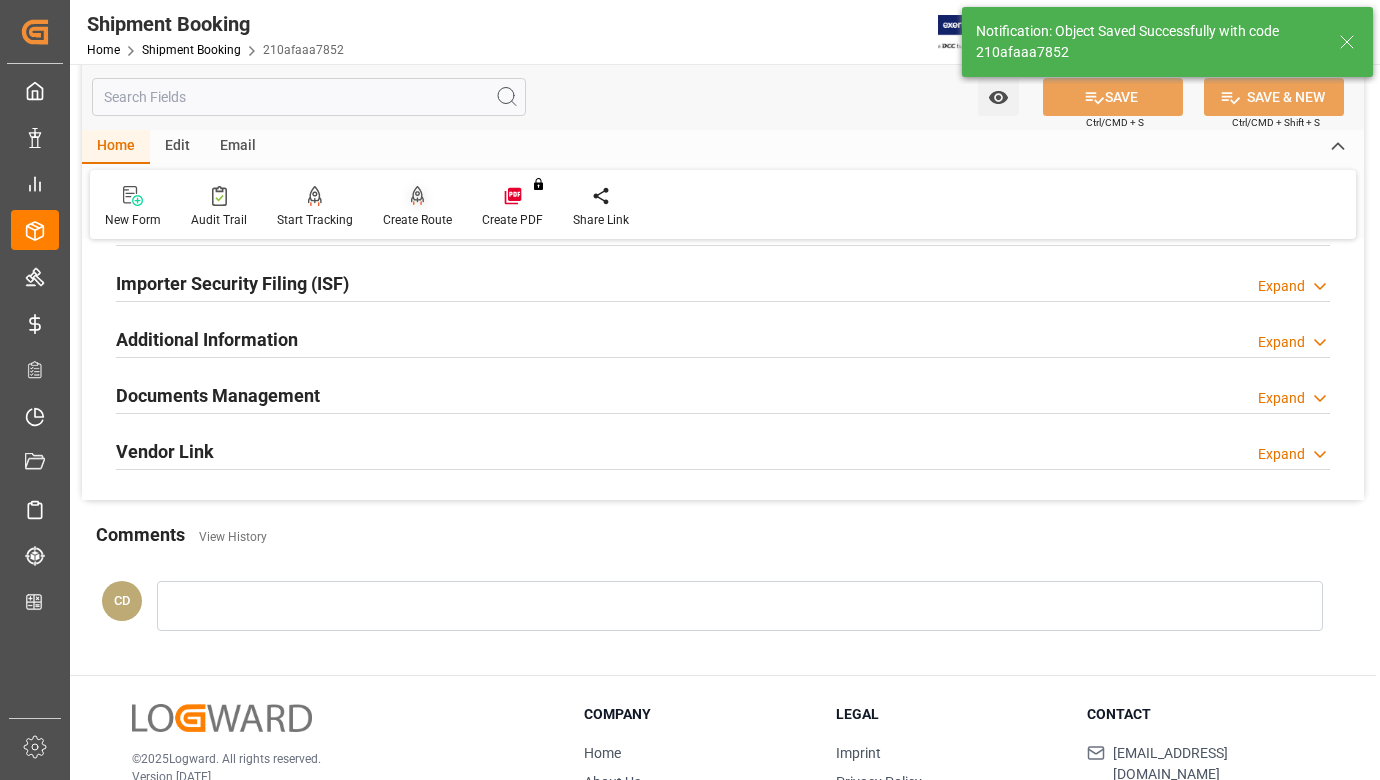 scroll, scrollTop: 120, scrollLeft: 0, axis: vertical 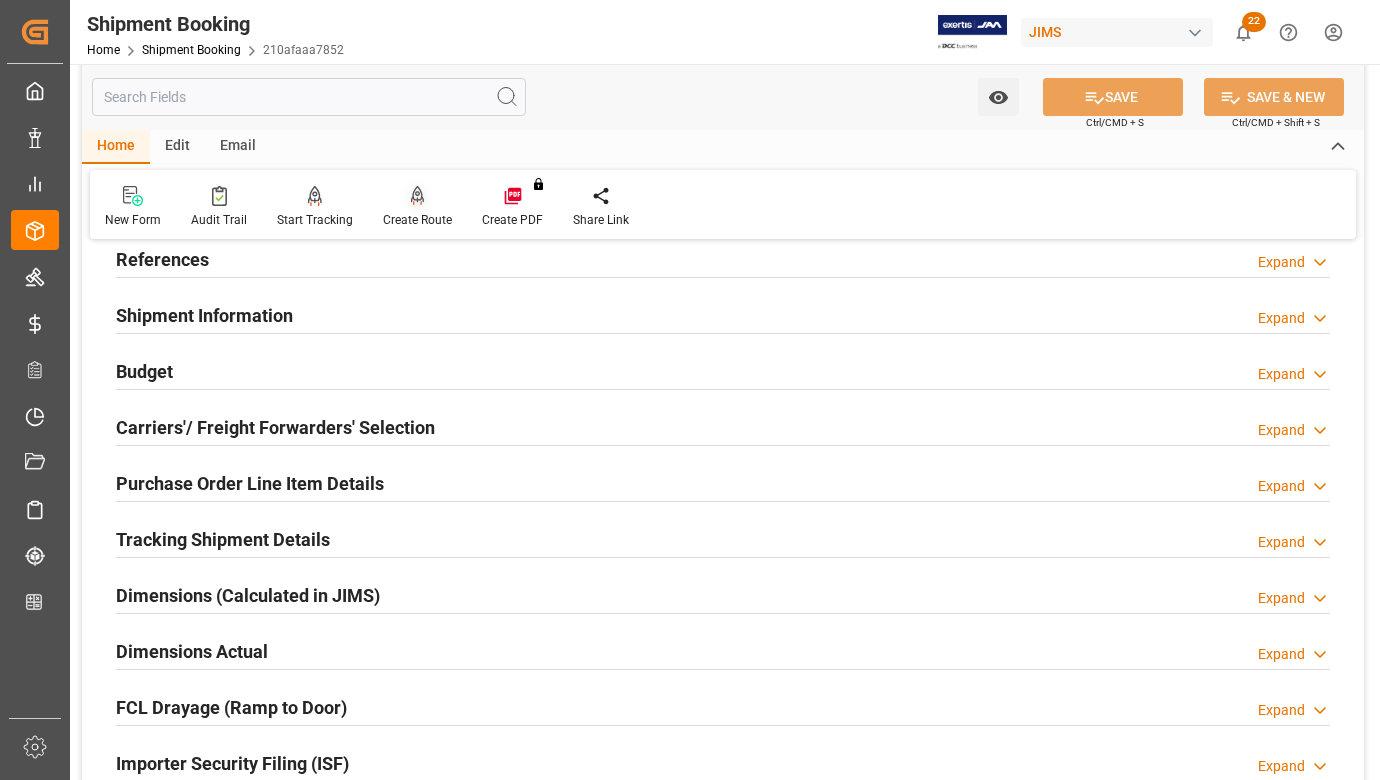 click 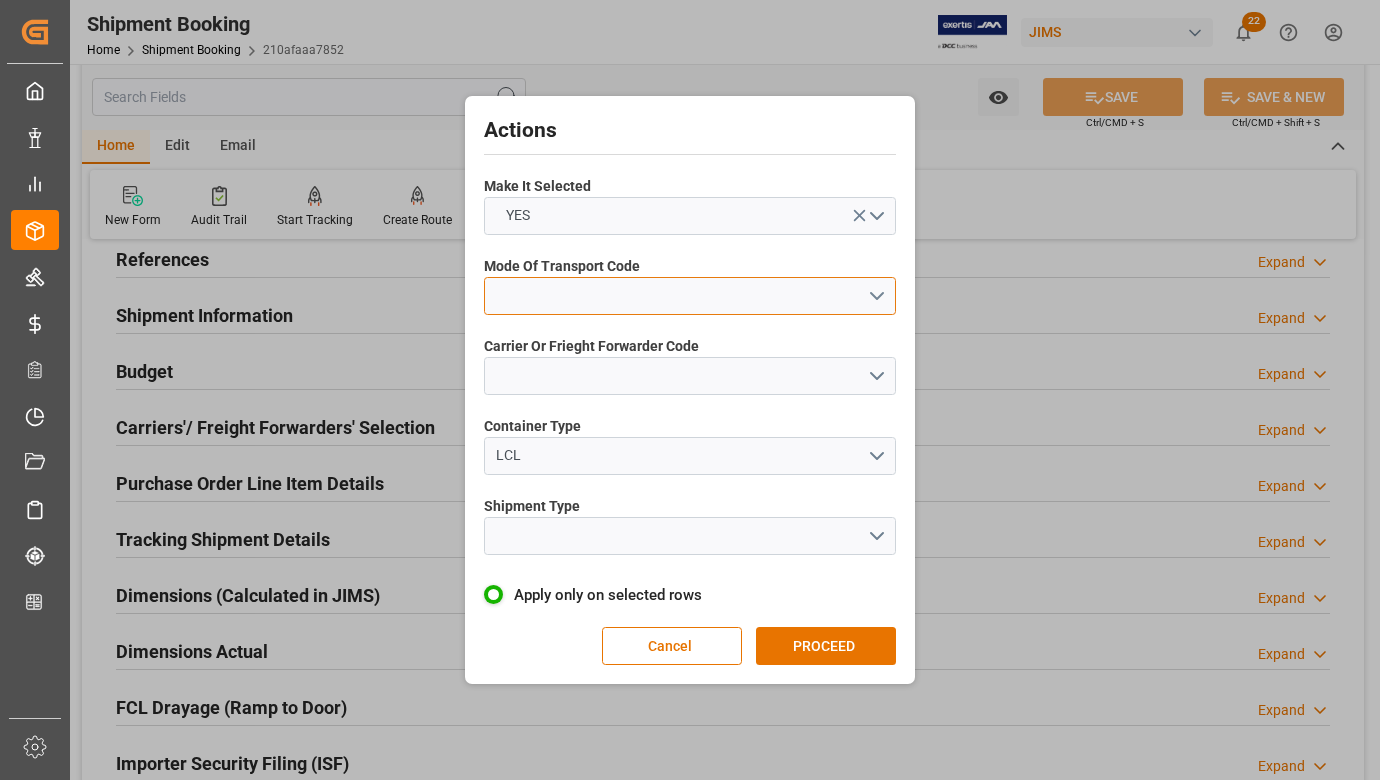 click at bounding box center [690, 296] 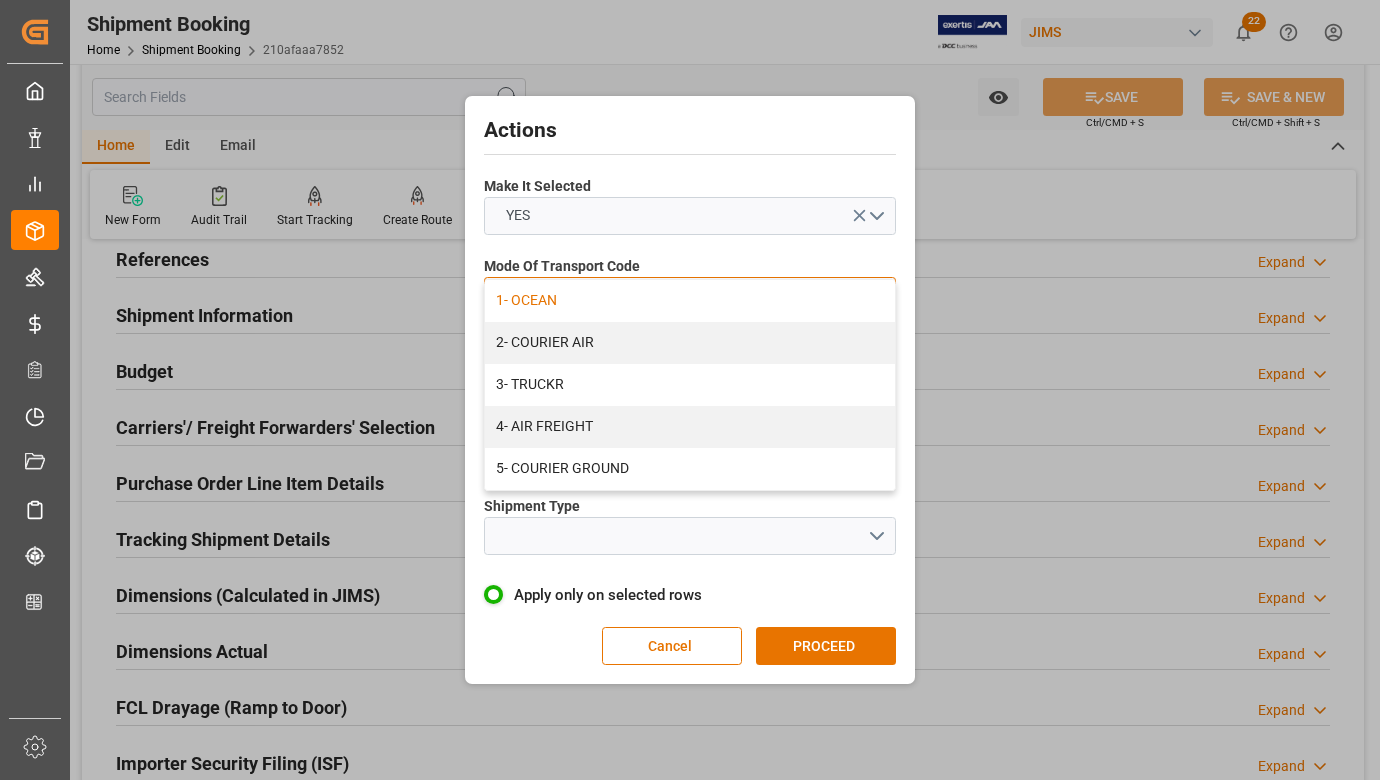 click on "1- OCEAN" at bounding box center (690, 301) 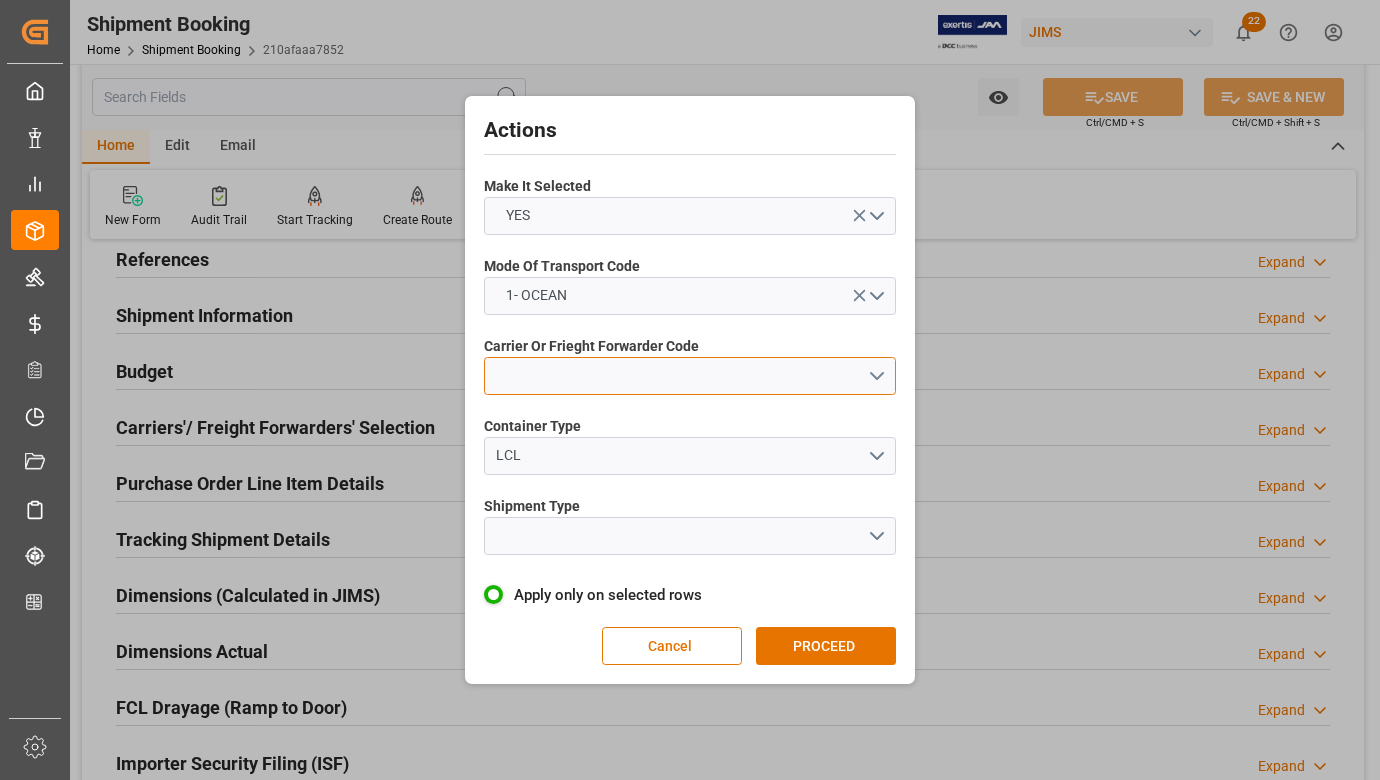 click at bounding box center [690, 376] 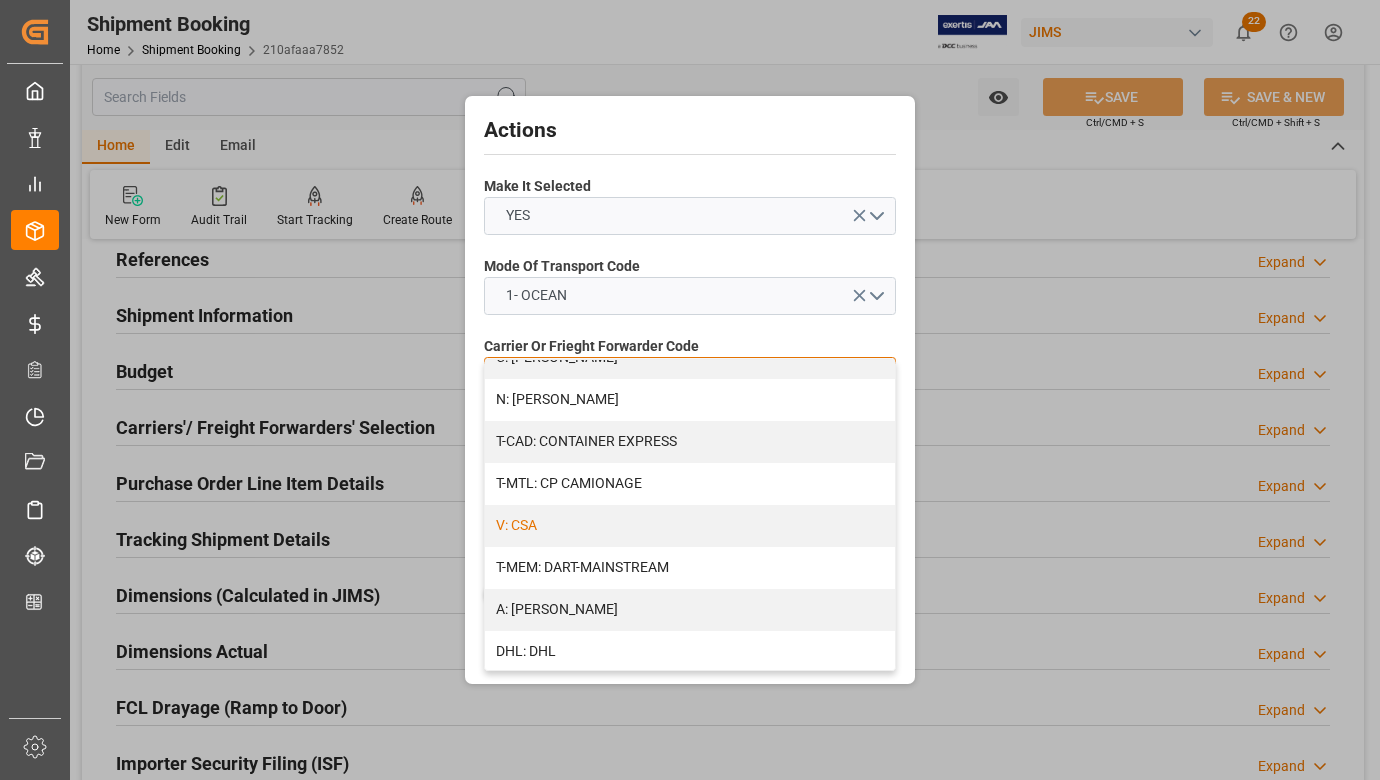 scroll, scrollTop: 100, scrollLeft: 0, axis: vertical 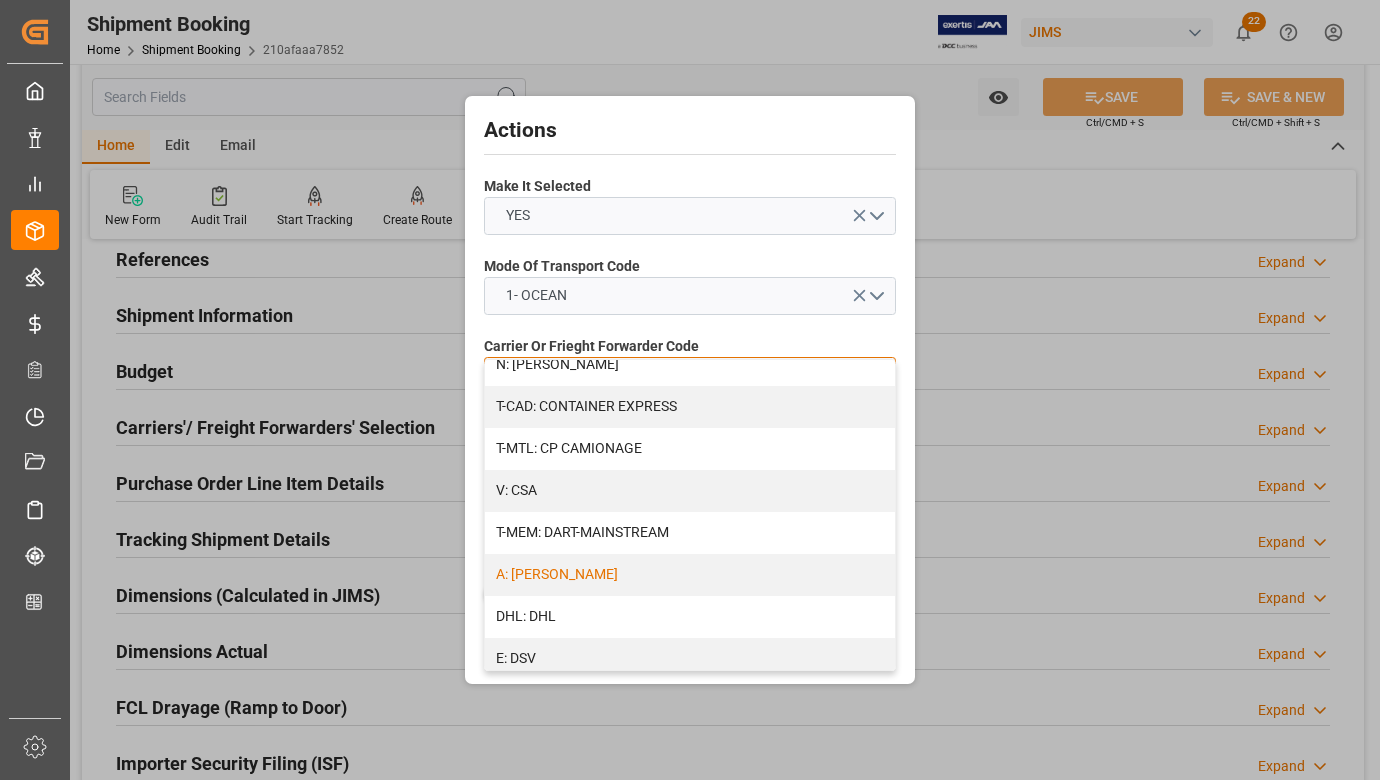 click on "A: [PERSON_NAME]" at bounding box center [690, 575] 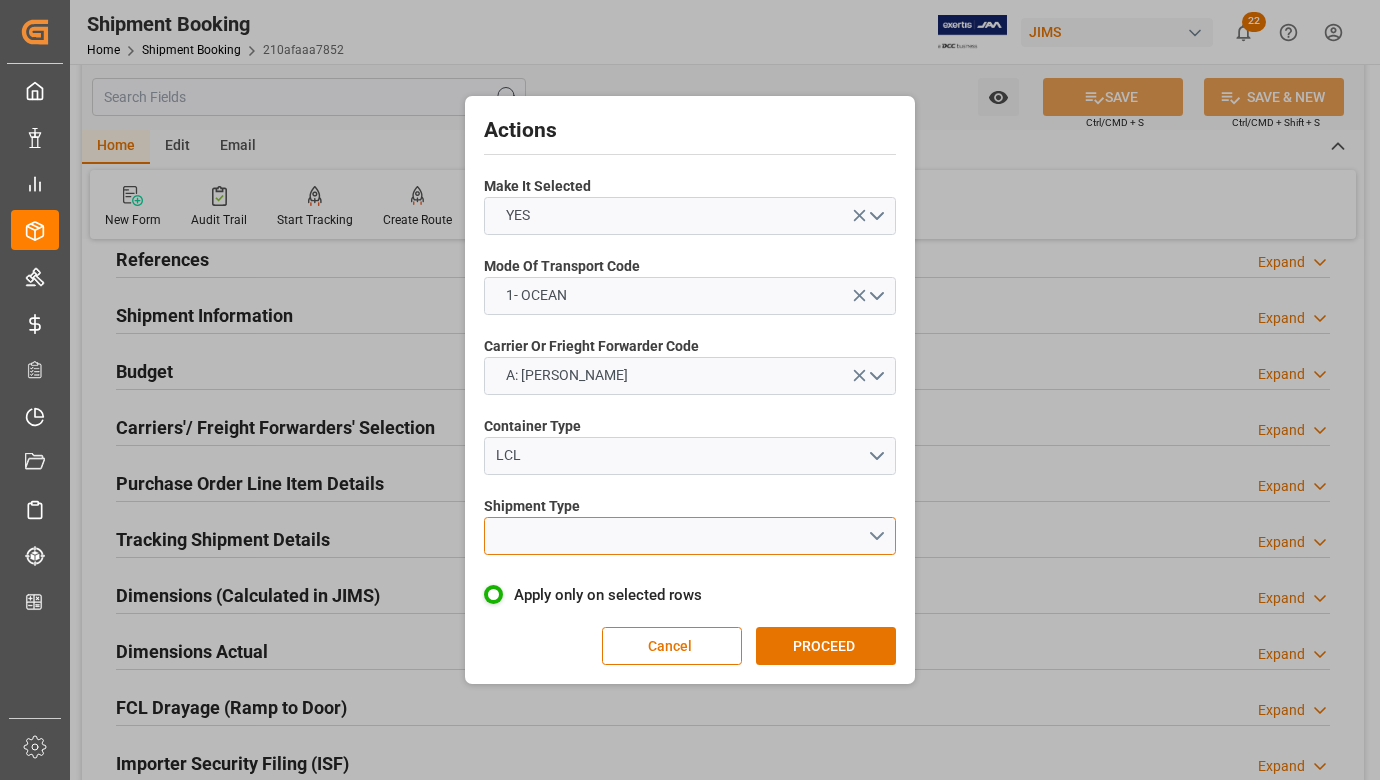 click at bounding box center (690, 536) 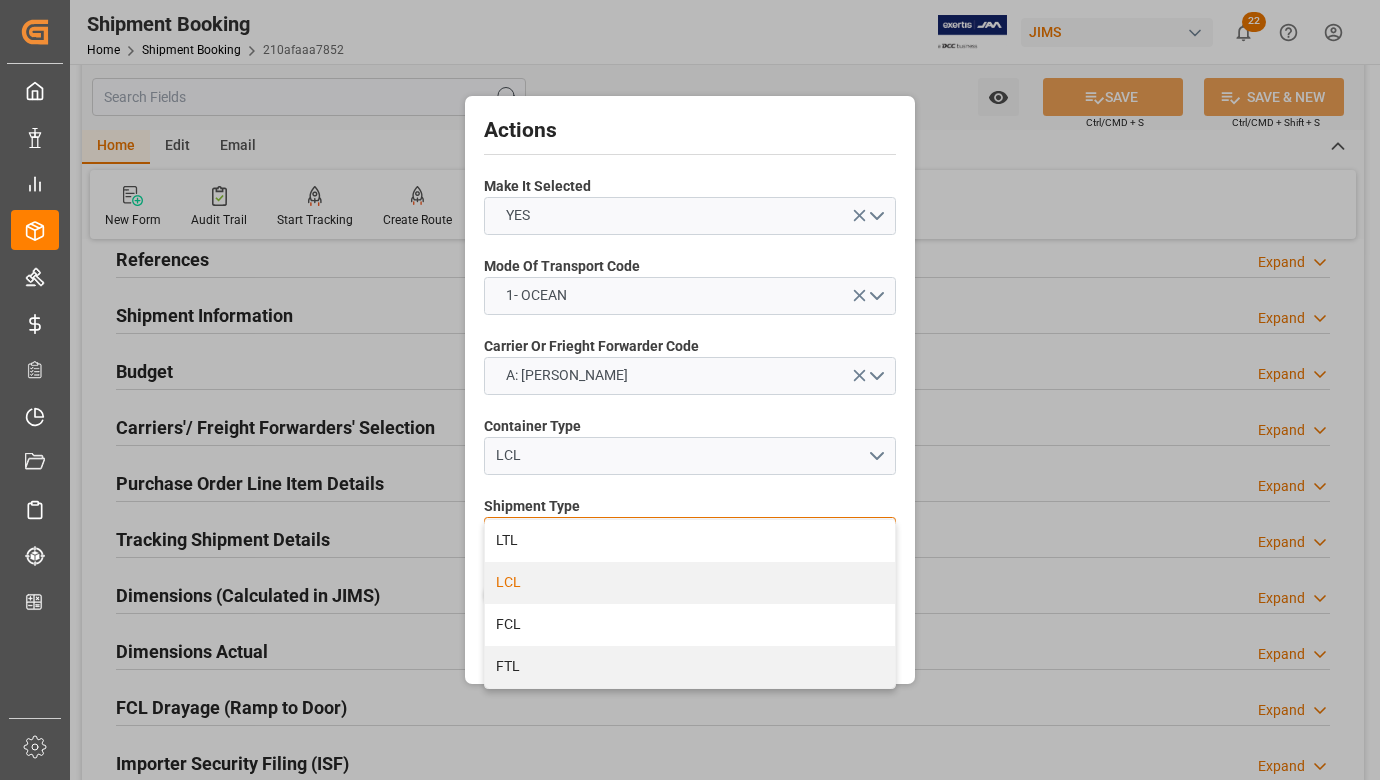 click on "LCL" at bounding box center (690, 583) 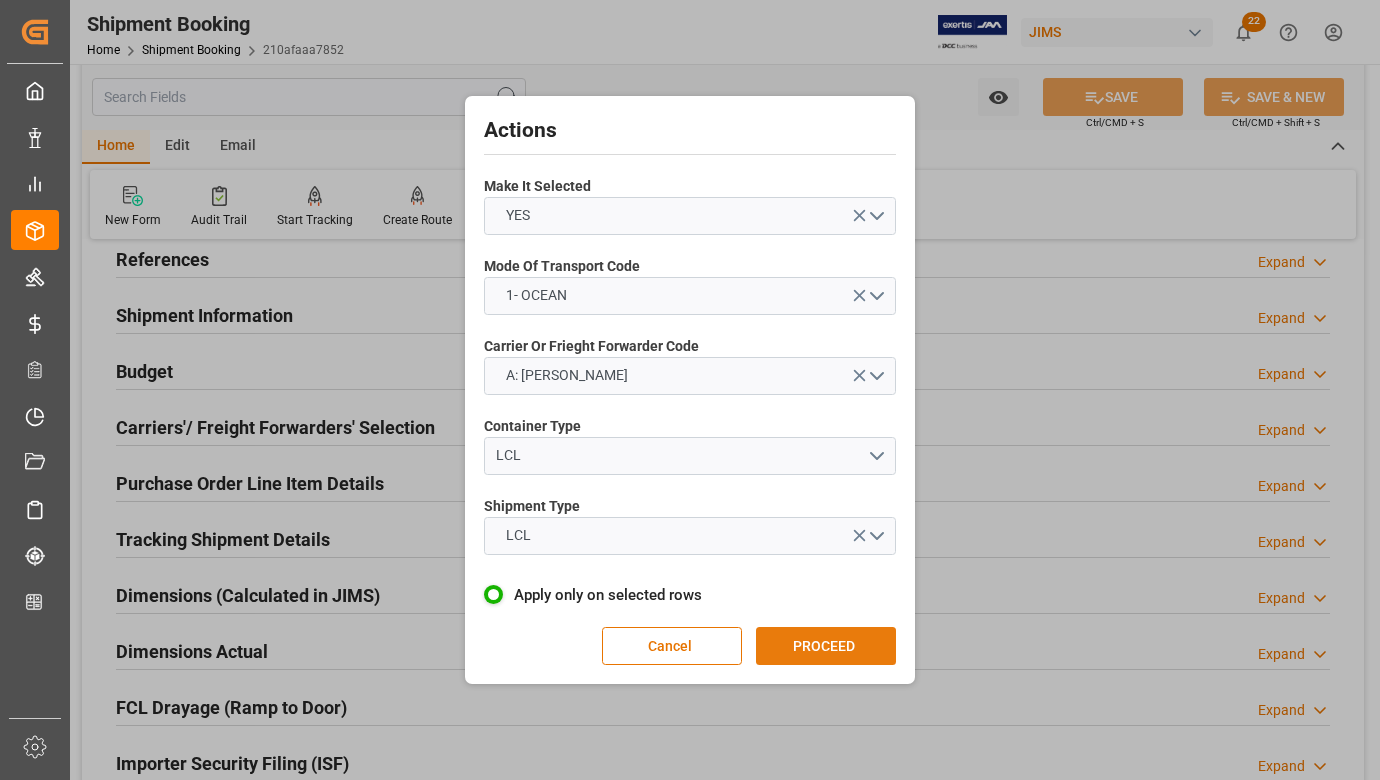 click on "PROCEED" at bounding box center (826, 646) 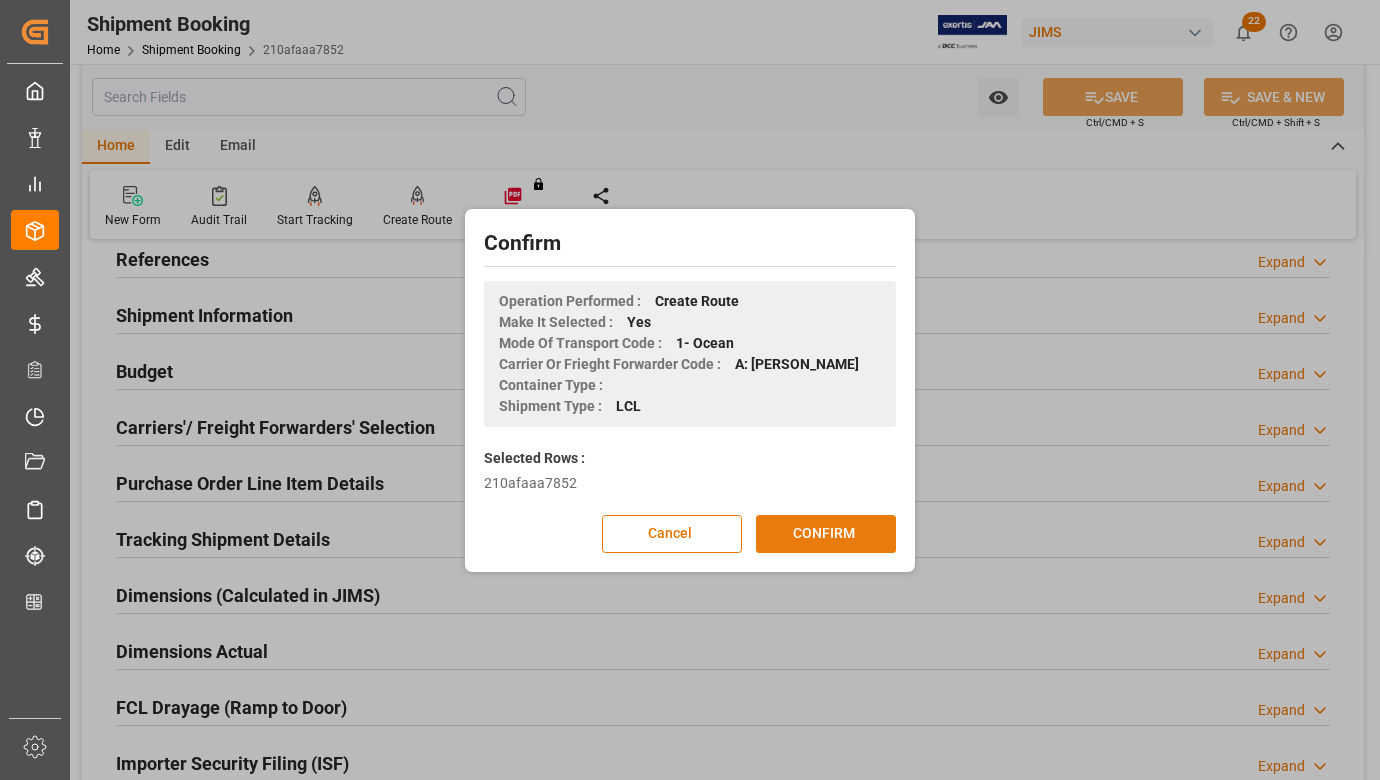 click on "CONFIRM" at bounding box center [826, 534] 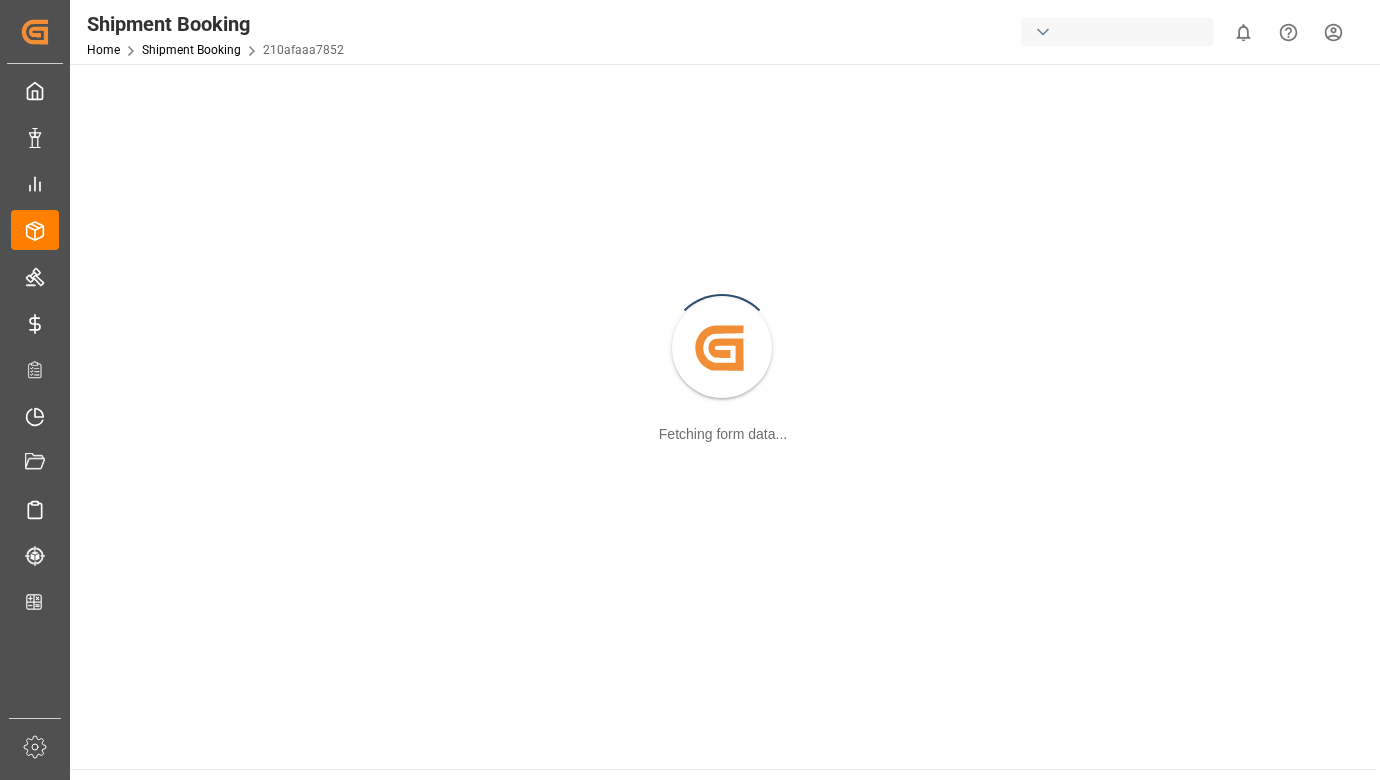 scroll, scrollTop: 0, scrollLeft: 0, axis: both 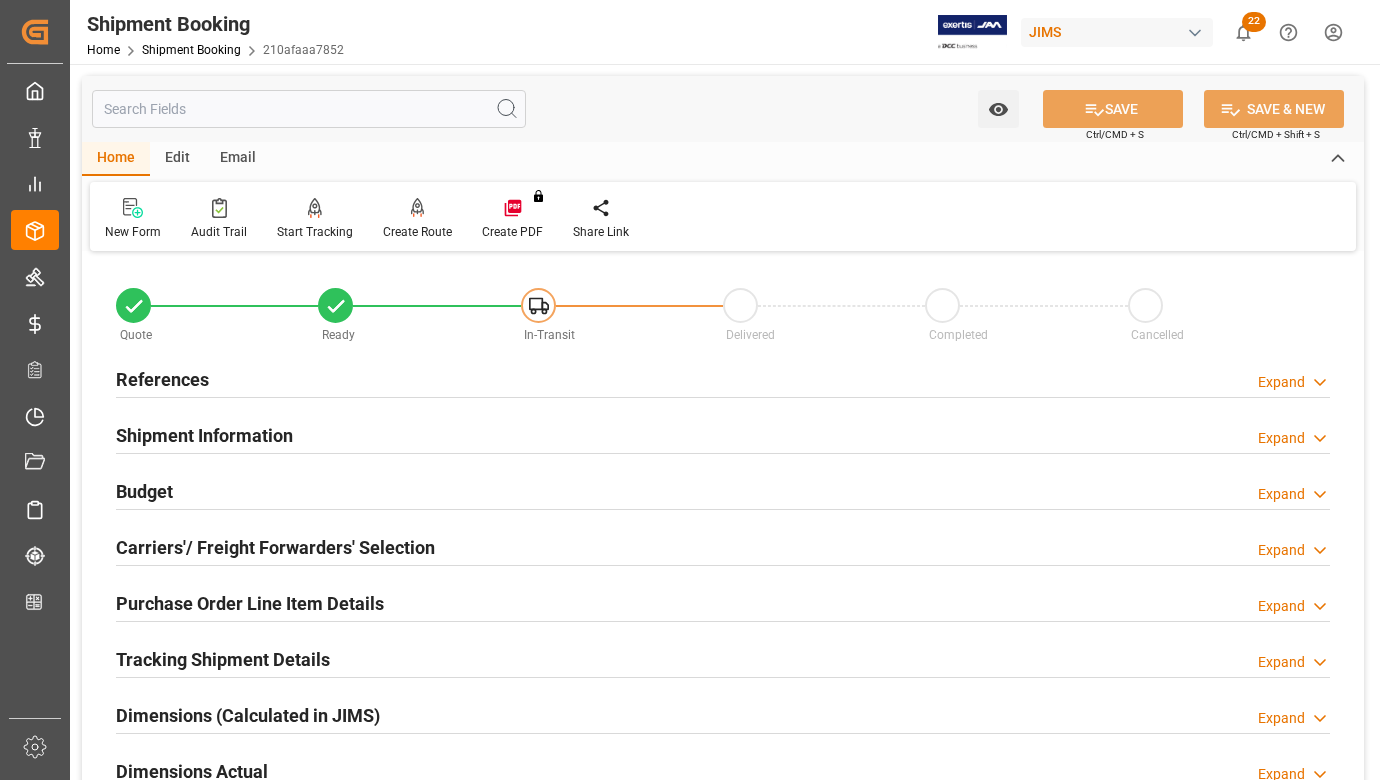 click on "References" at bounding box center [162, 379] 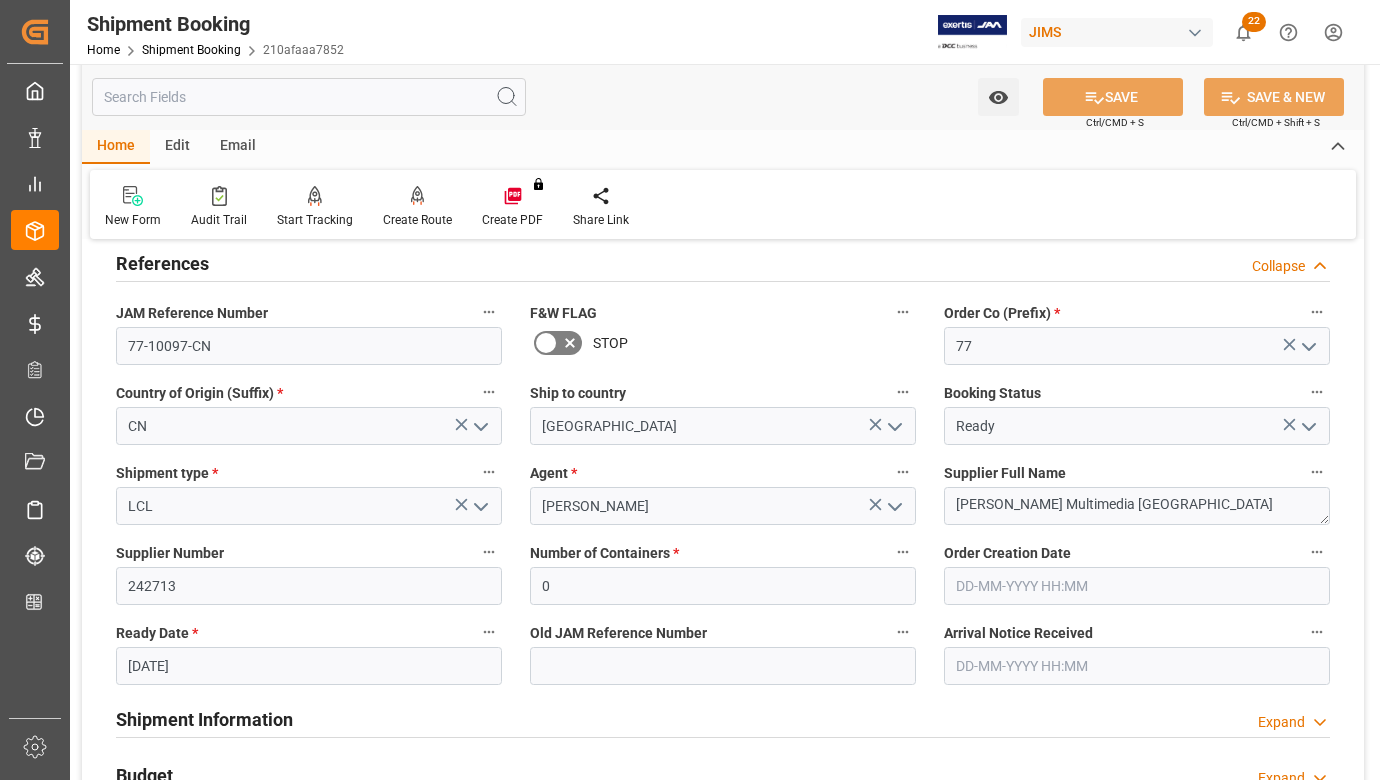 scroll, scrollTop: 300, scrollLeft: 0, axis: vertical 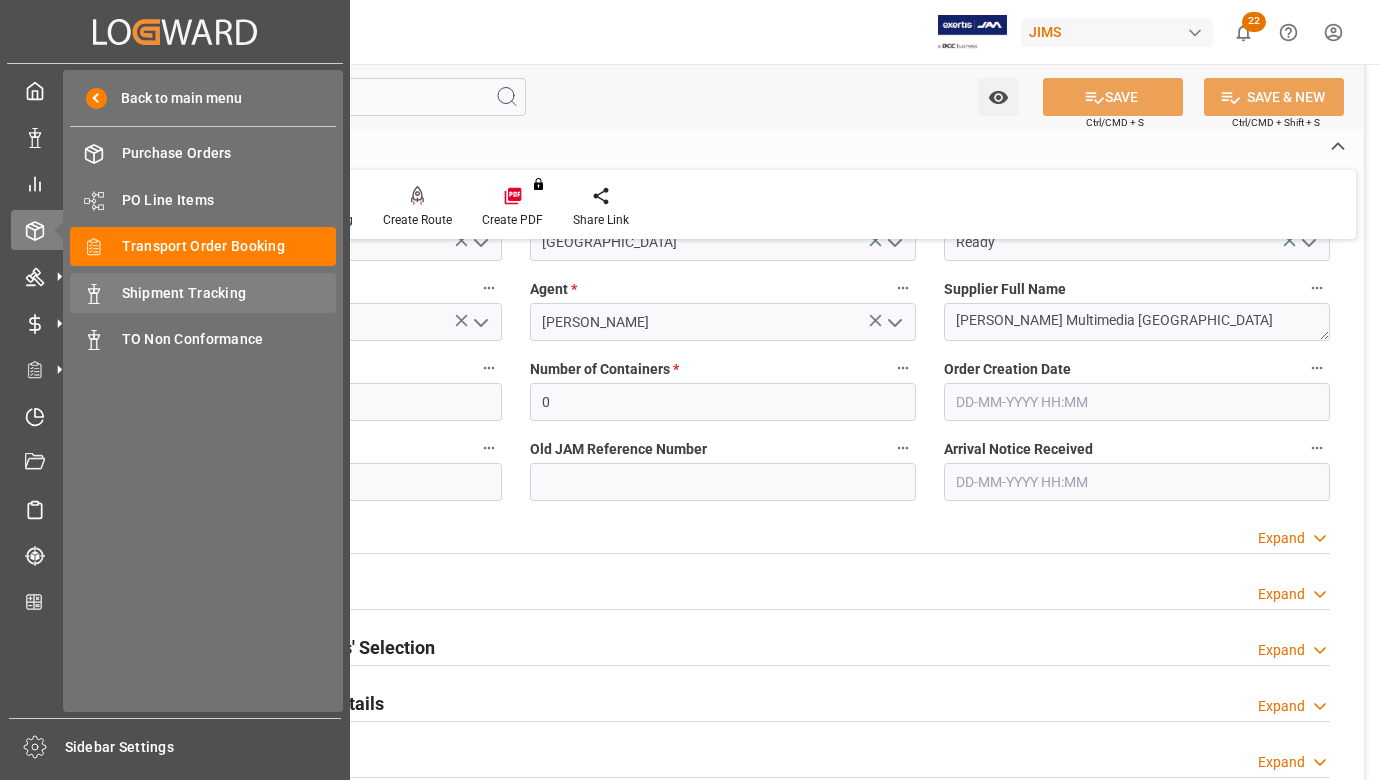 click on "Shipment Tracking" at bounding box center [229, 293] 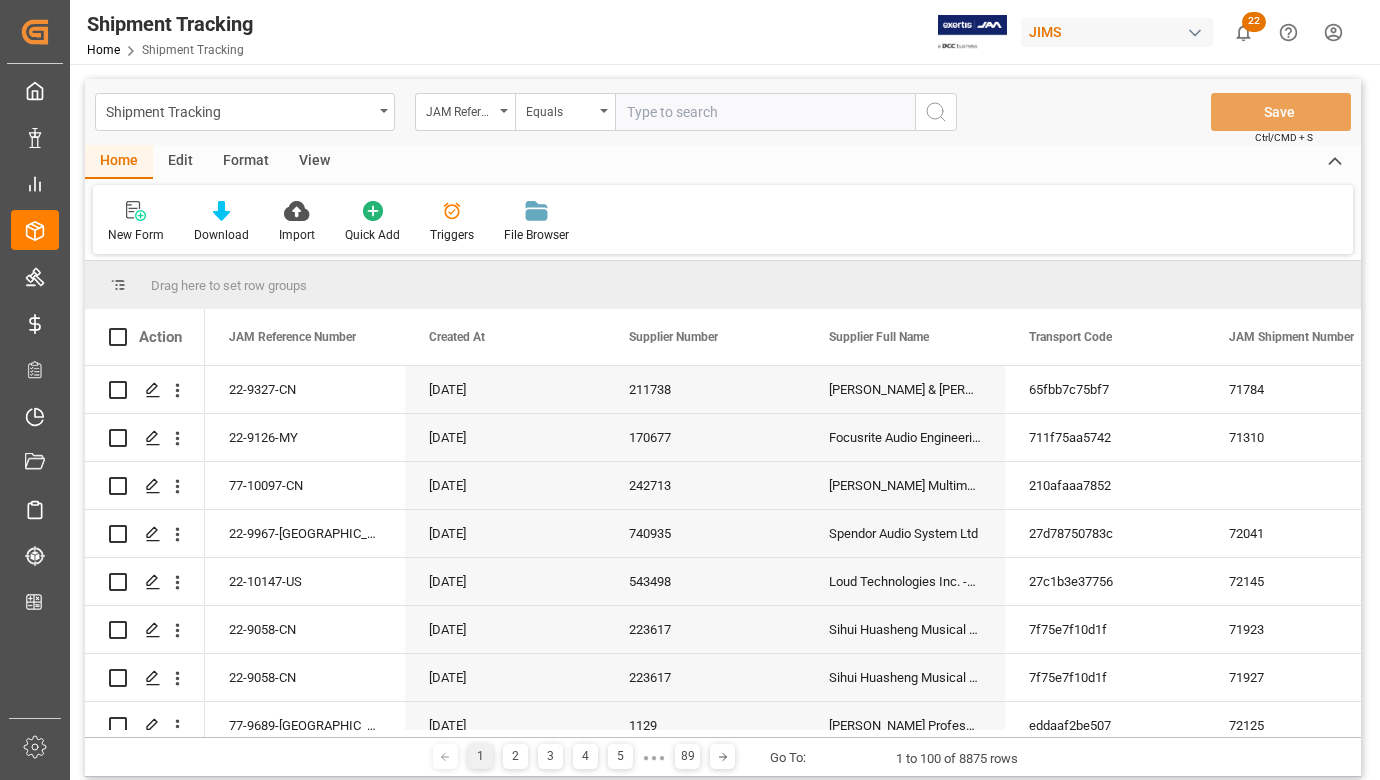 click at bounding box center (765, 112) 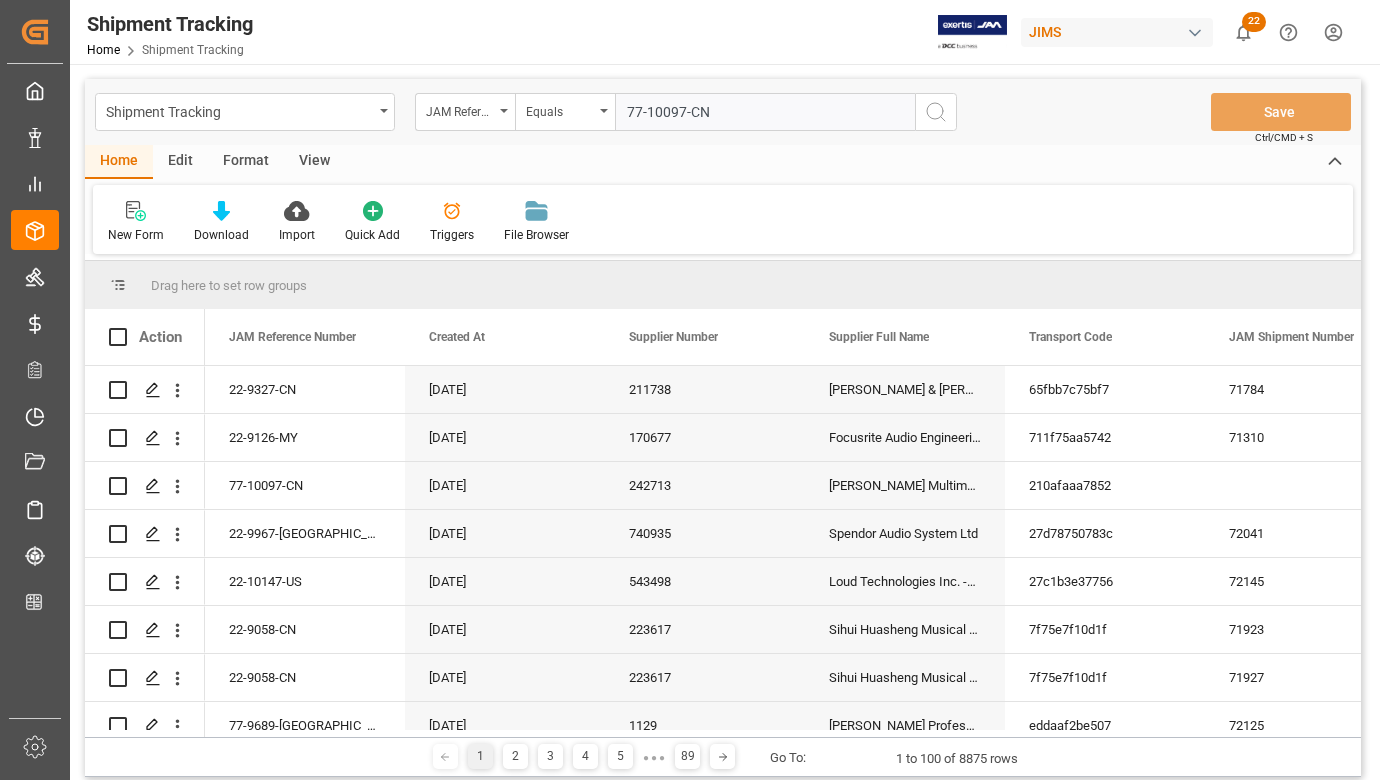 type on "77-10097-CN" 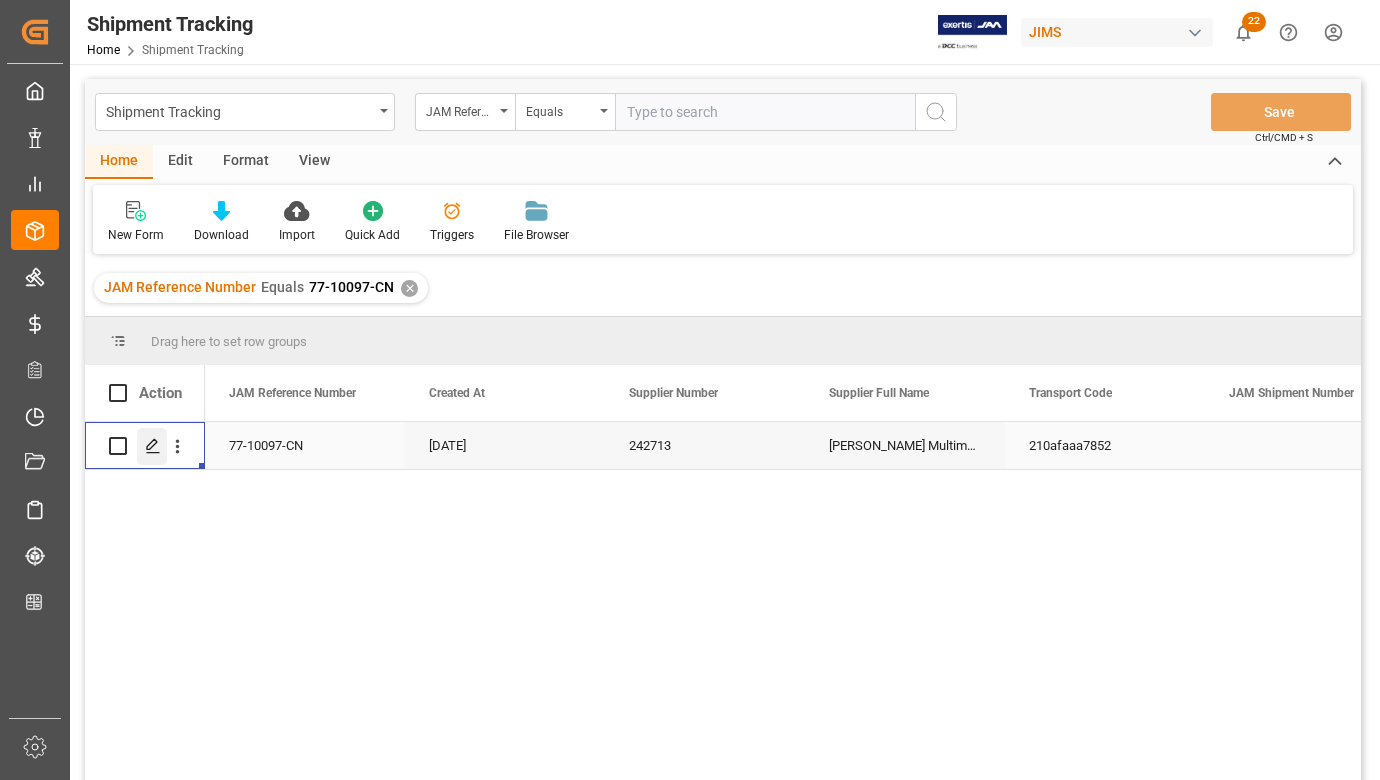 click 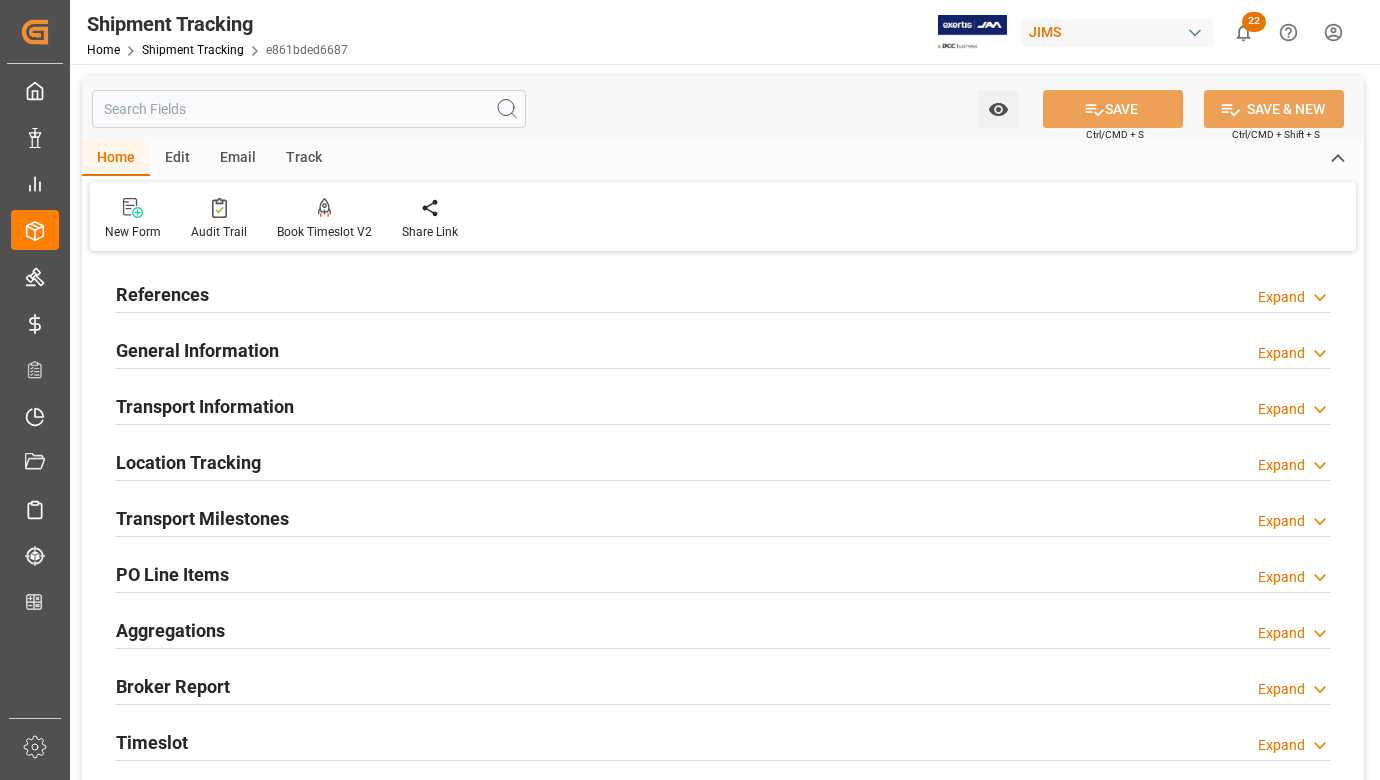 click on "Transport Milestones" at bounding box center (202, 518) 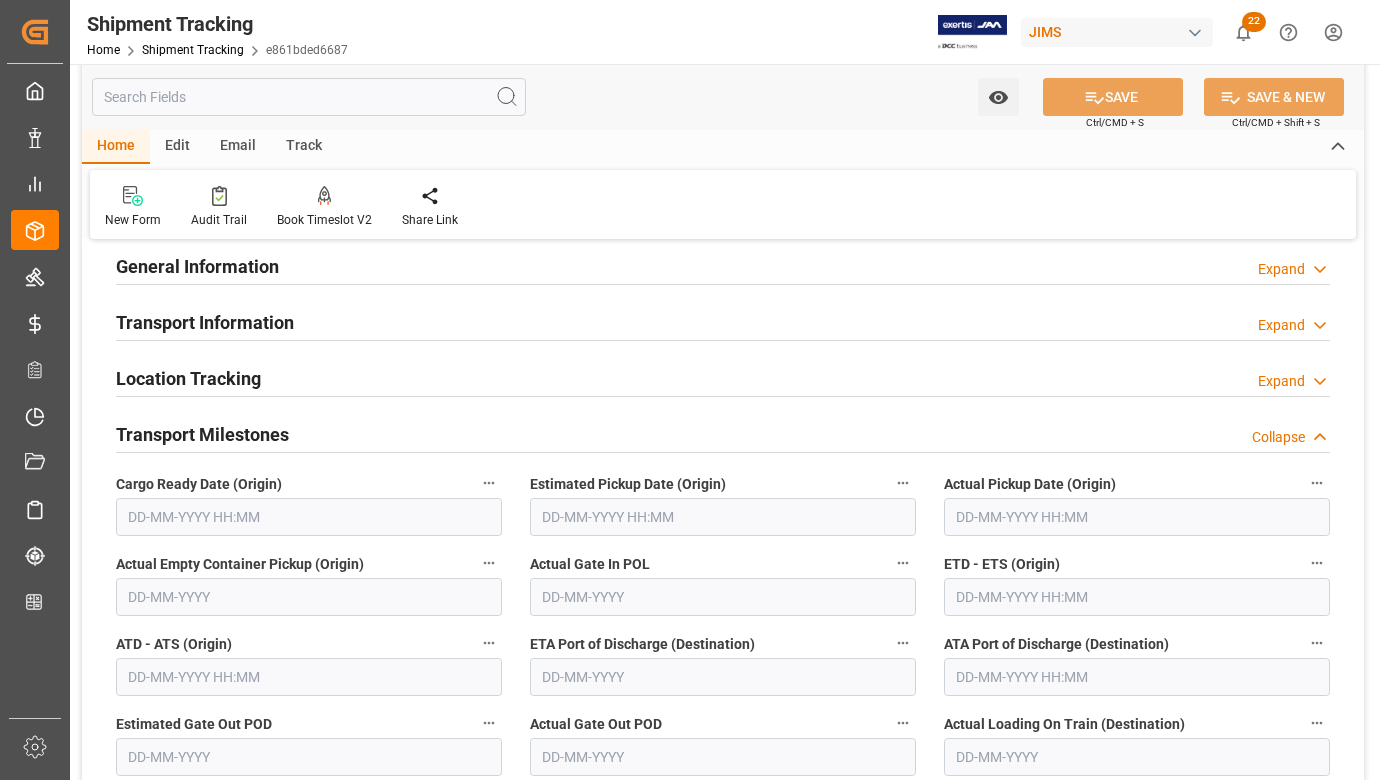 scroll, scrollTop: 200, scrollLeft: 0, axis: vertical 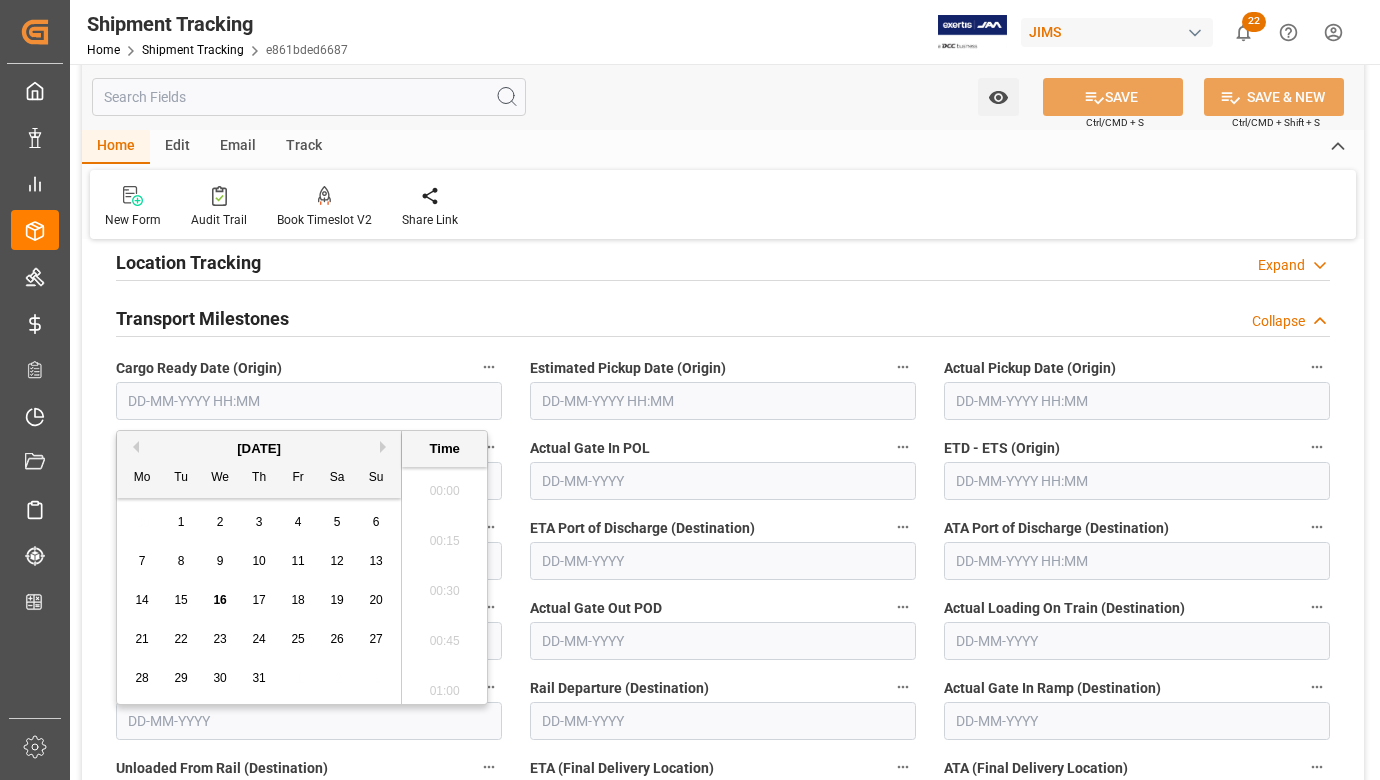 click at bounding box center (309, 401) 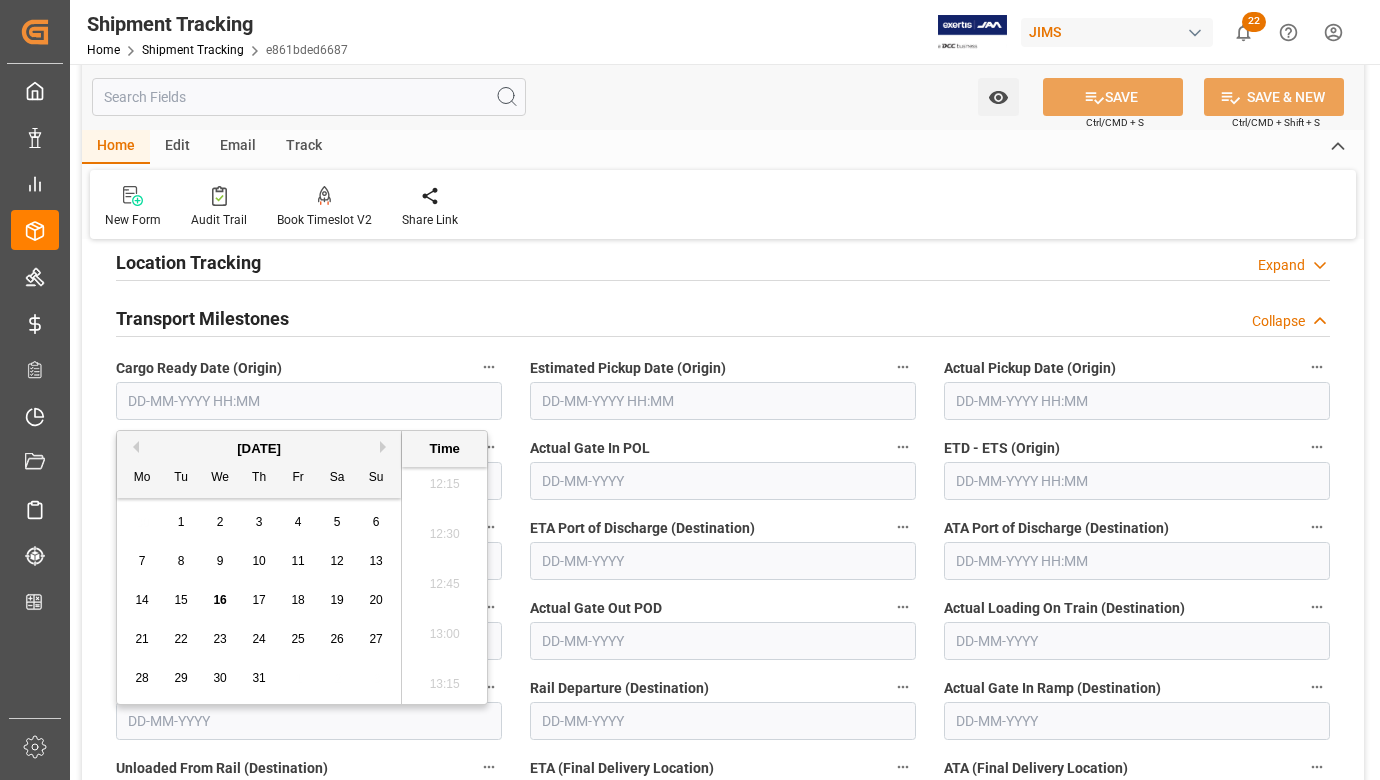 click on "29" at bounding box center (180, 678) 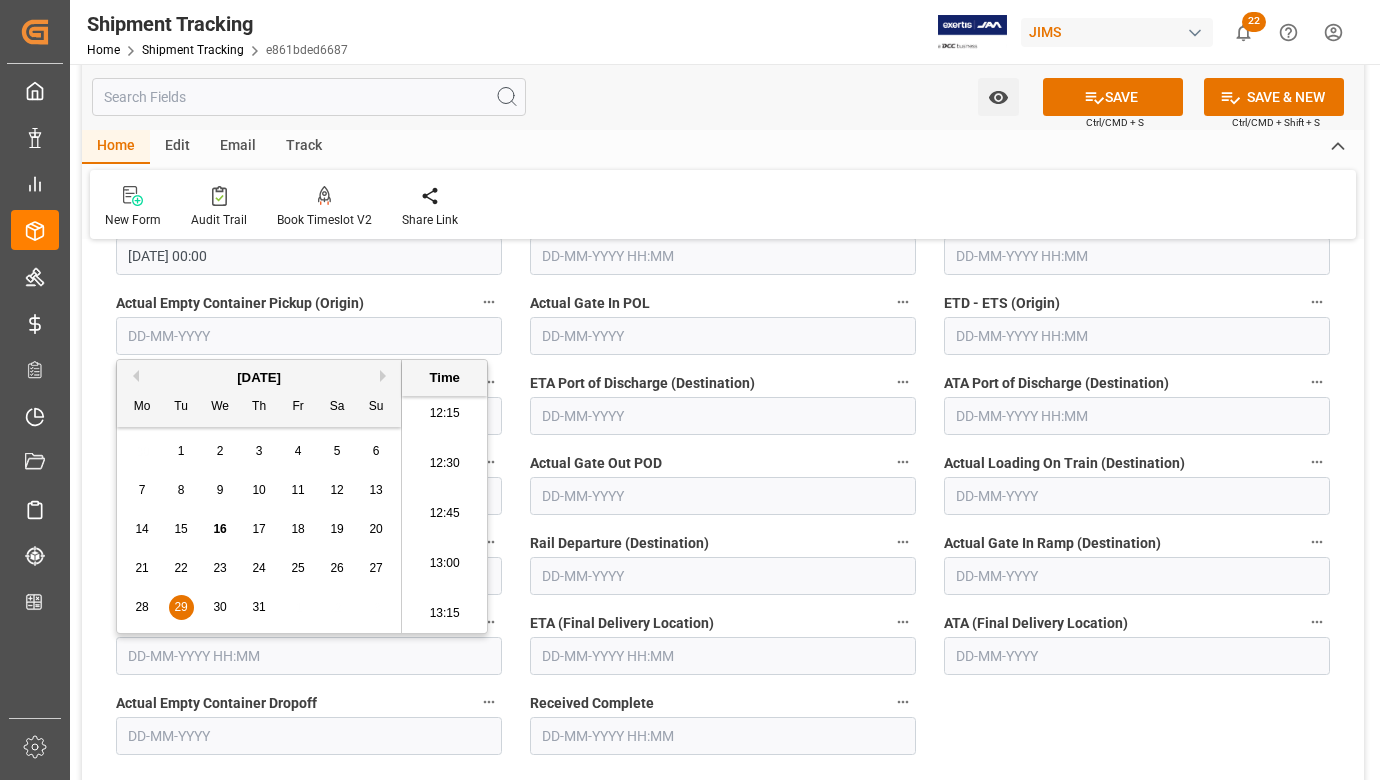 scroll, scrollTop: 400, scrollLeft: 0, axis: vertical 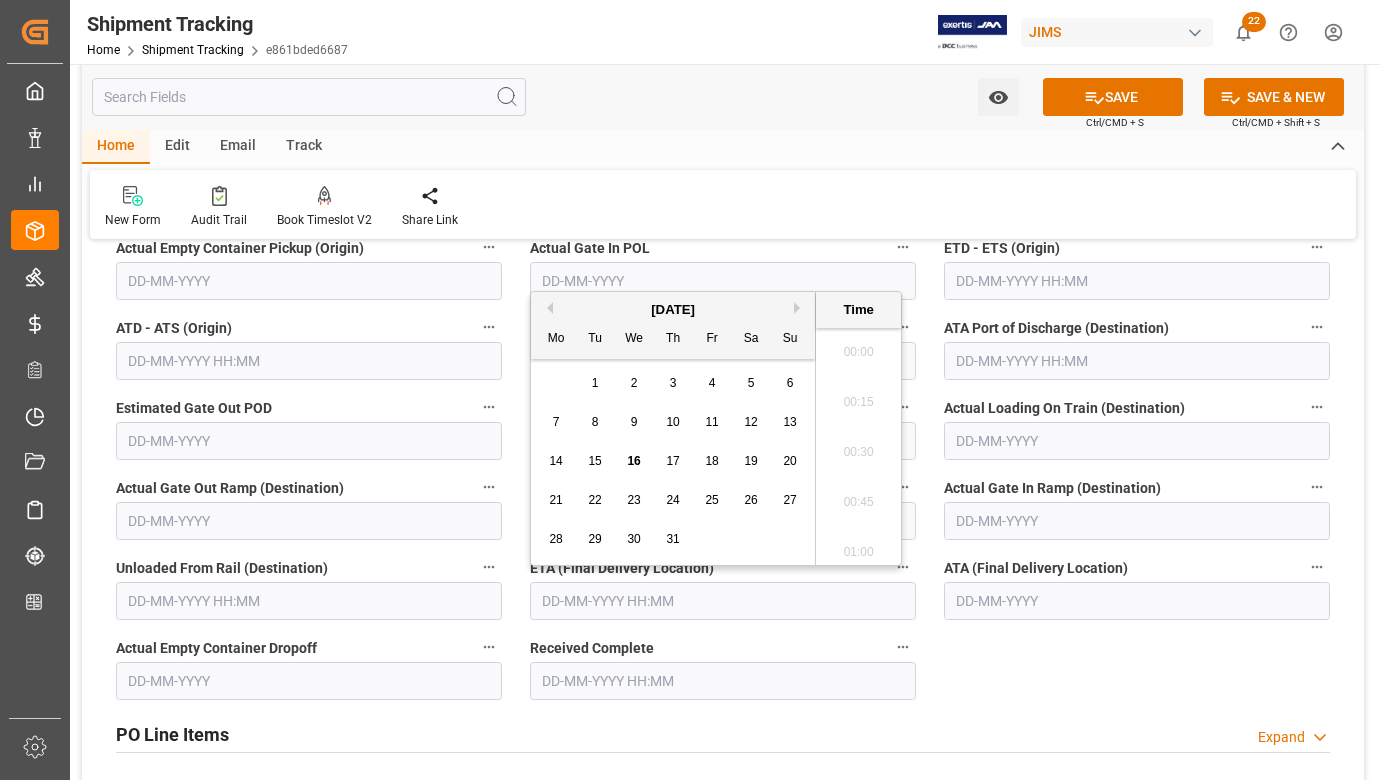 click at bounding box center (723, 601) 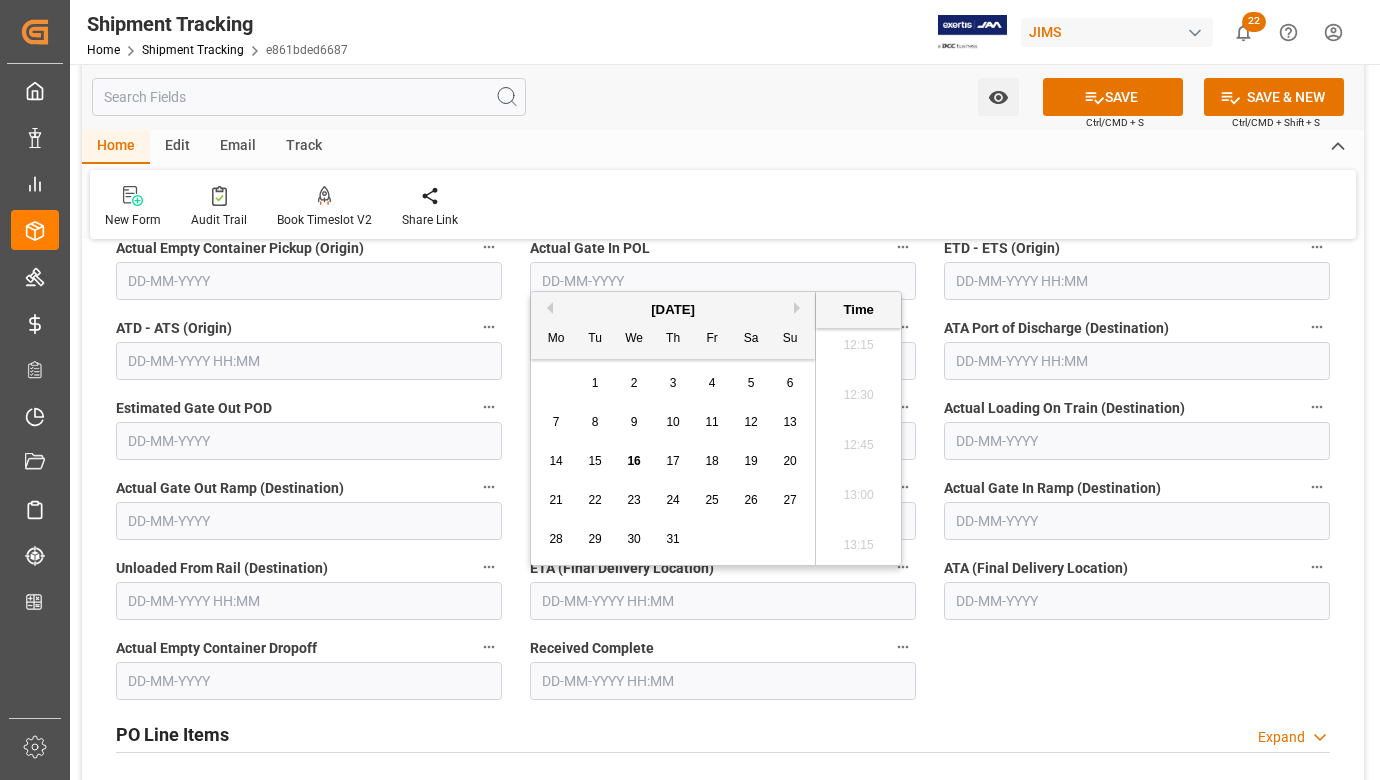 click on "Next Month" at bounding box center [800, 308] 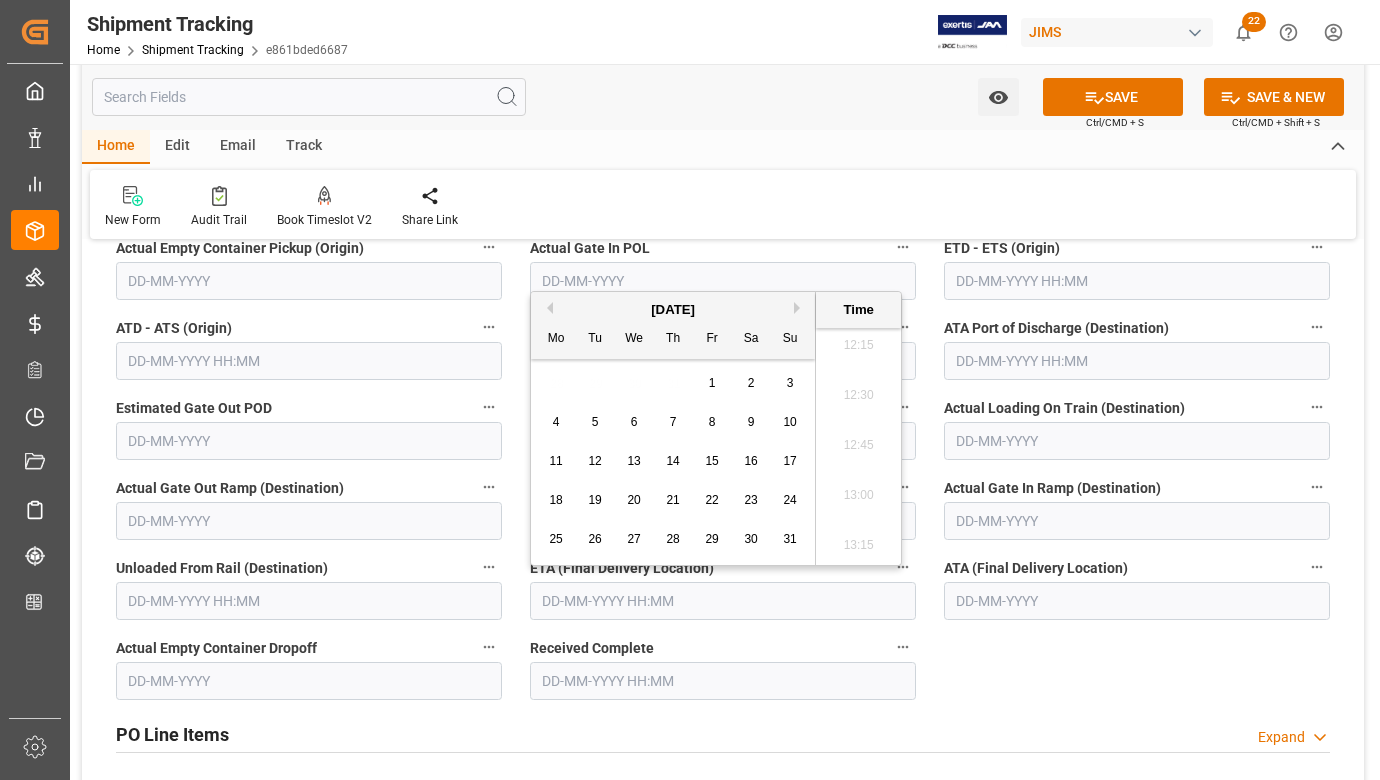 click on "Next Month" at bounding box center (800, 308) 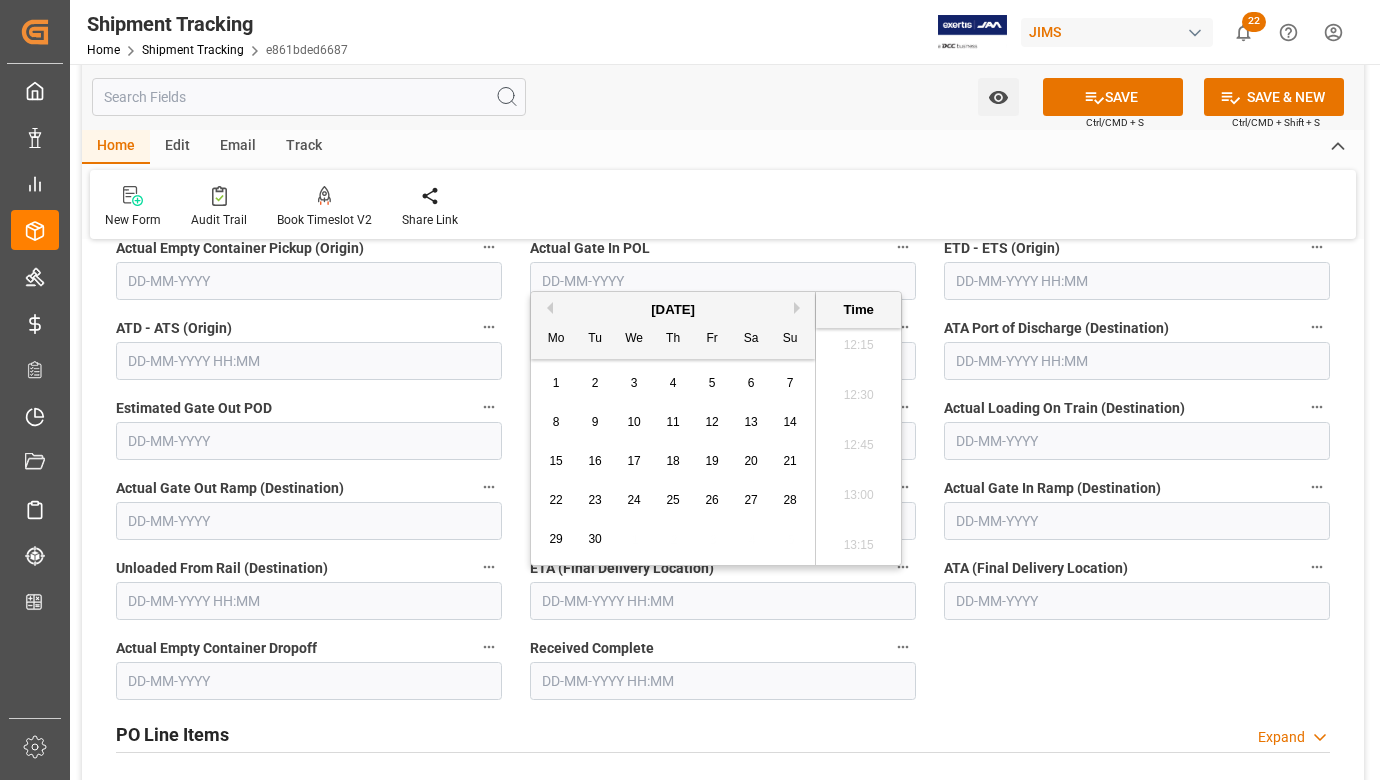 click on "29" at bounding box center (555, 539) 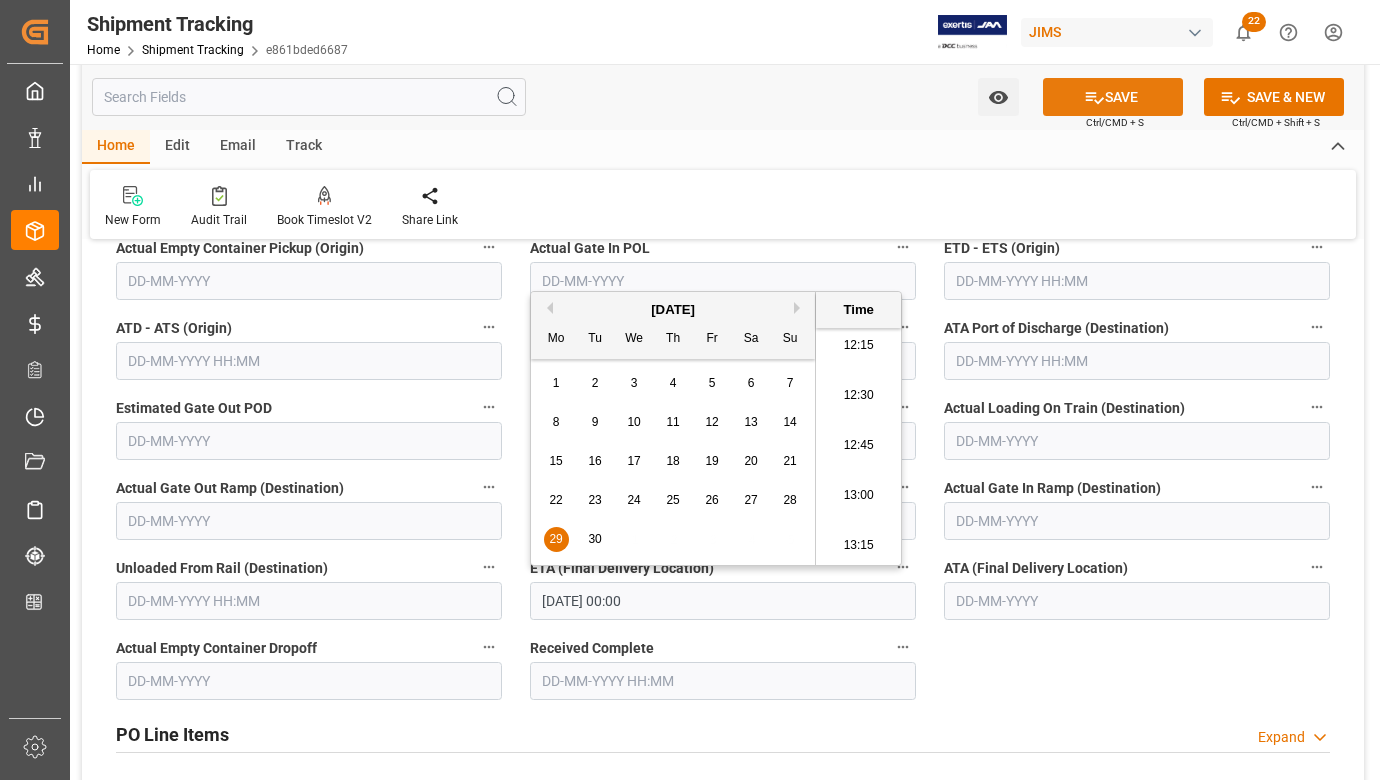 click 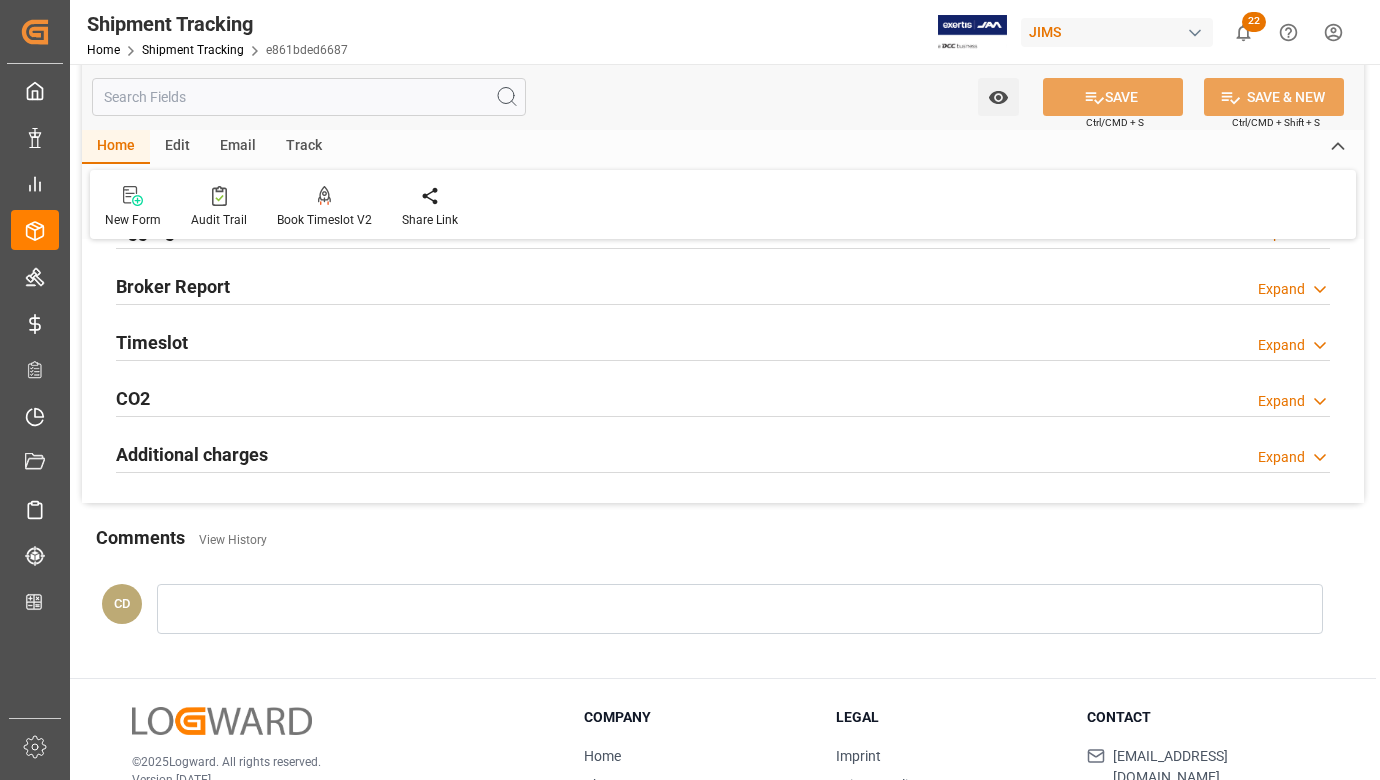 scroll, scrollTop: 0, scrollLeft: 0, axis: both 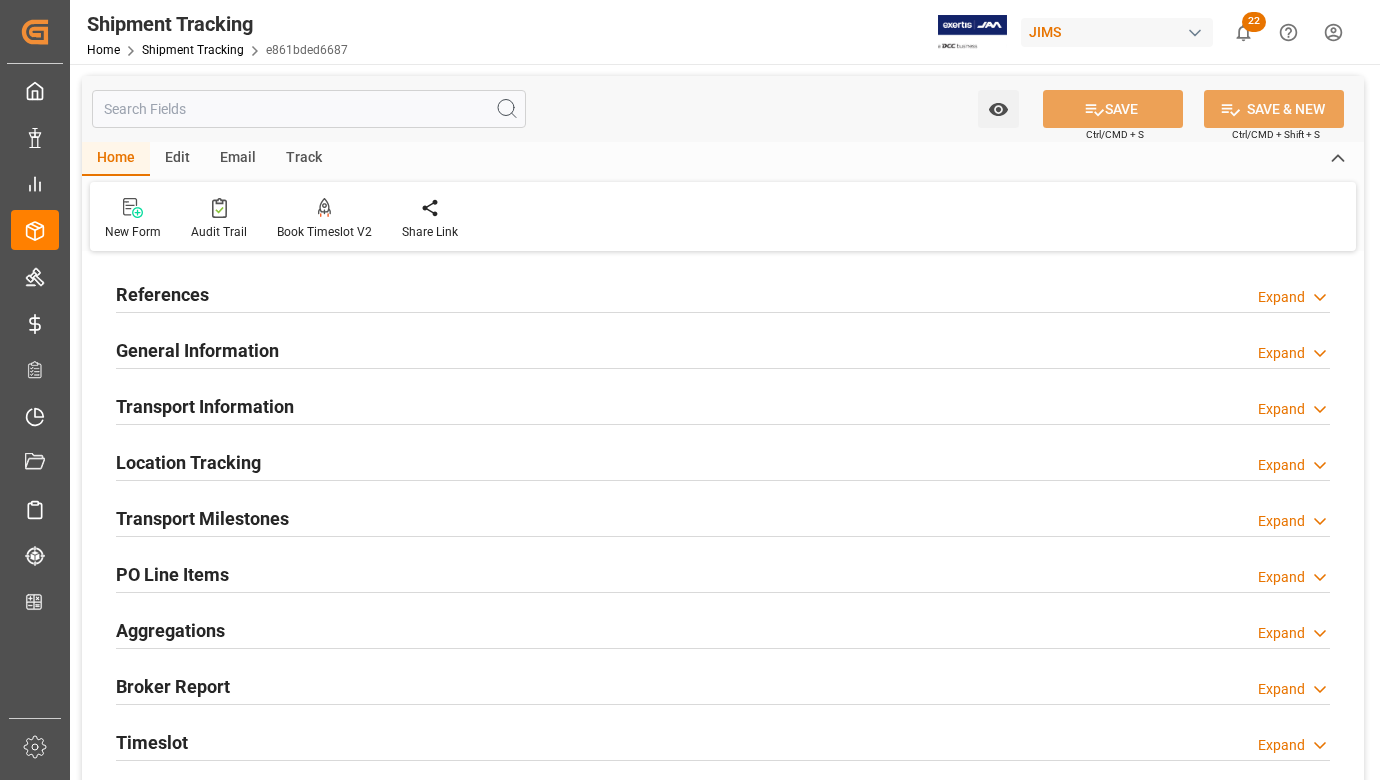 click on "References" at bounding box center (162, 294) 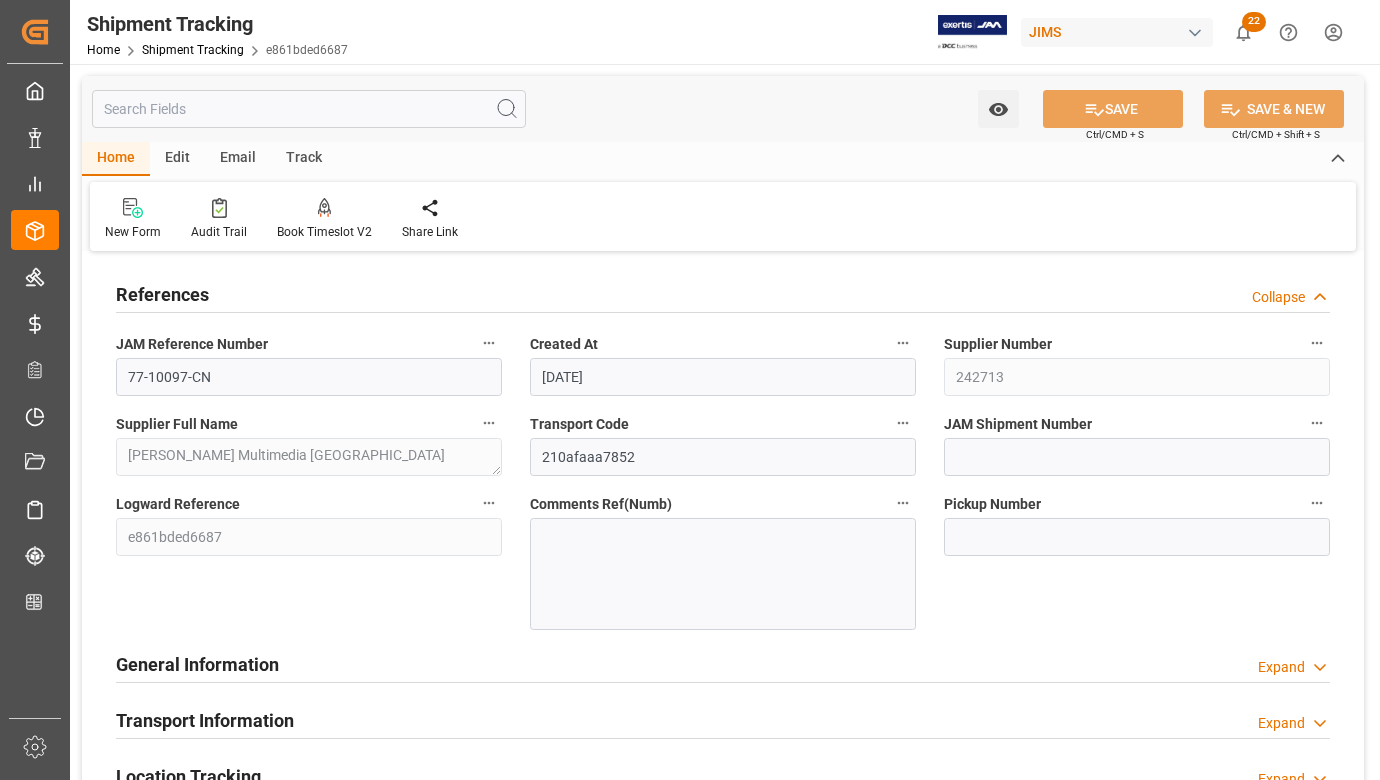 click on "References" at bounding box center [162, 294] 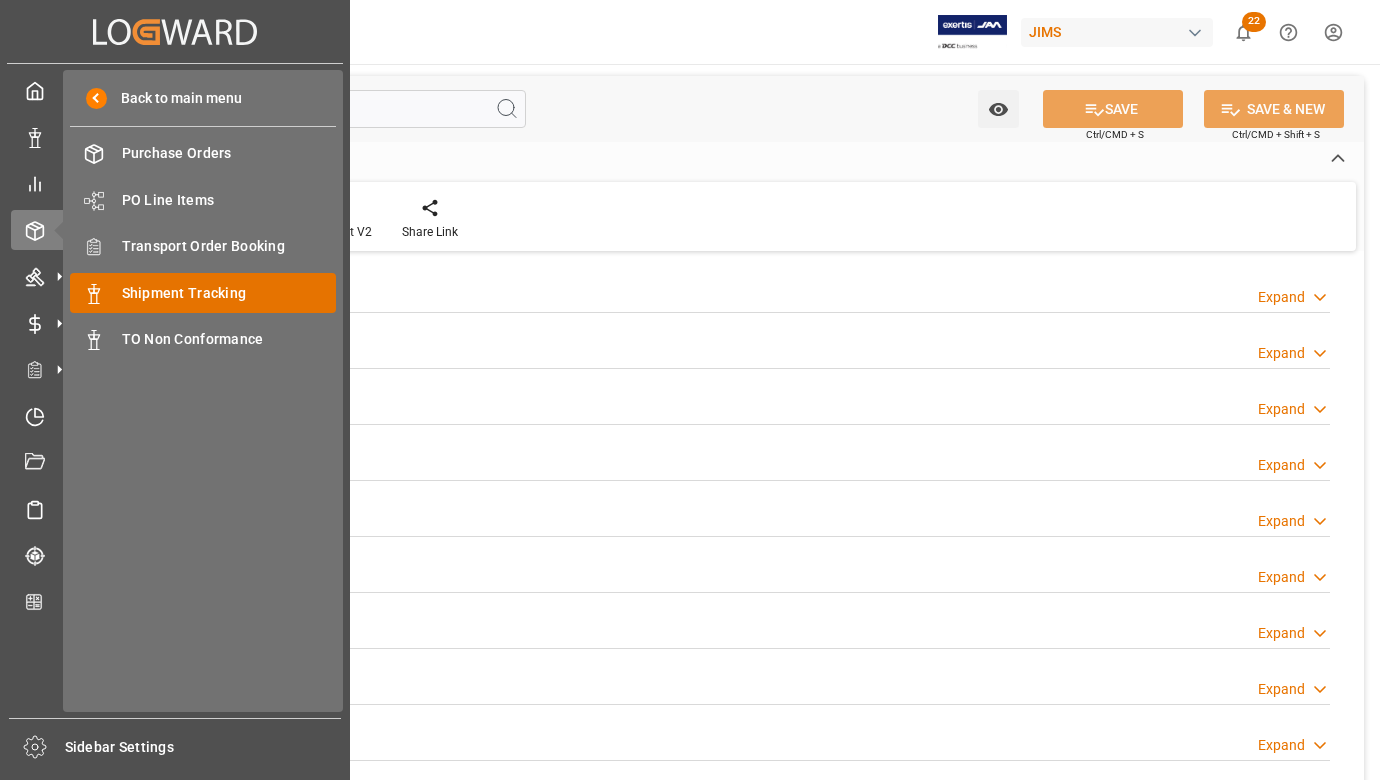 click on "Shipment Tracking" at bounding box center [229, 293] 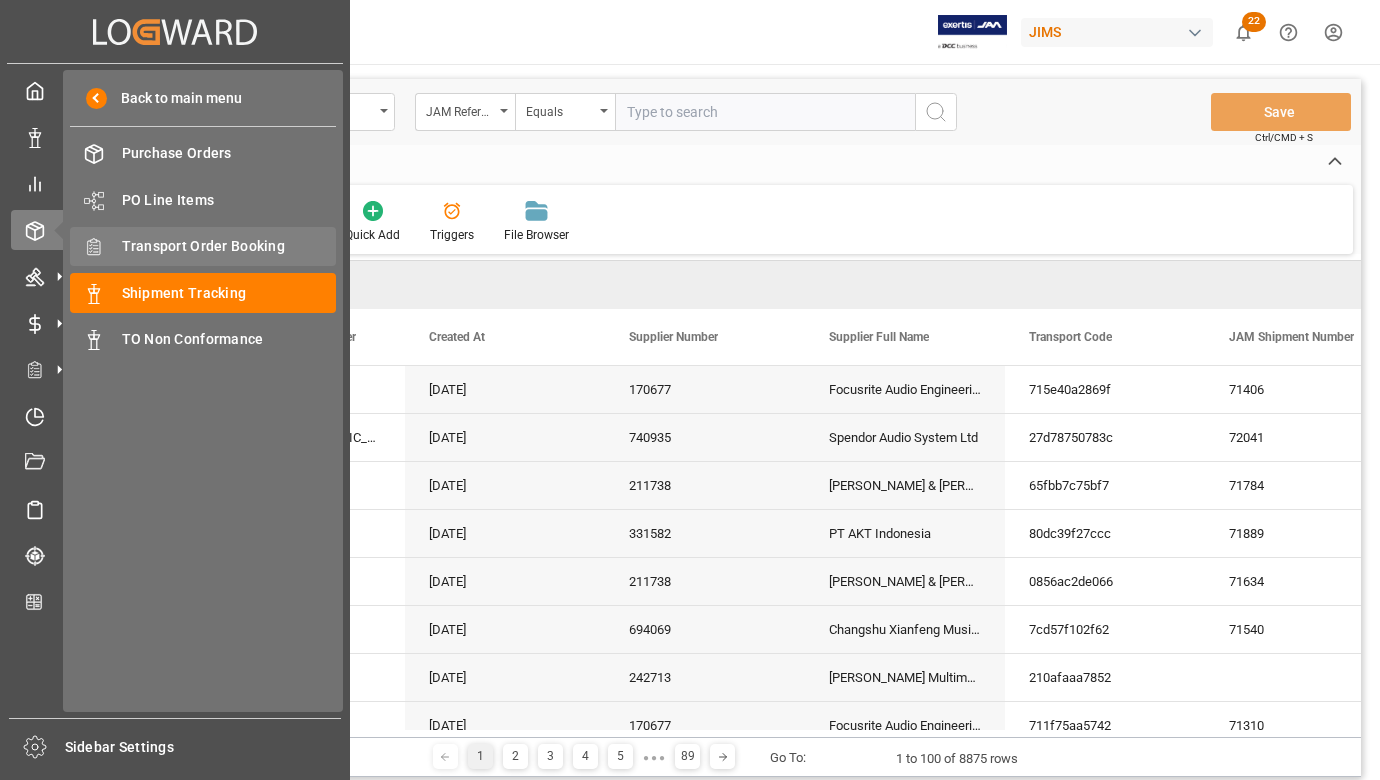 click on "Transport Order Booking Transport Order Booking" at bounding box center [203, 246] 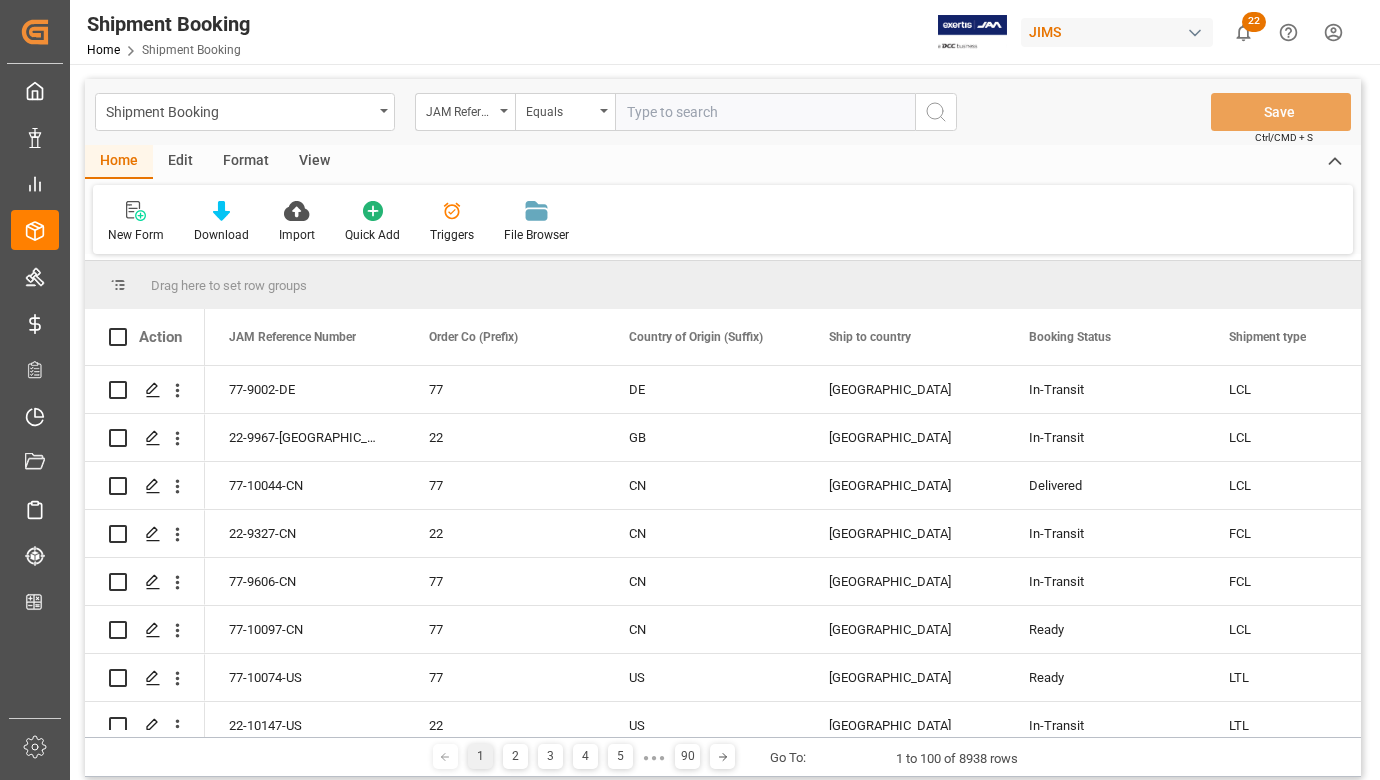 click at bounding box center (765, 112) 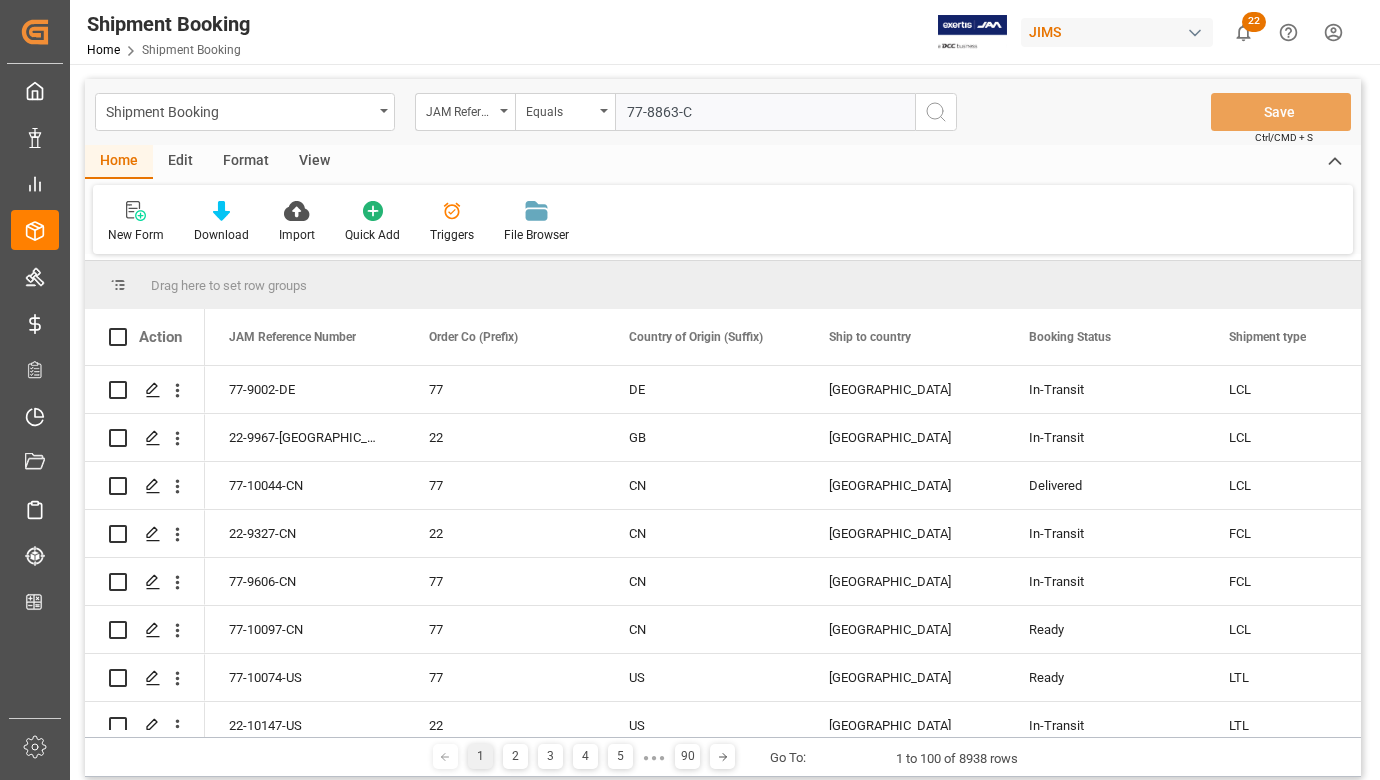 type on "77-8863-CN" 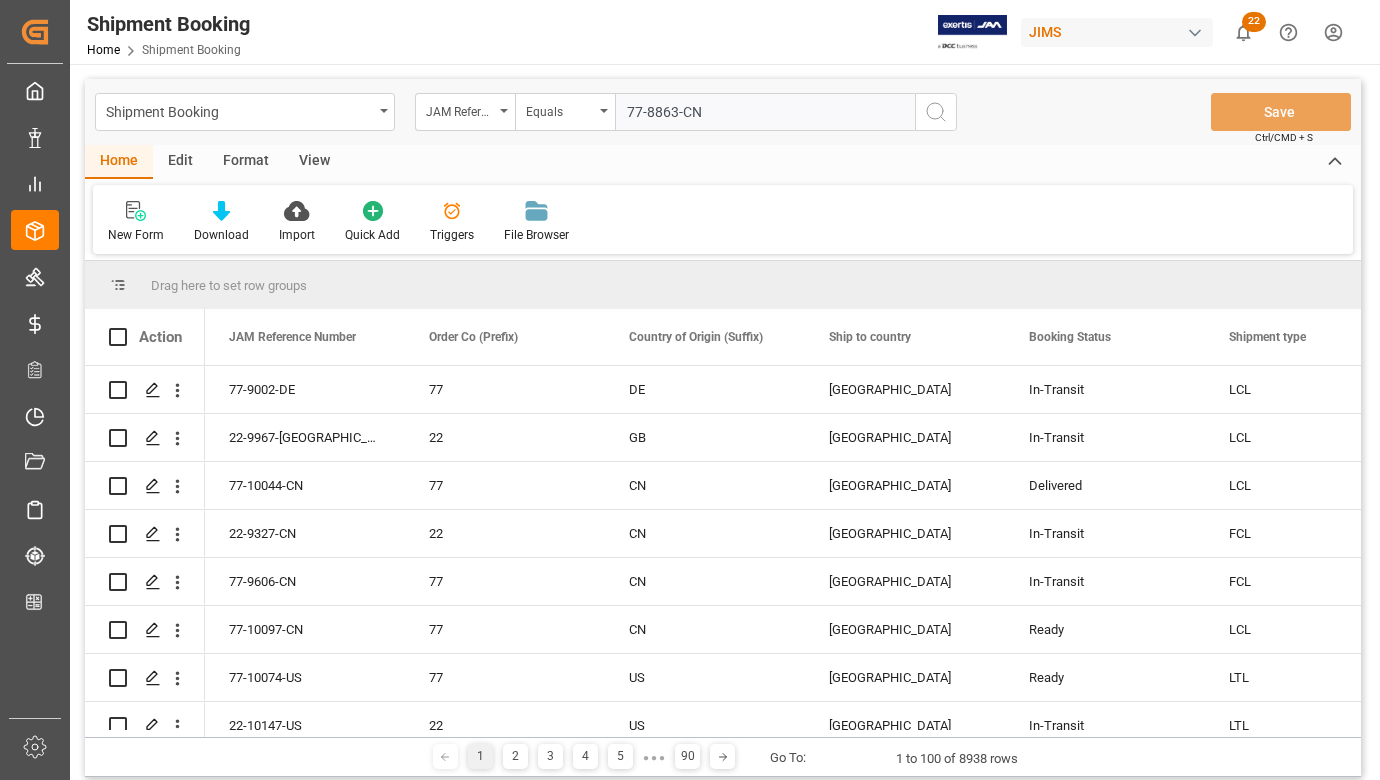 type 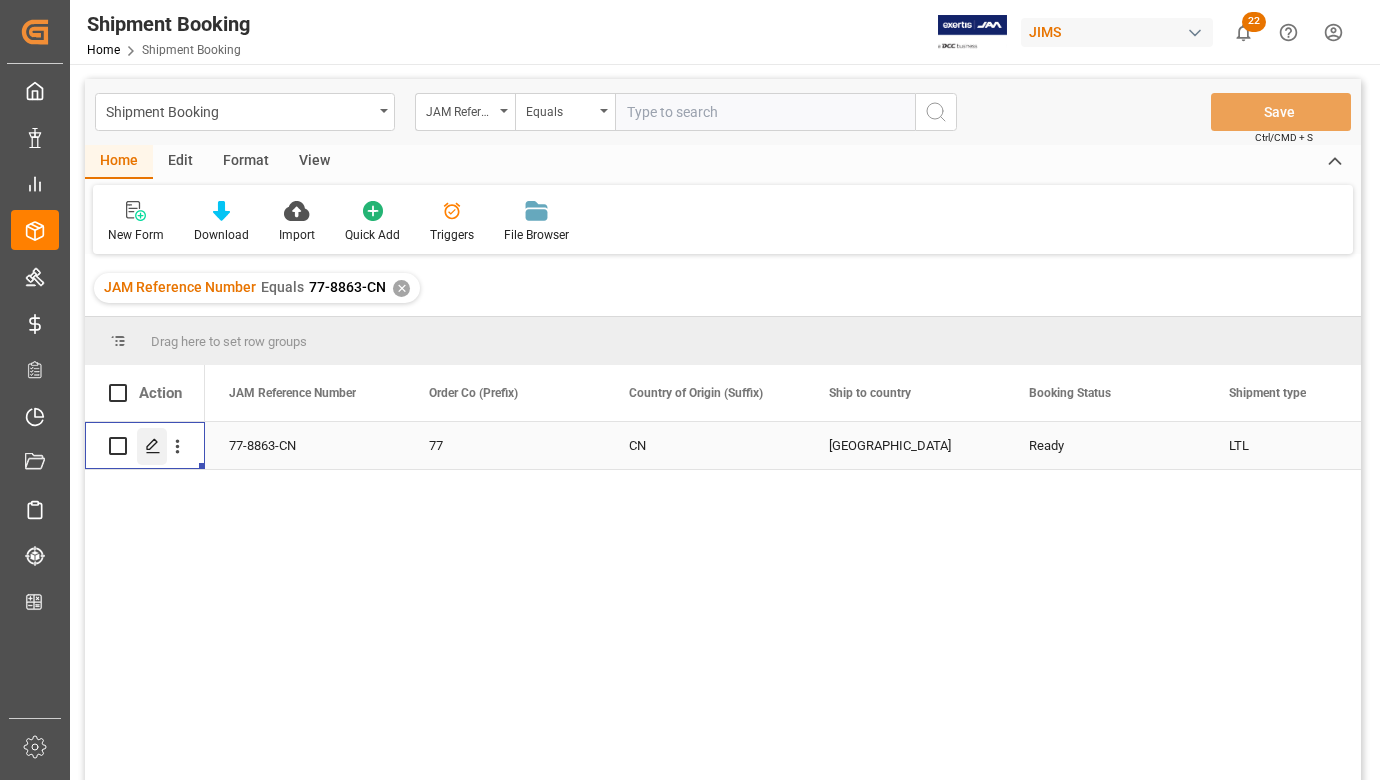 click 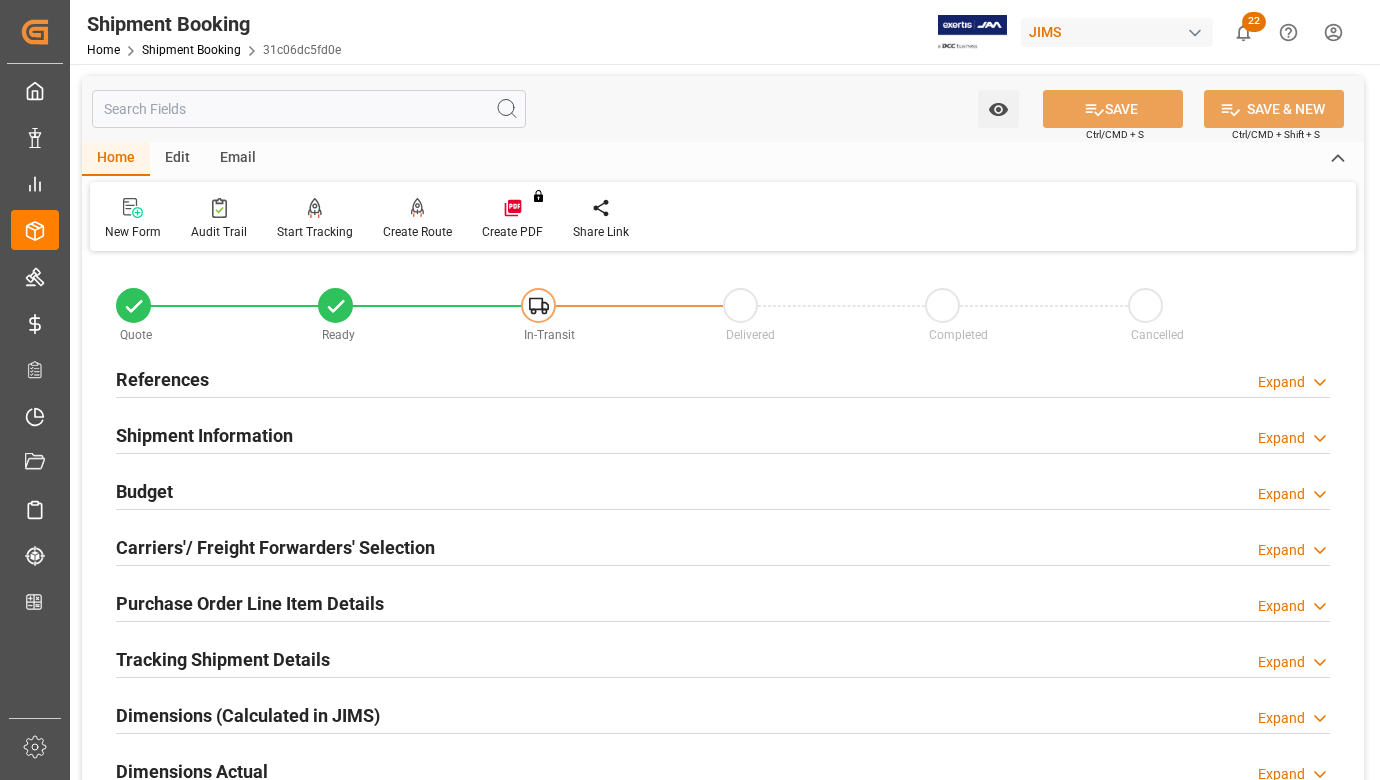 click on "Budget" at bounding box center (144, 491) 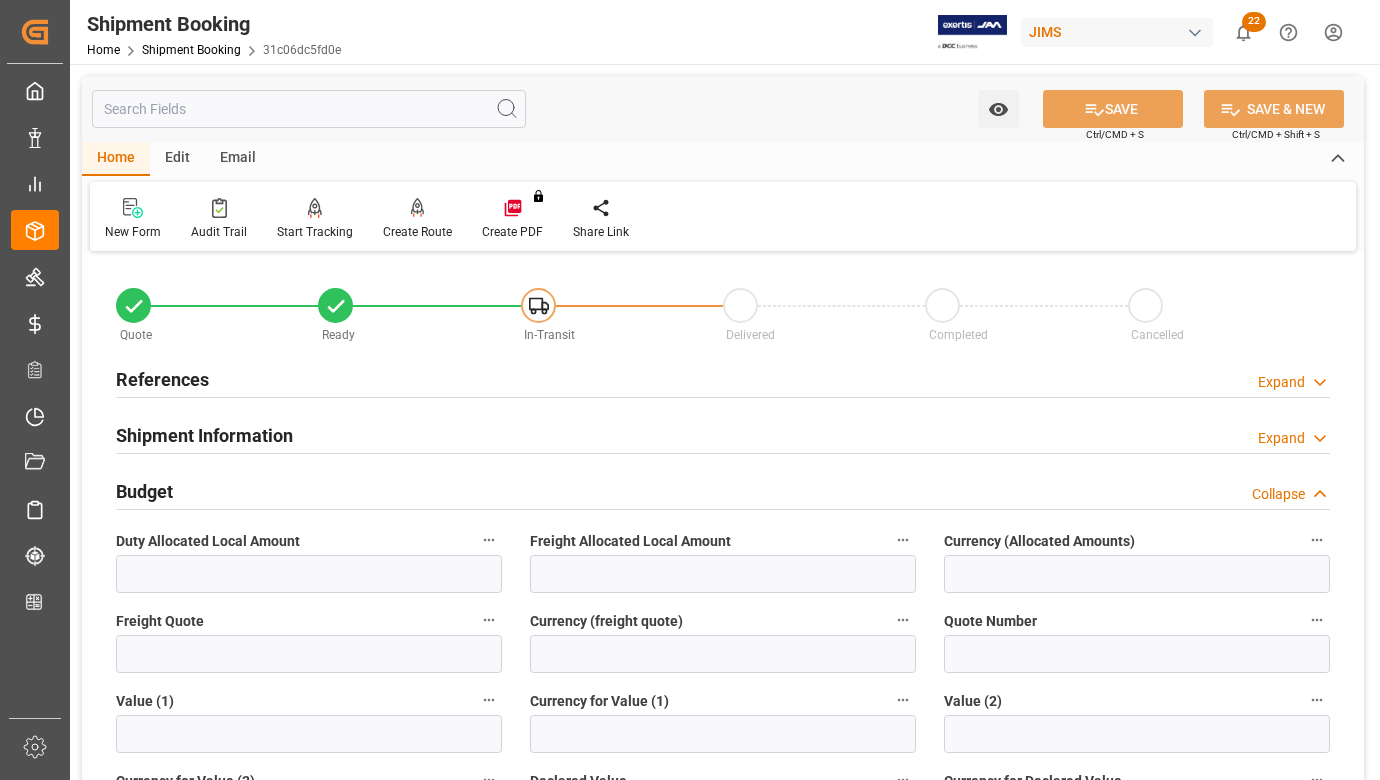 click on "Budget Collapse" at bounding box center (723, 490) 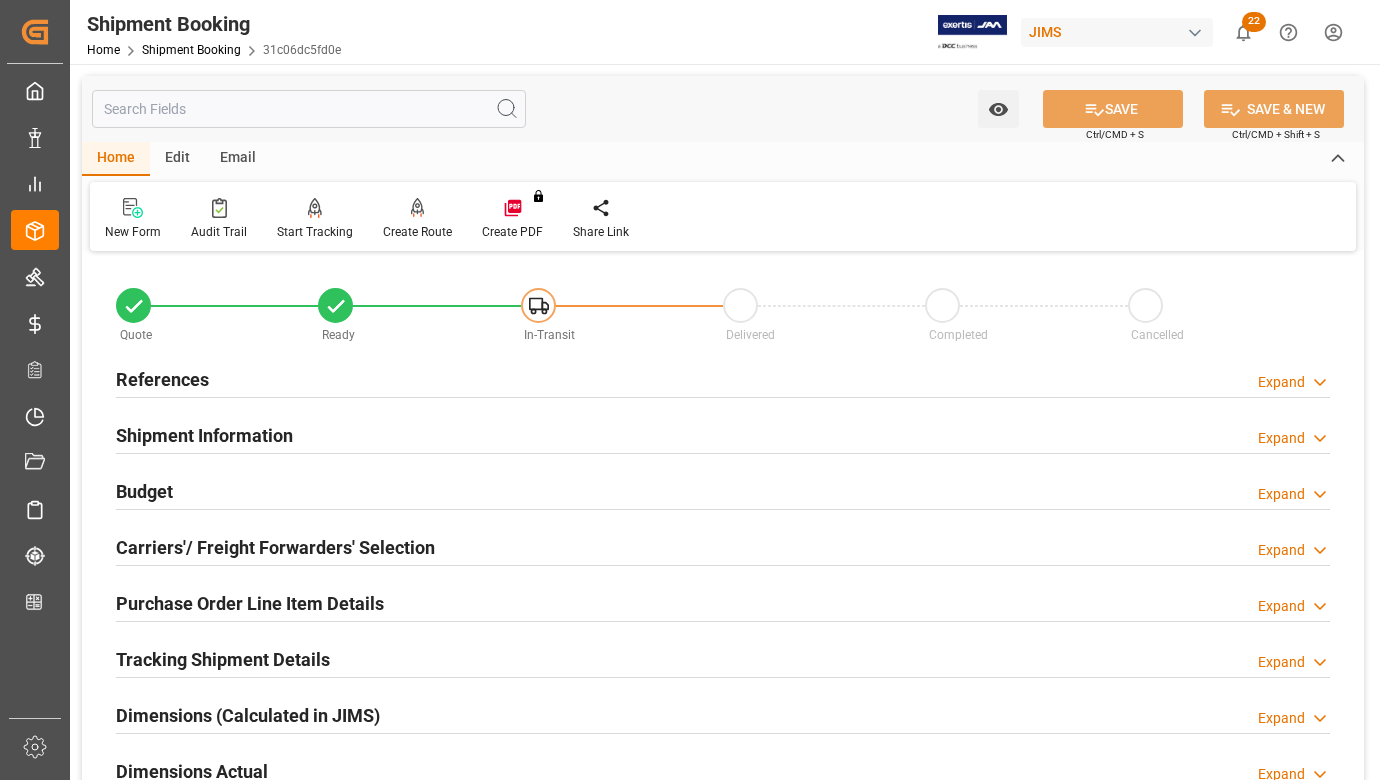 click on "Budget" at bounding box center (144, 491) 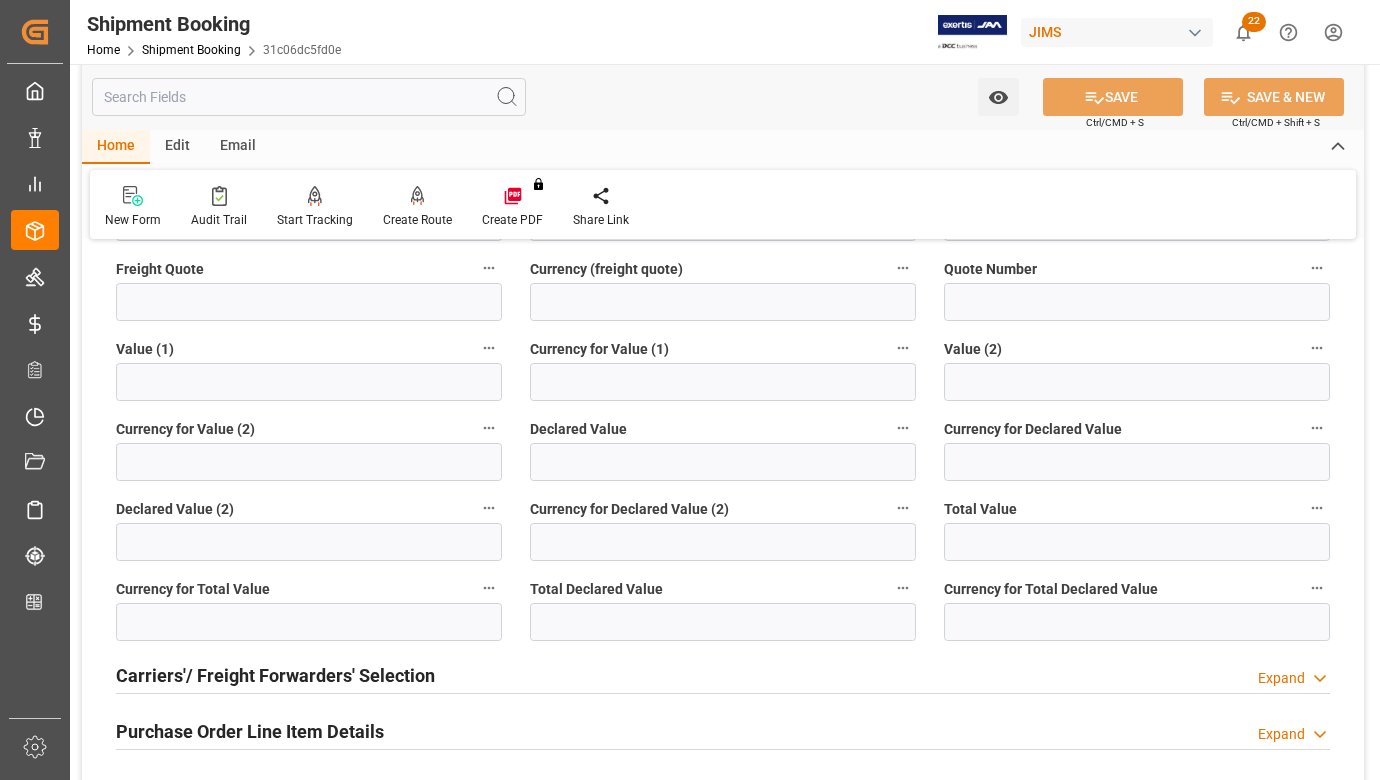 scroll, scrollTop: 100, scrollLeft: 0, axis: vertical 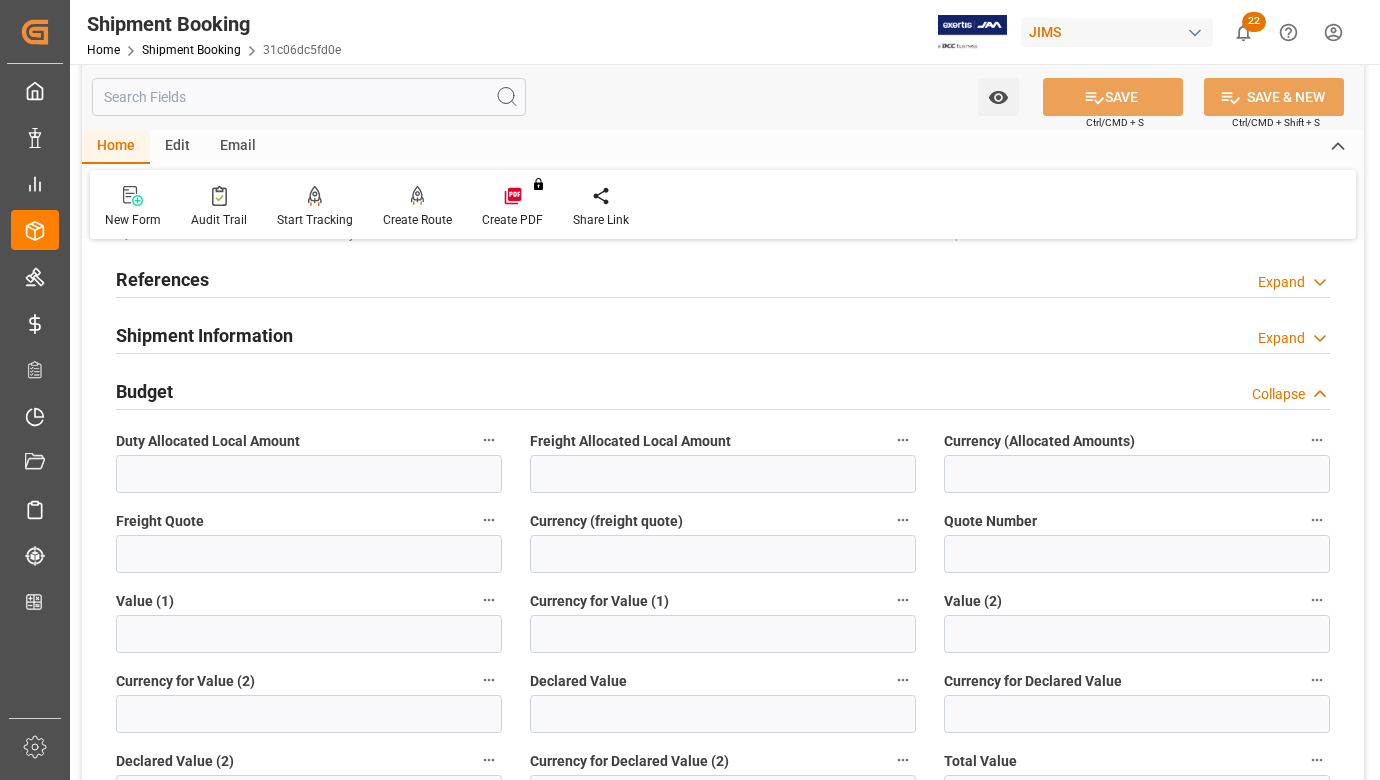click on "References" at bounding box center (162, 279) 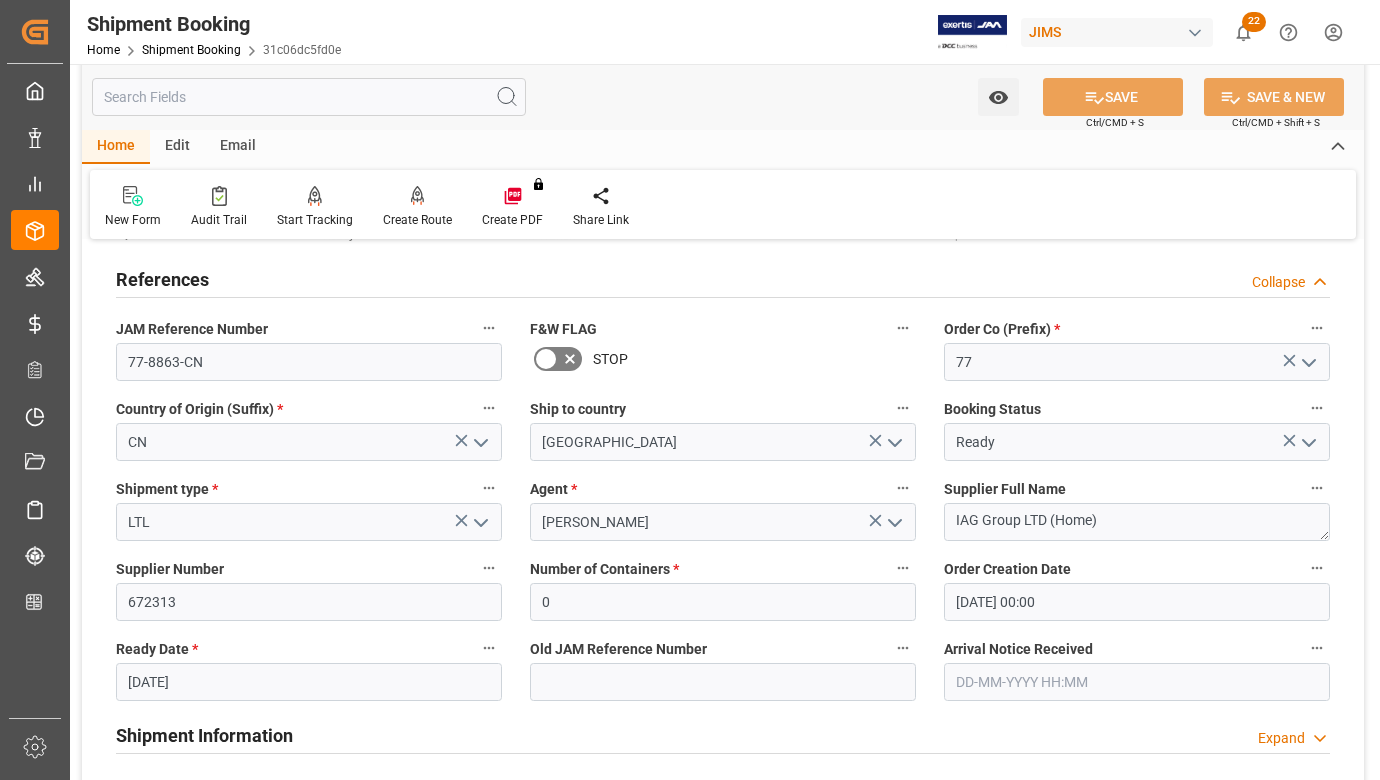click on "References" at bounding box center (162, 279) 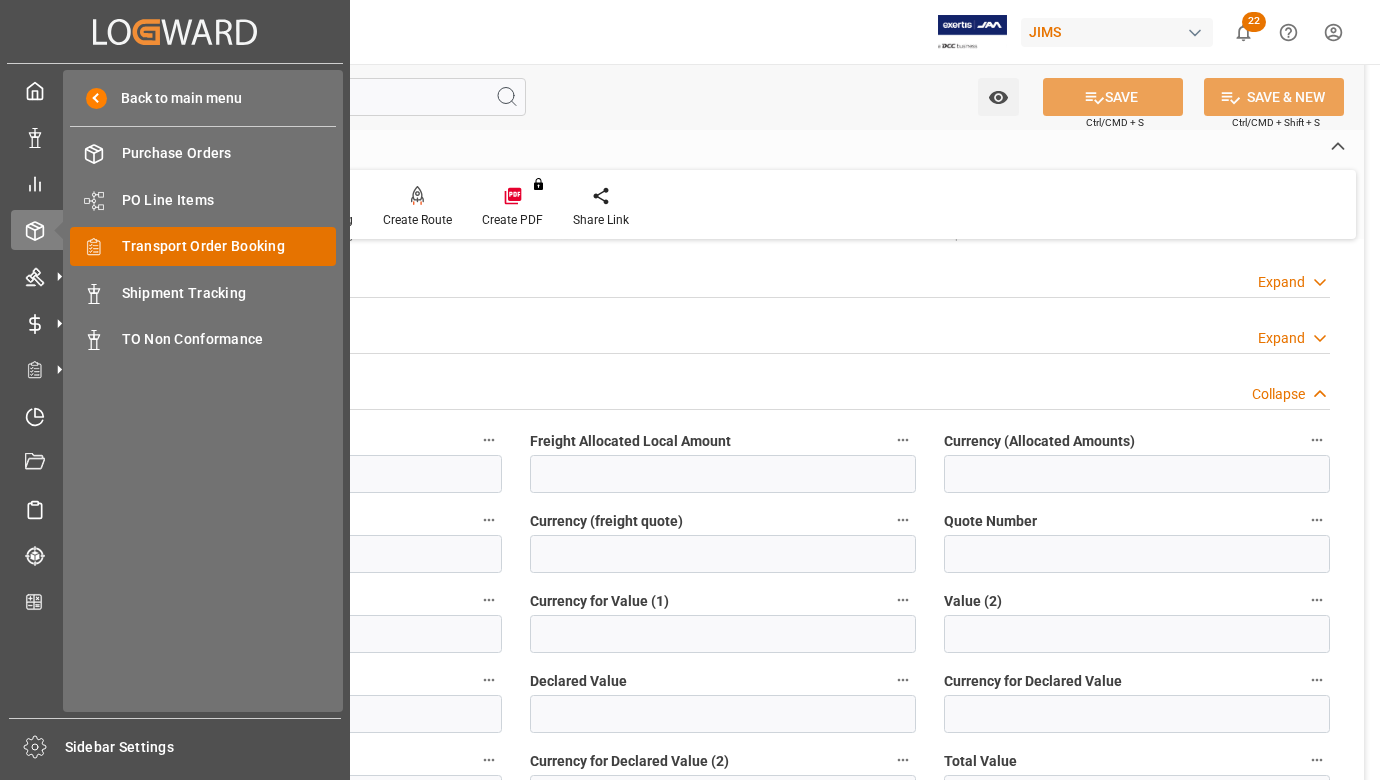 click on "Transport Order Booking" at bounding box center [229, 246] 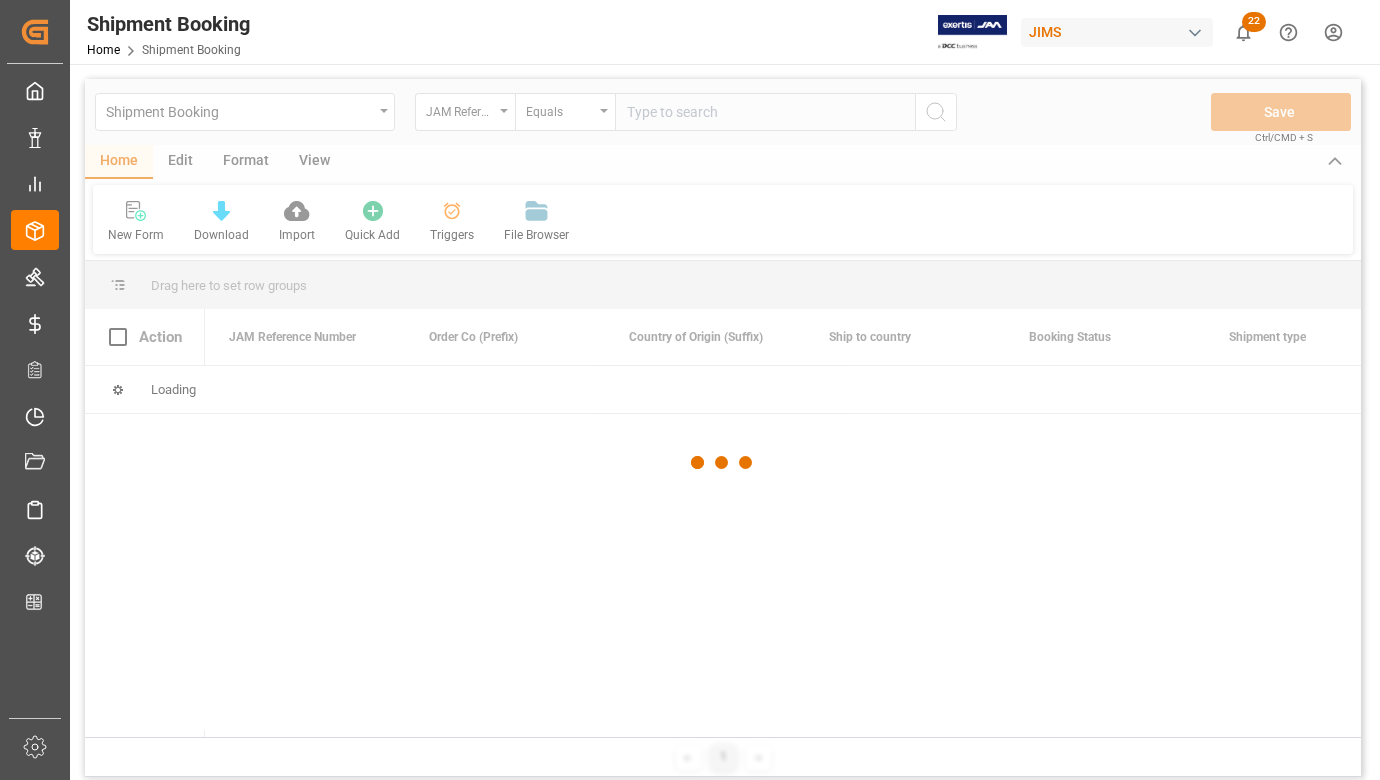 click at bounding box center (723, 463) 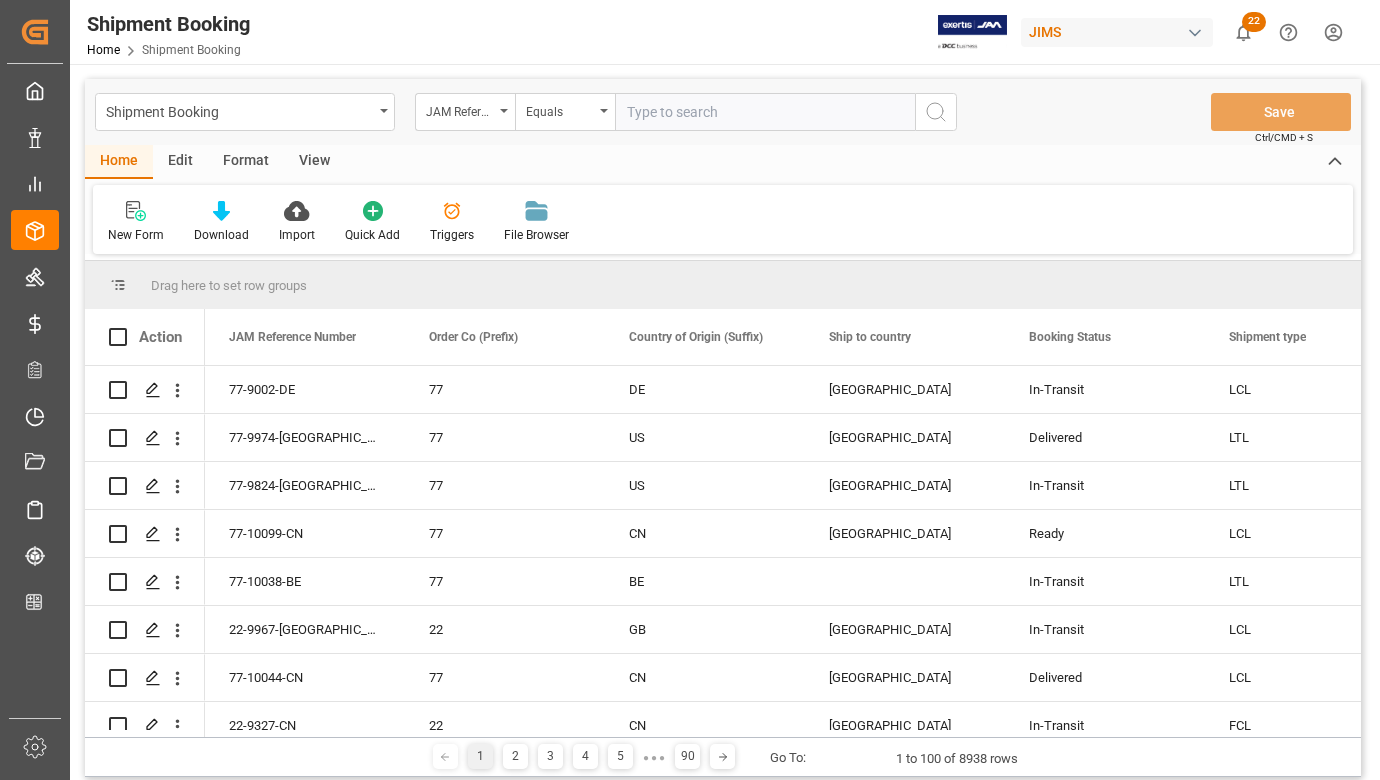 click at bounding box center (765, 112) 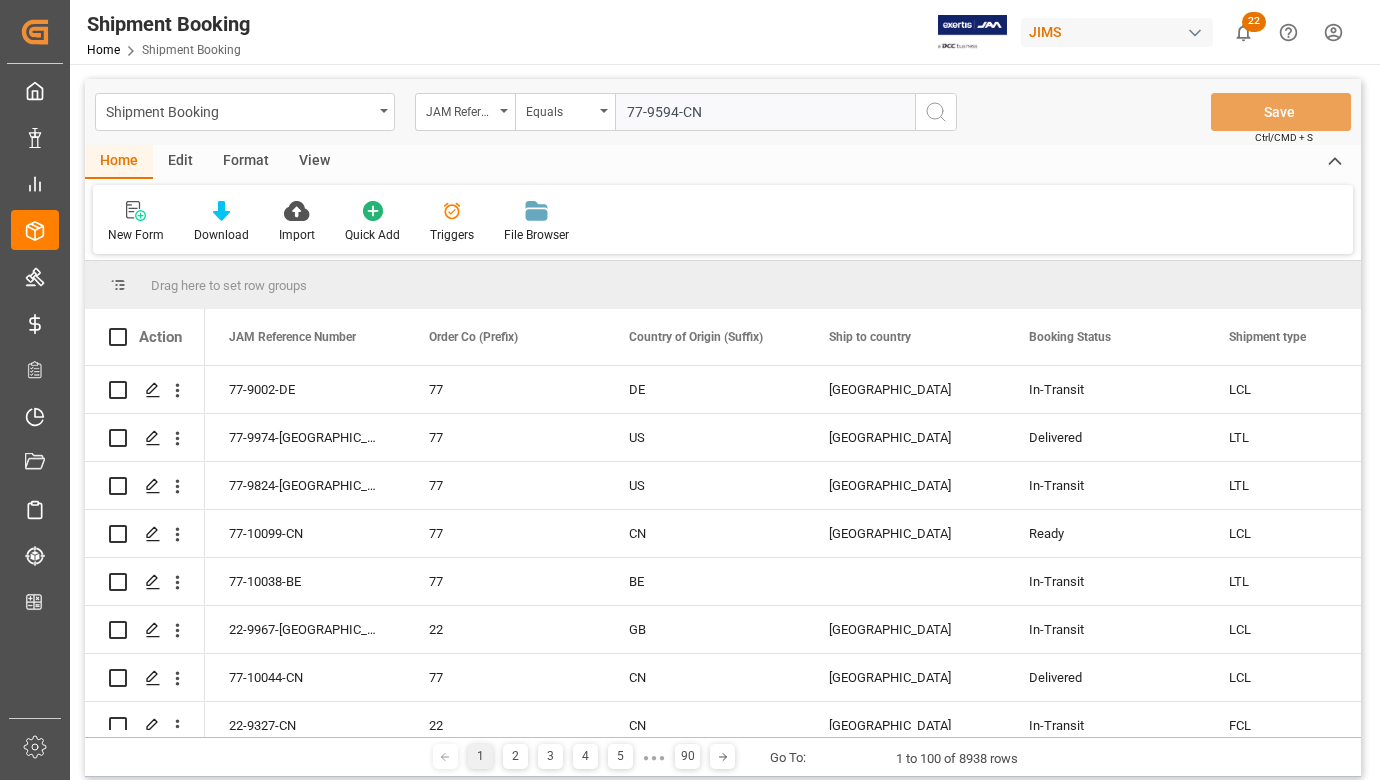 type on "77-9594-CN" 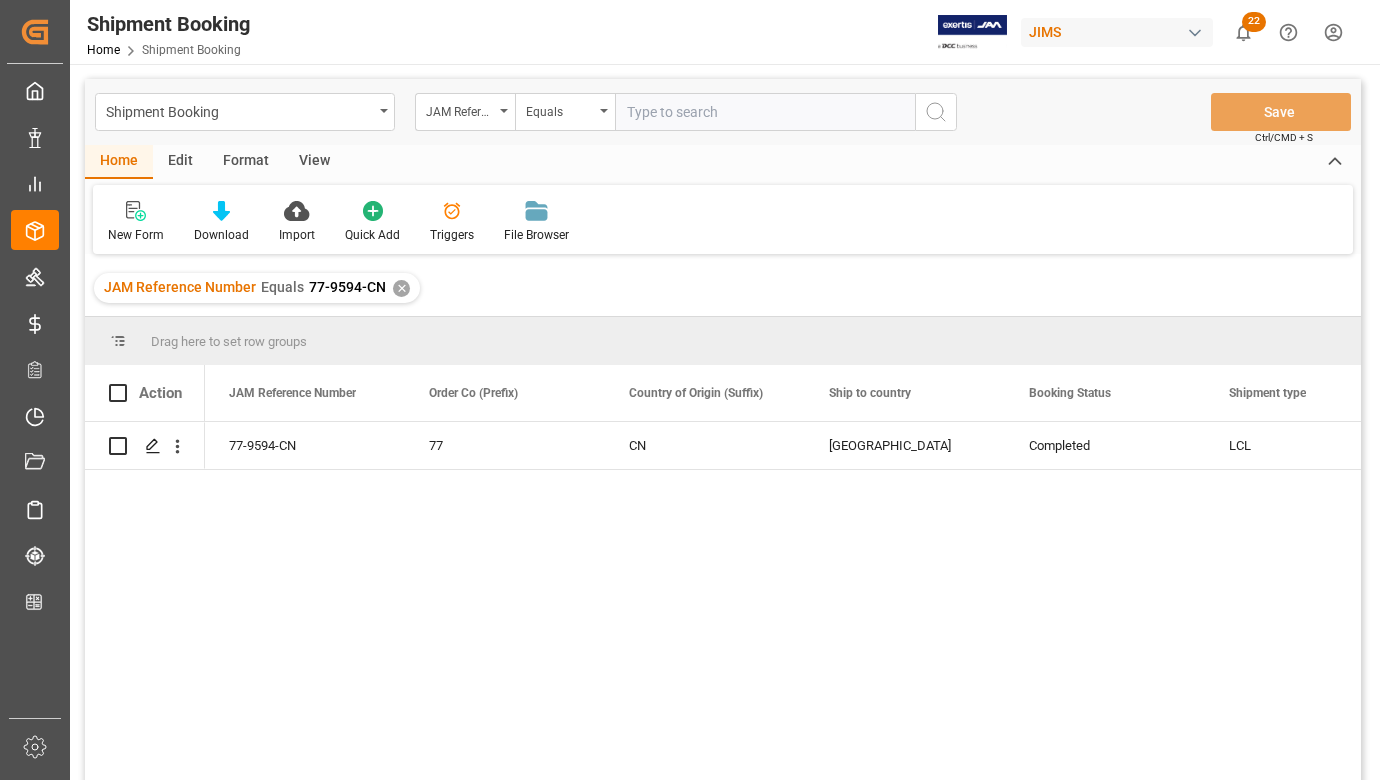 click at bounding box center (765, 112) 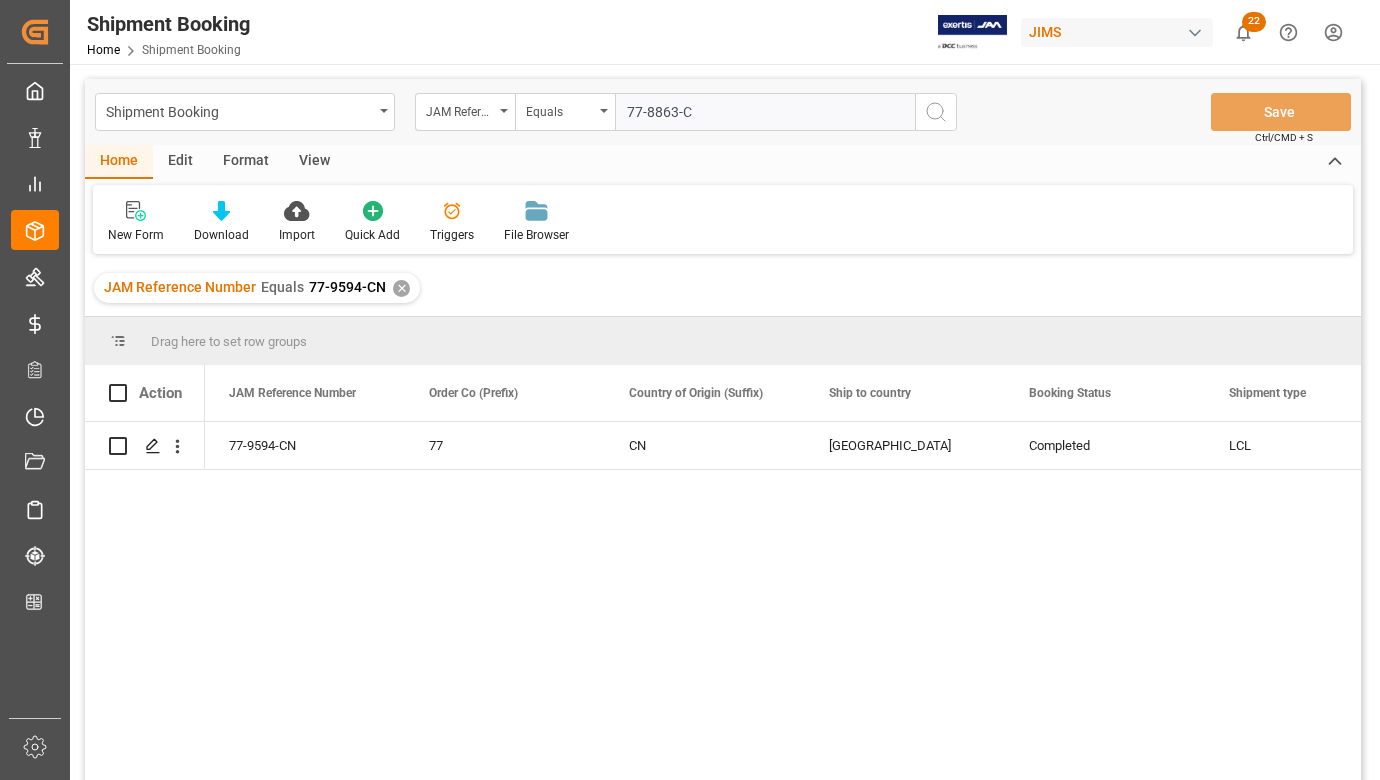 type on "77-8863-CN" 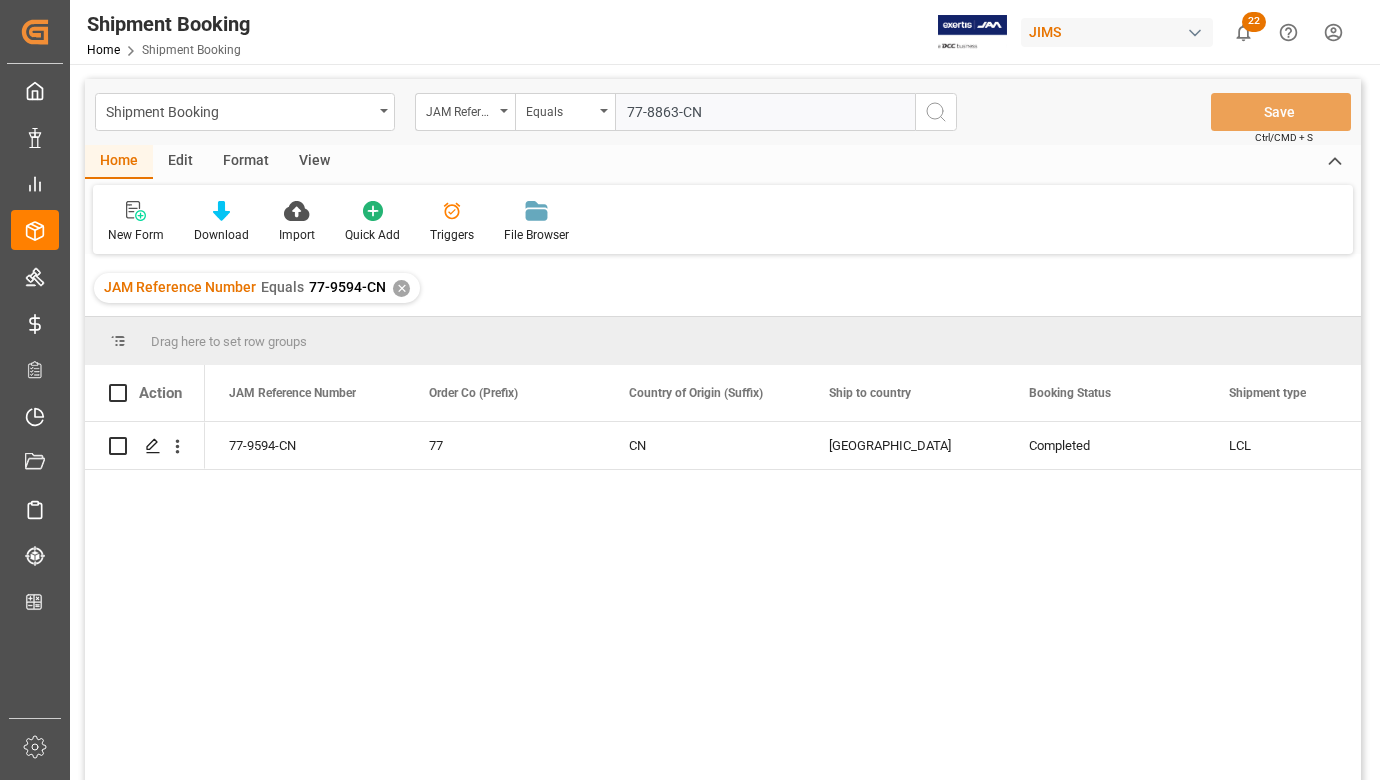 type 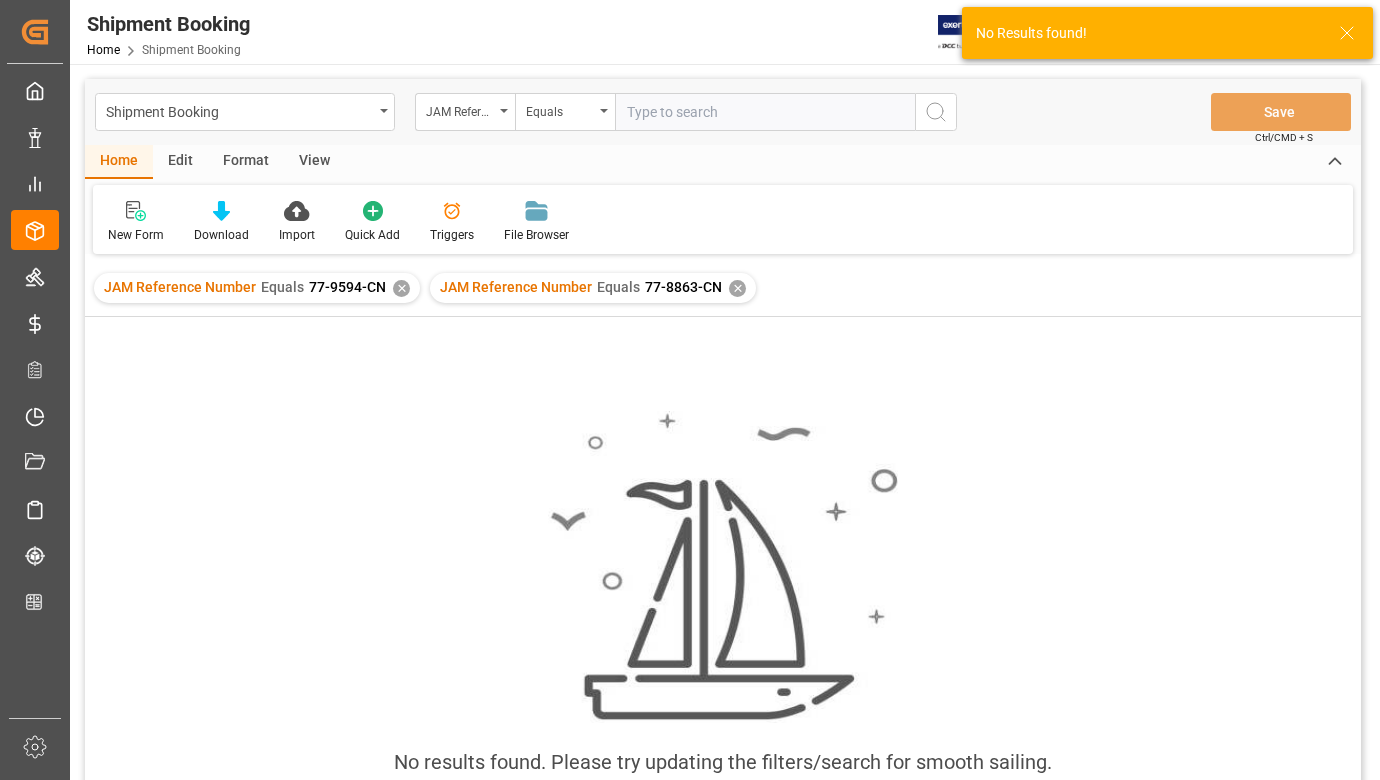 click on "✕" at bounding box center (401, 288) 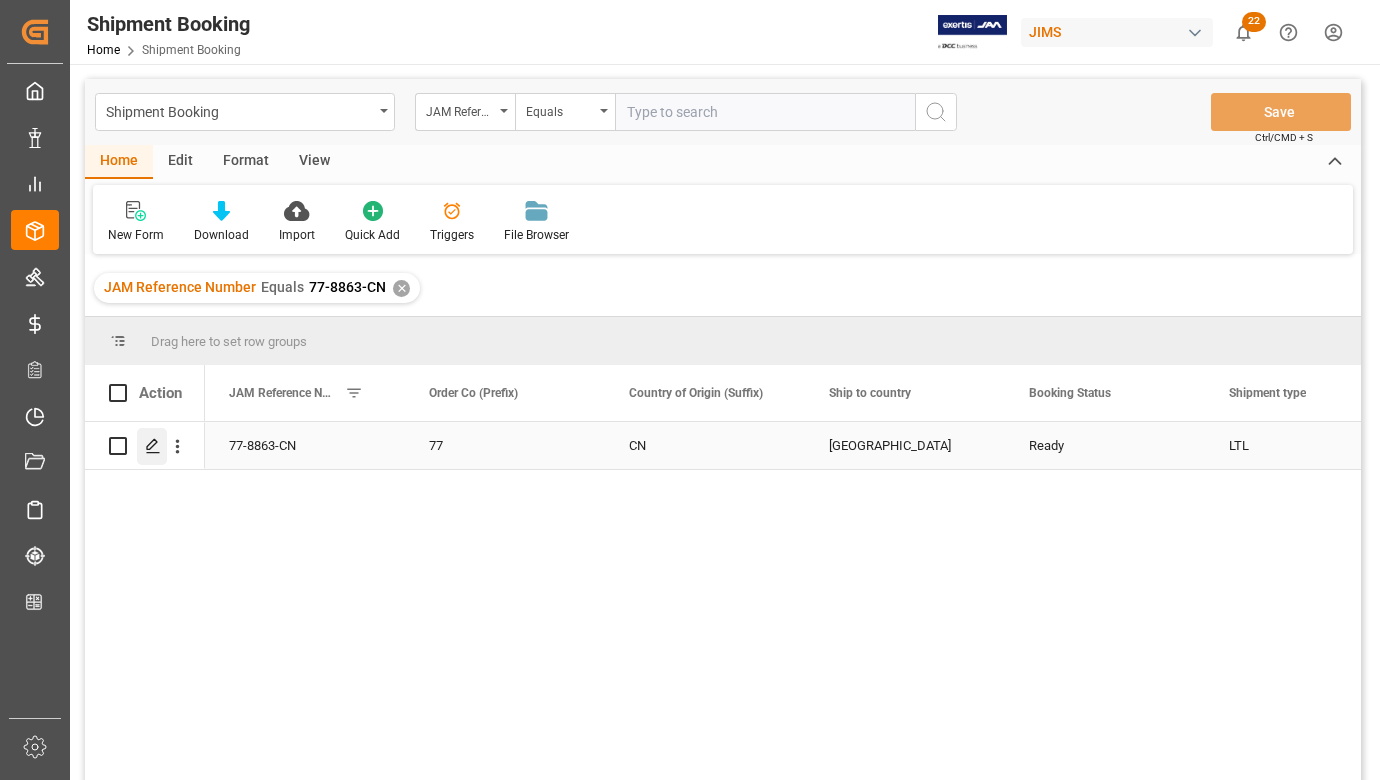click 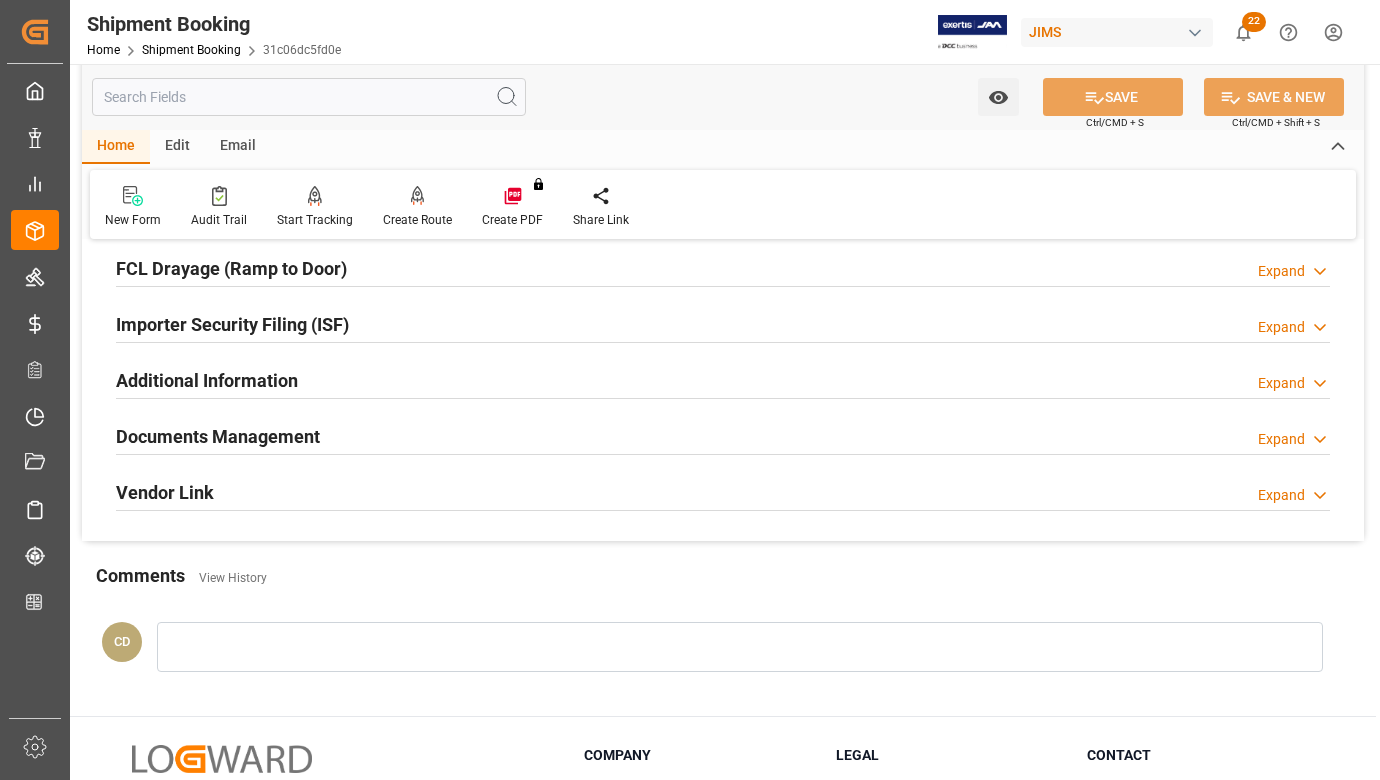 scroll, scrollTop: 600, scrollLeft: 0, axis: vertical 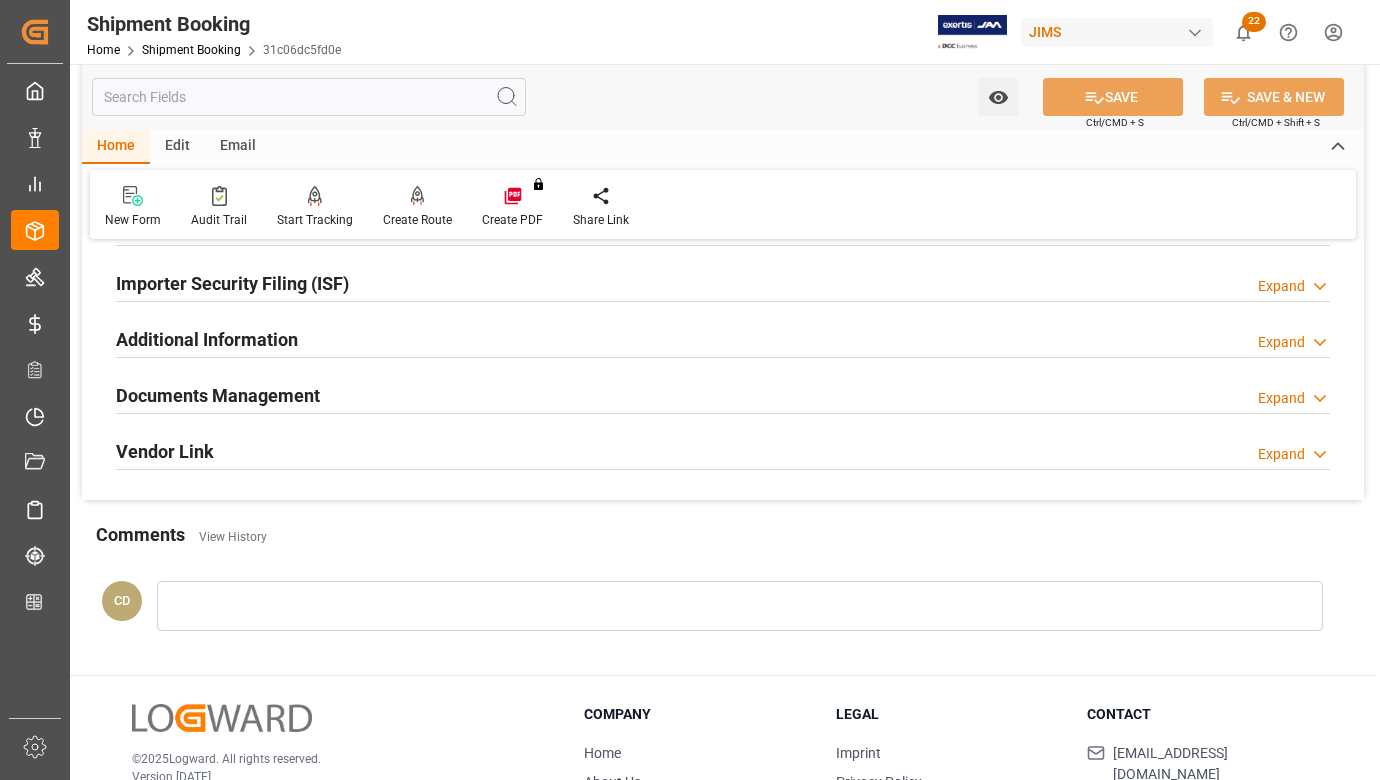 click on "Documents Management" at bounding box center (218, 395) 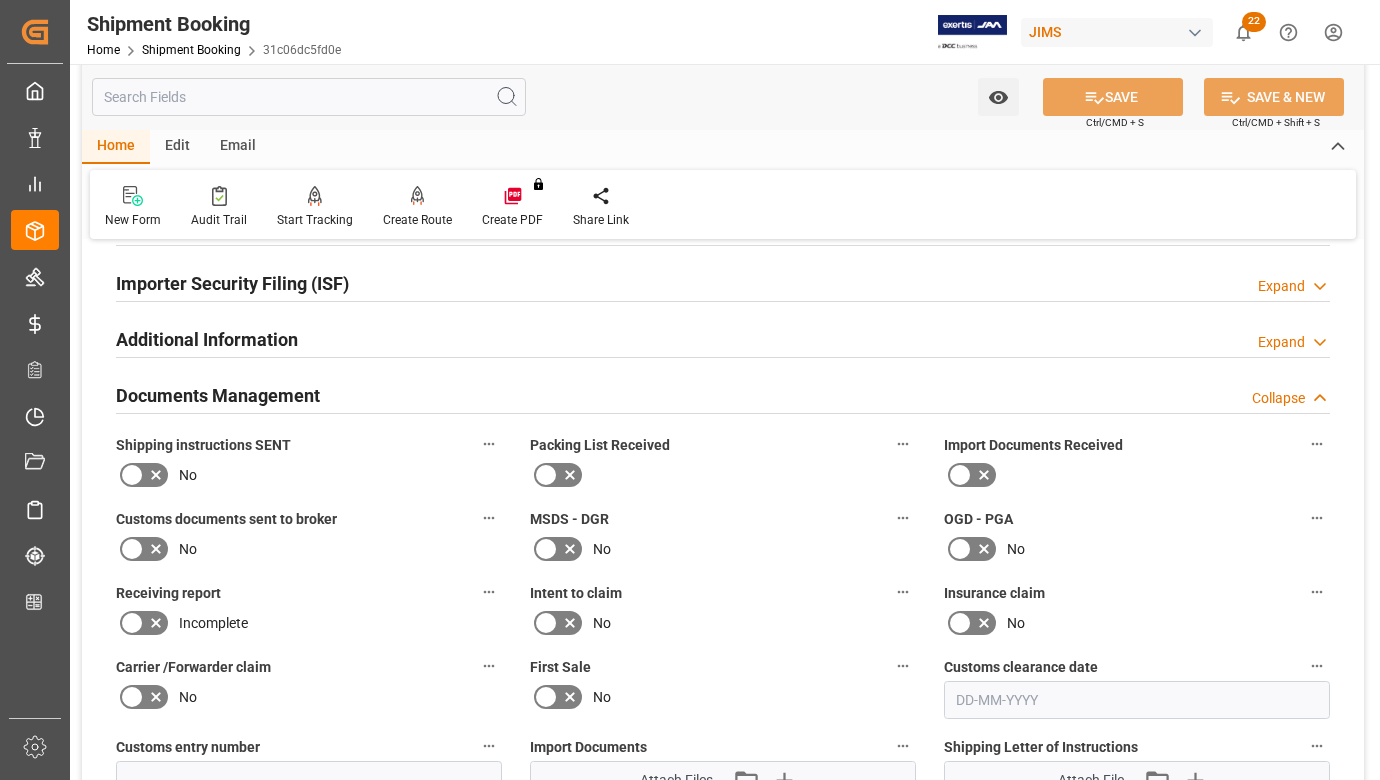 click 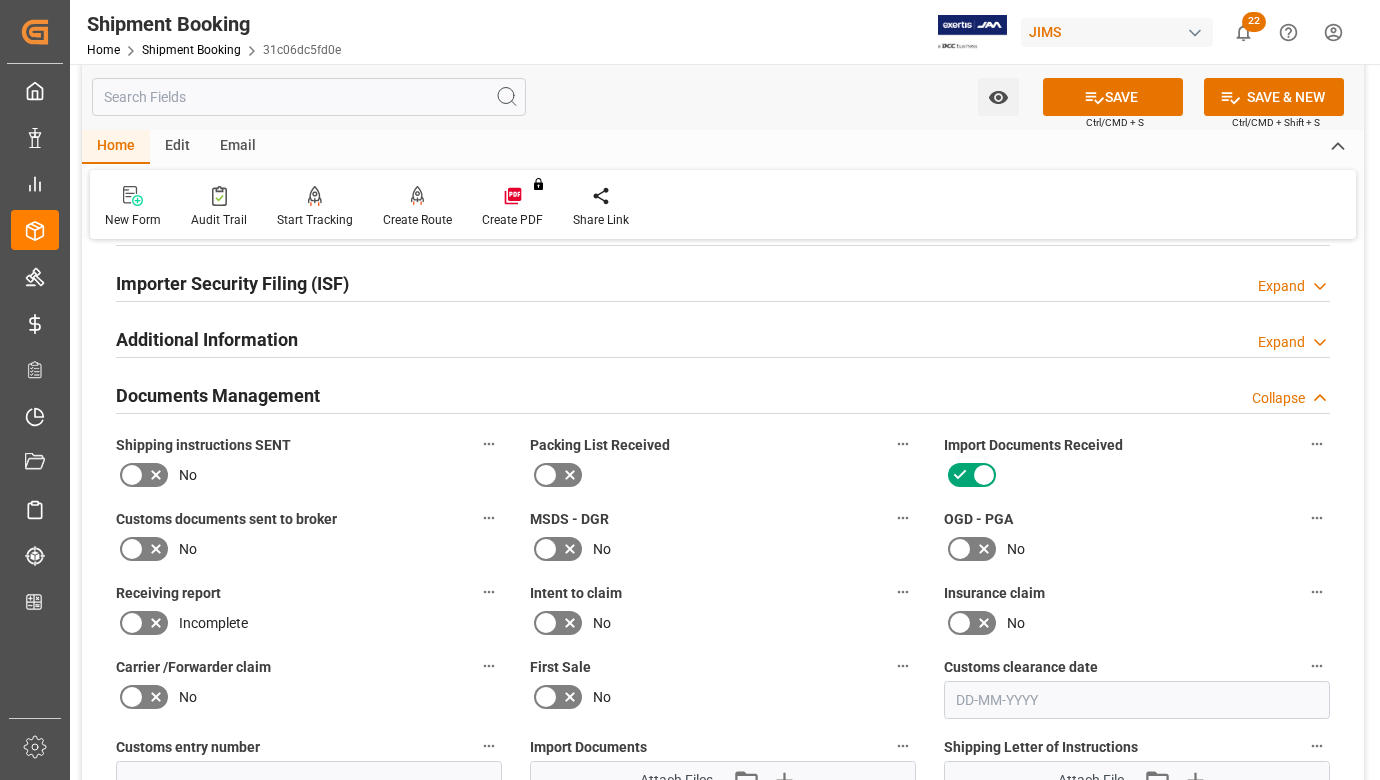 click 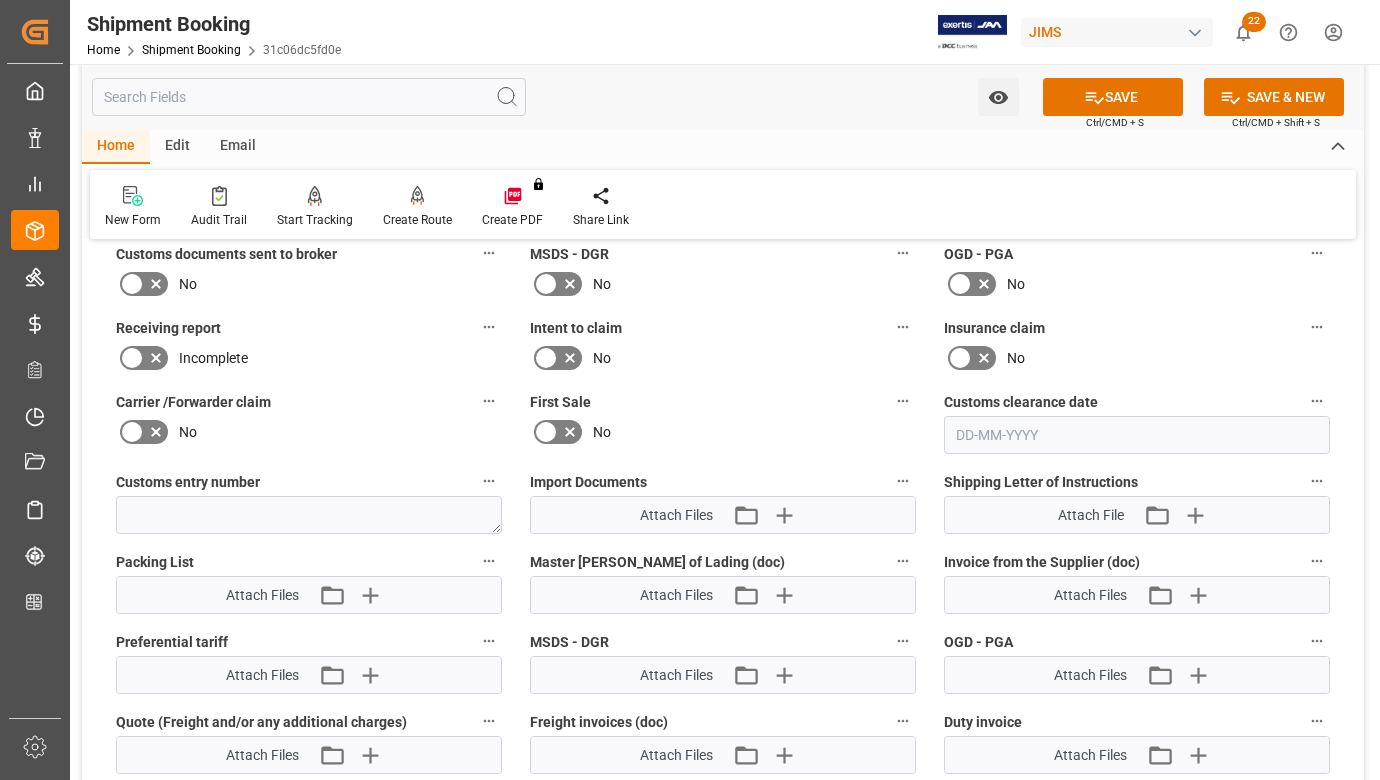 scroll, scrollTop: 900, scrollLeft: 0, axis: vertical 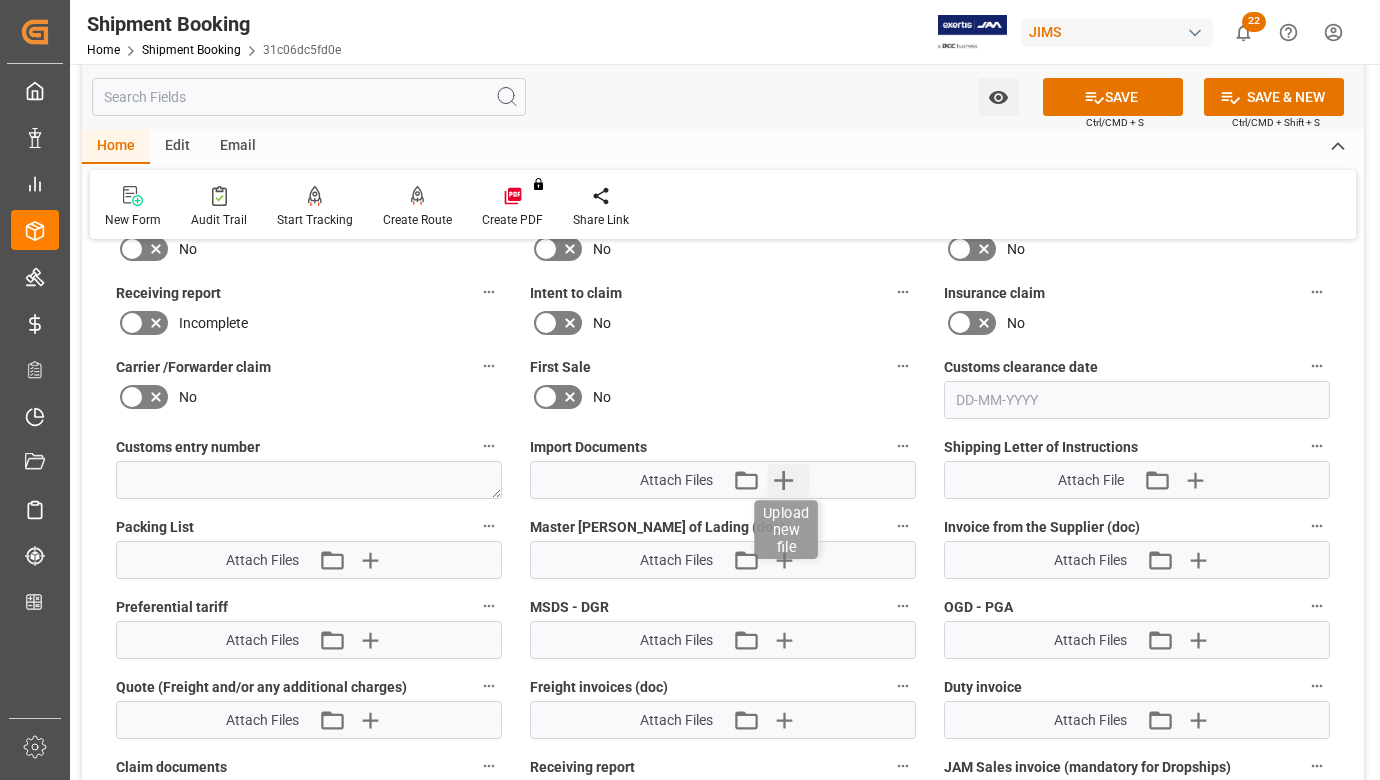 click 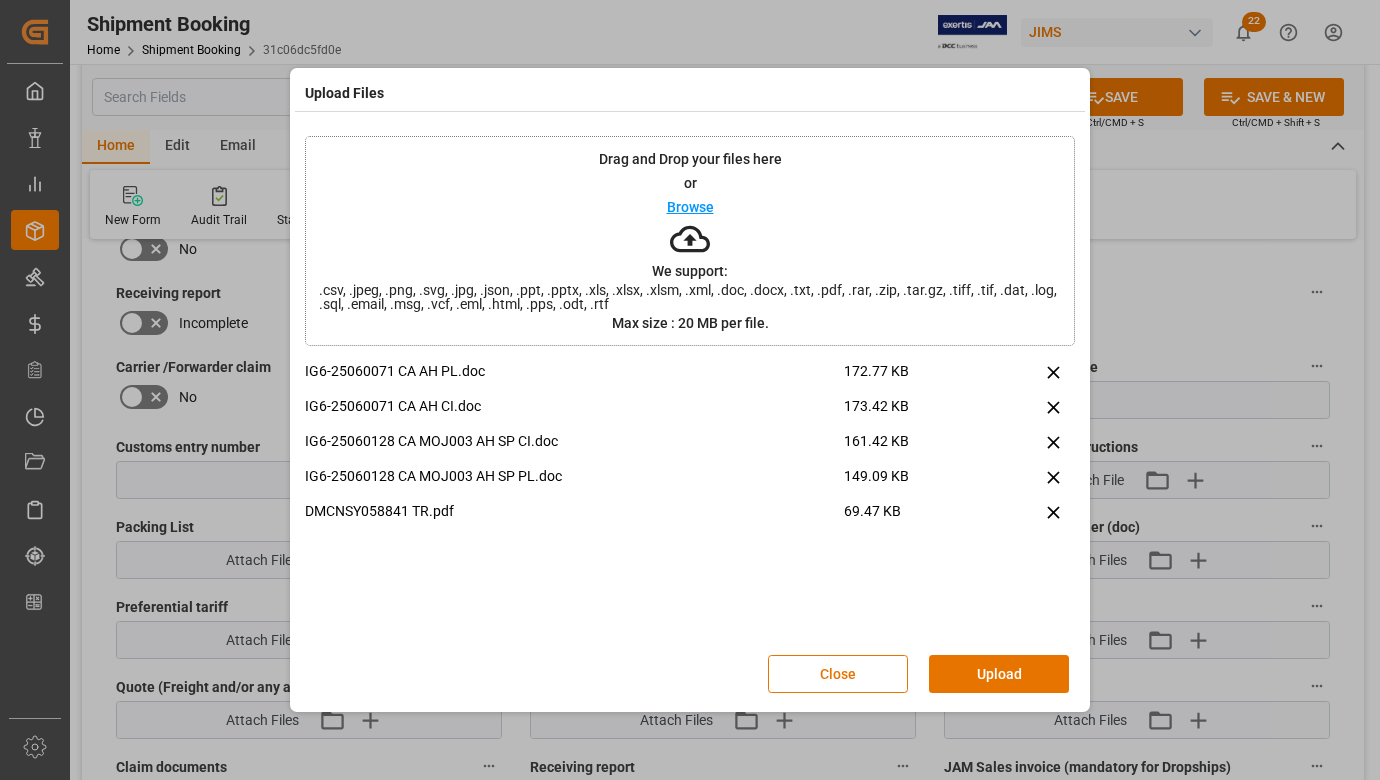 click on "Drag and Drop your files here or Browse We support: .csv, .jpeg, .png, .svg, .jpg, .json, .ppt, .pptx, .xls, .xlsx, .xlsm, .xml, .doc, .docx, .txt, .pdf, .rar, .zip, .tar.gz, .tiff, .tif, .dat, .log, .sql, .email, .msg, .vcf, .eml, .html, .pps, .odt, .rtf Max size : 20 MB per file." at bounding box center (690, 241) 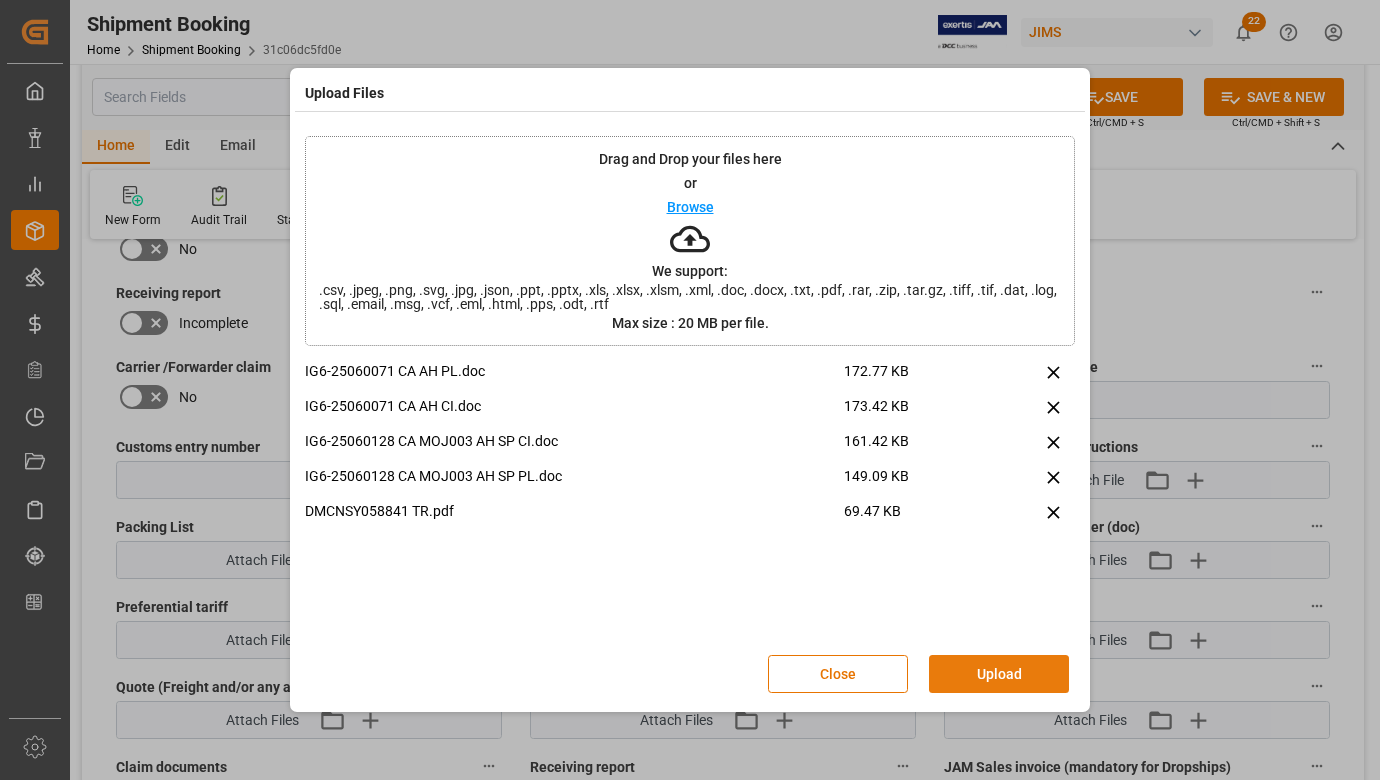 click on "Upload" at bounding box center [999, 674] 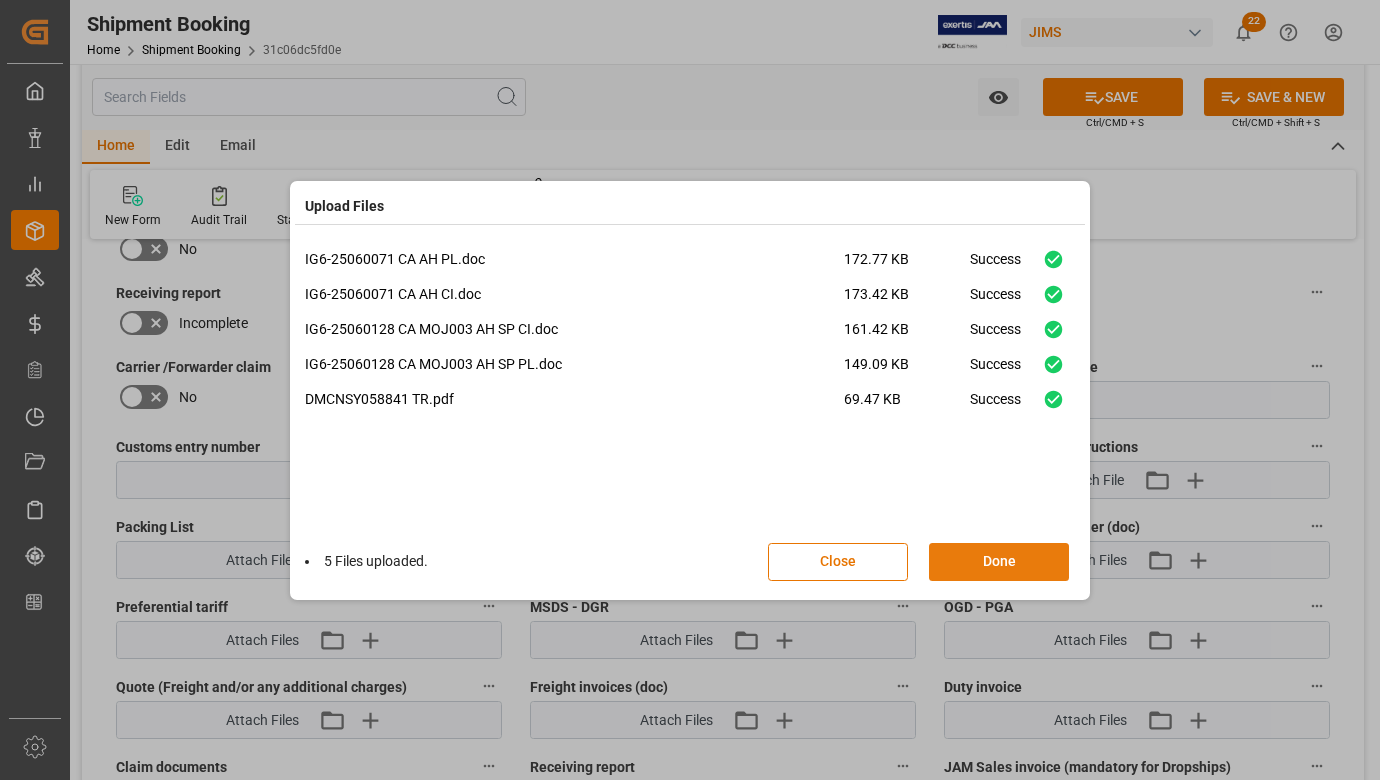 click on "Done" at bounding box center [999, 562] 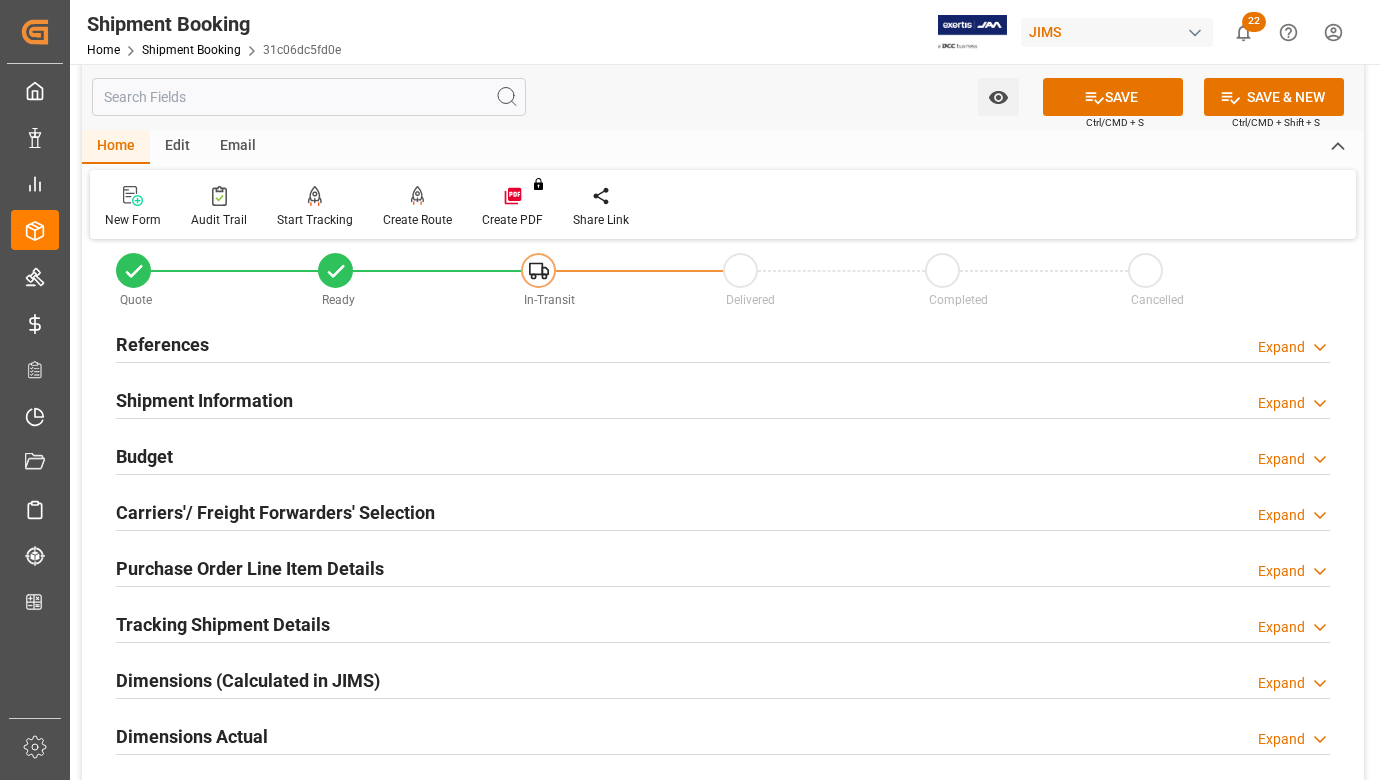 scroll, scrollTop: 0, scrollLeft: 0, axis: both 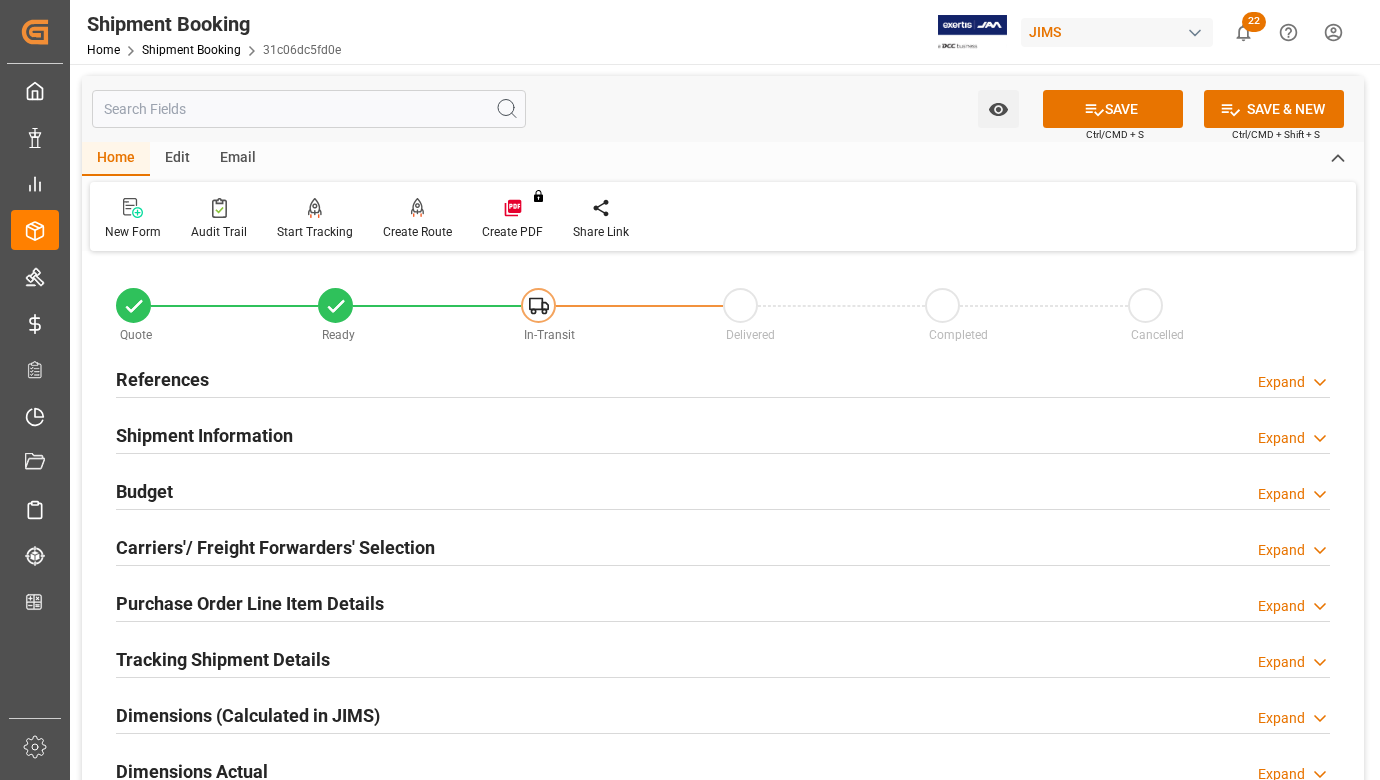 click on "References" at bounding box center (162, 379) 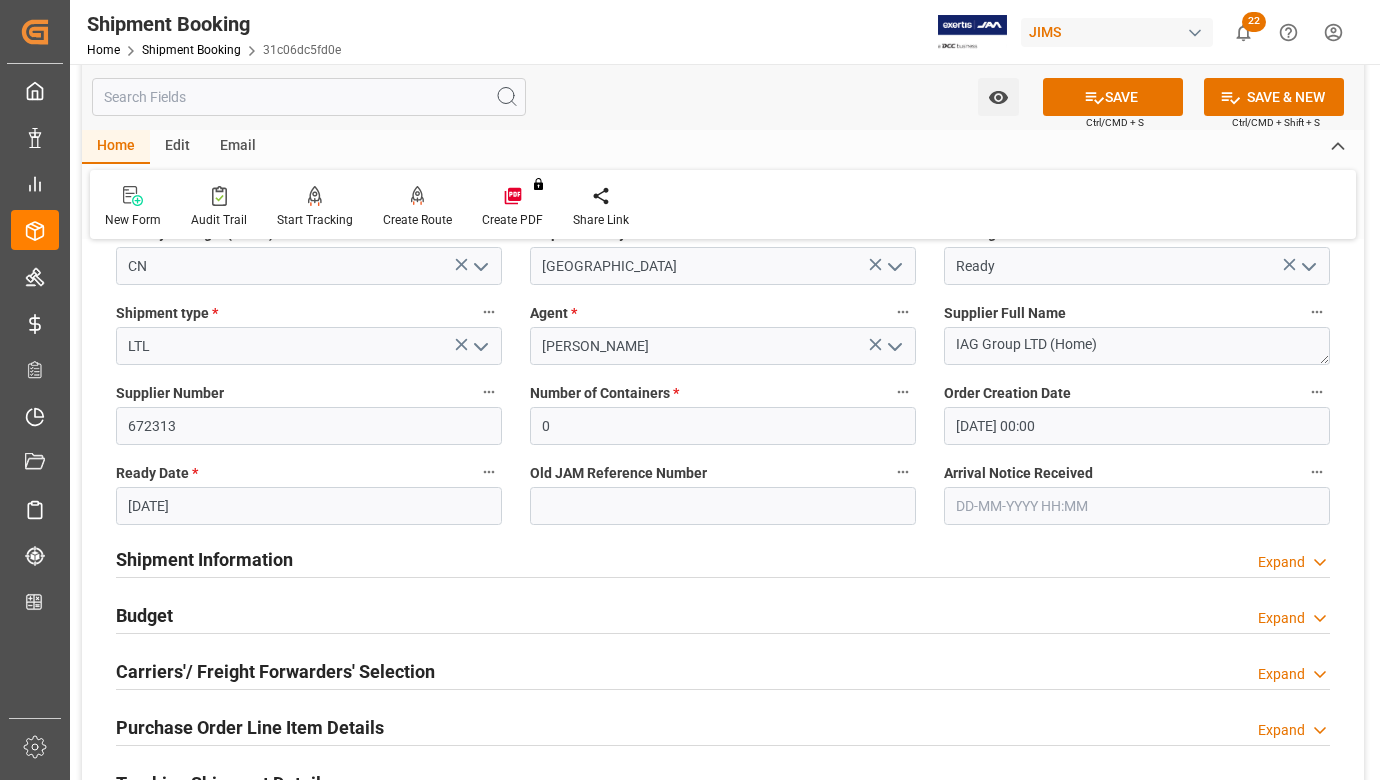 scroll, scrollTop: 300, scrollLeft: 0, axis: vertical 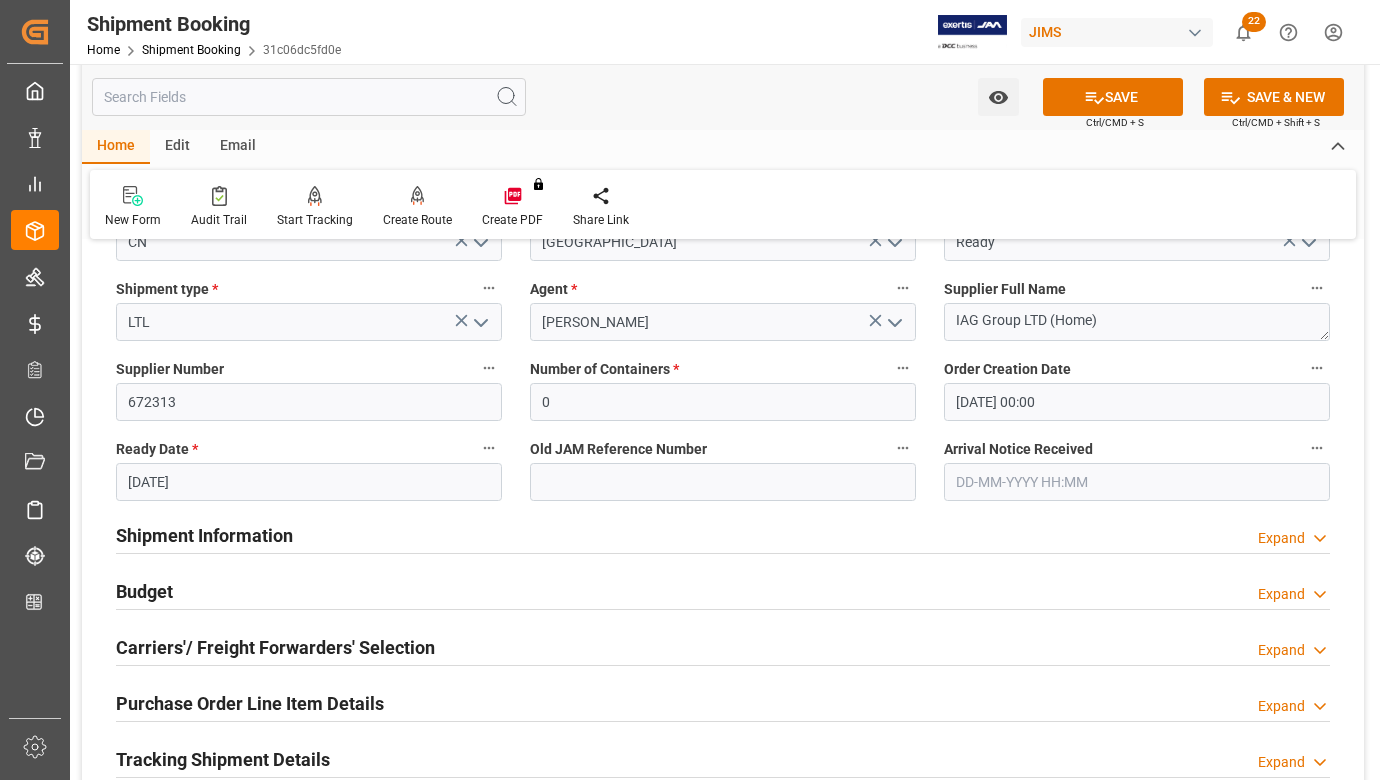 click on "Budget" at bounding box center (144, 591) 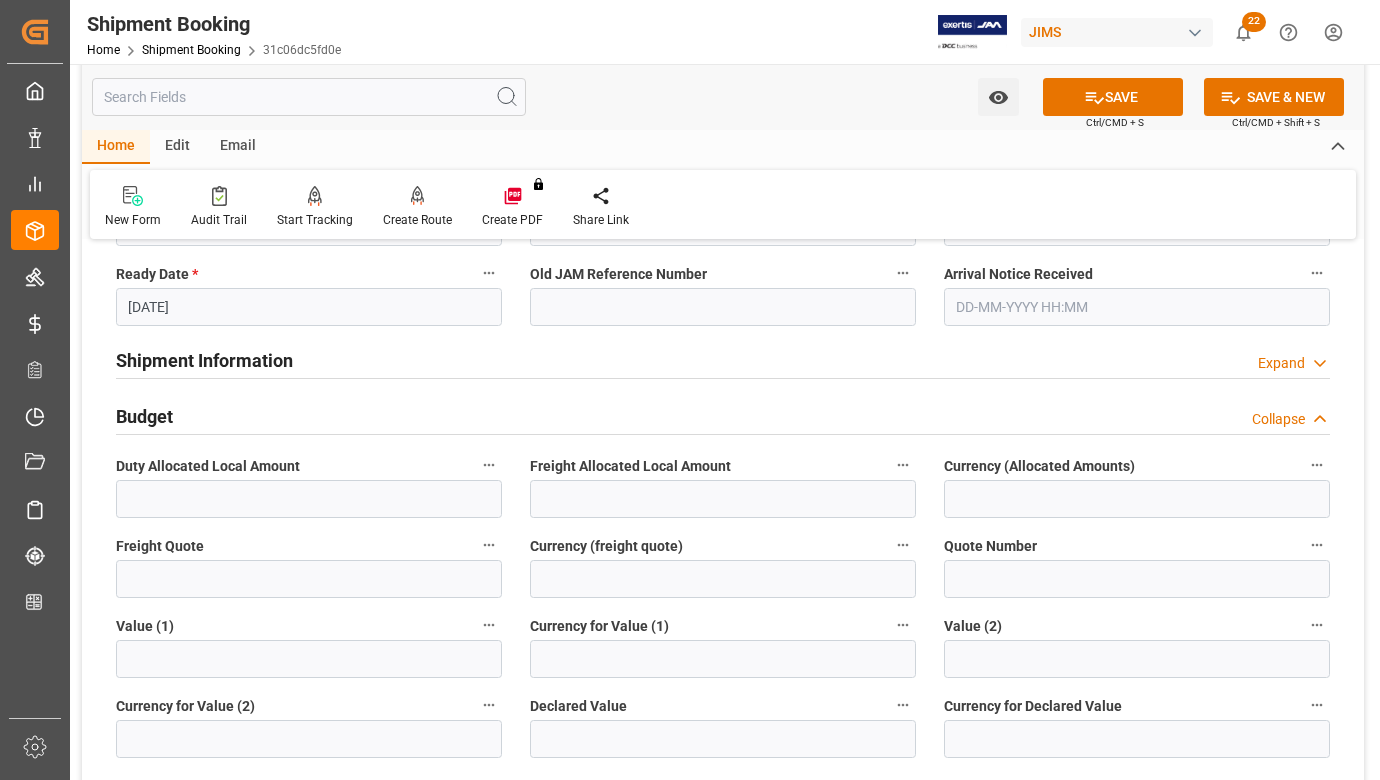 scroll, scrollTop: 500, scrollLeft: 0, axis: vertical 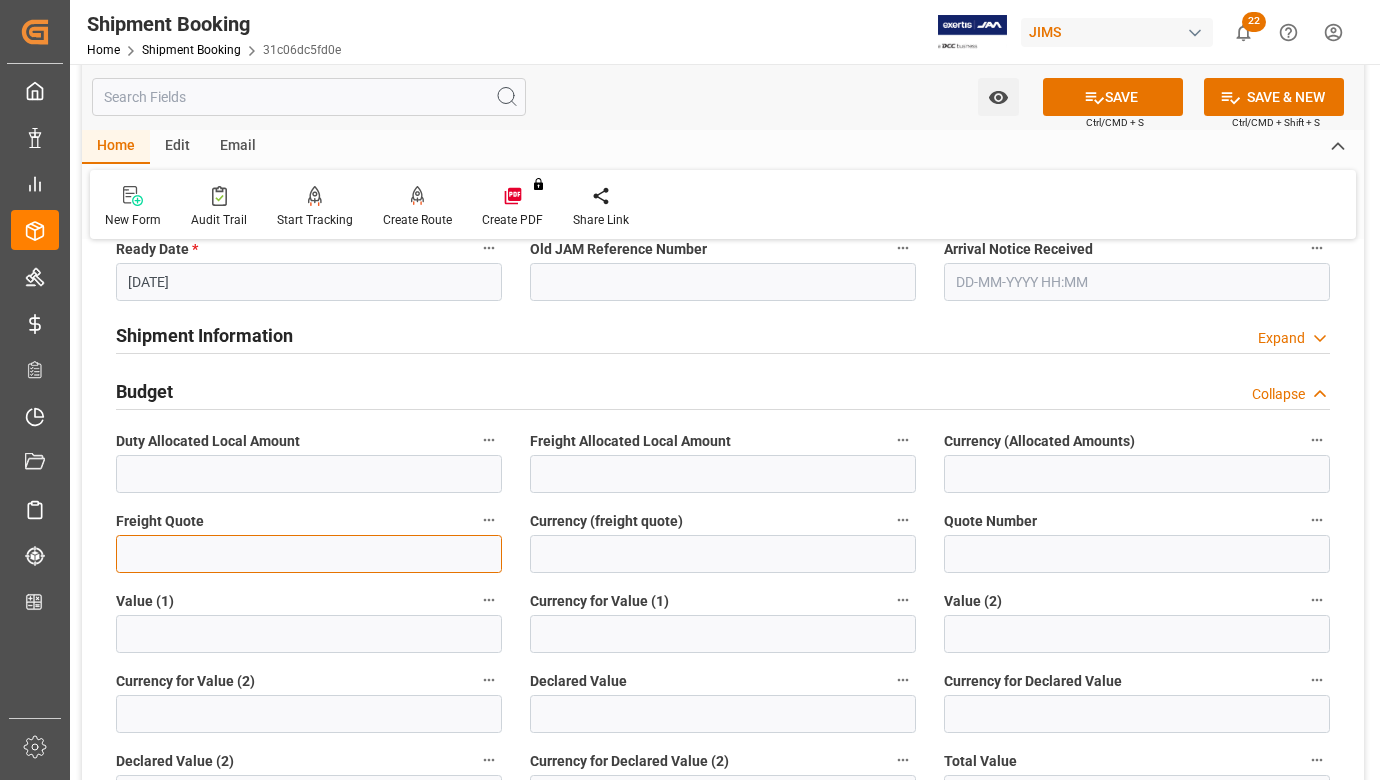 click at bounding box center [309, 554] 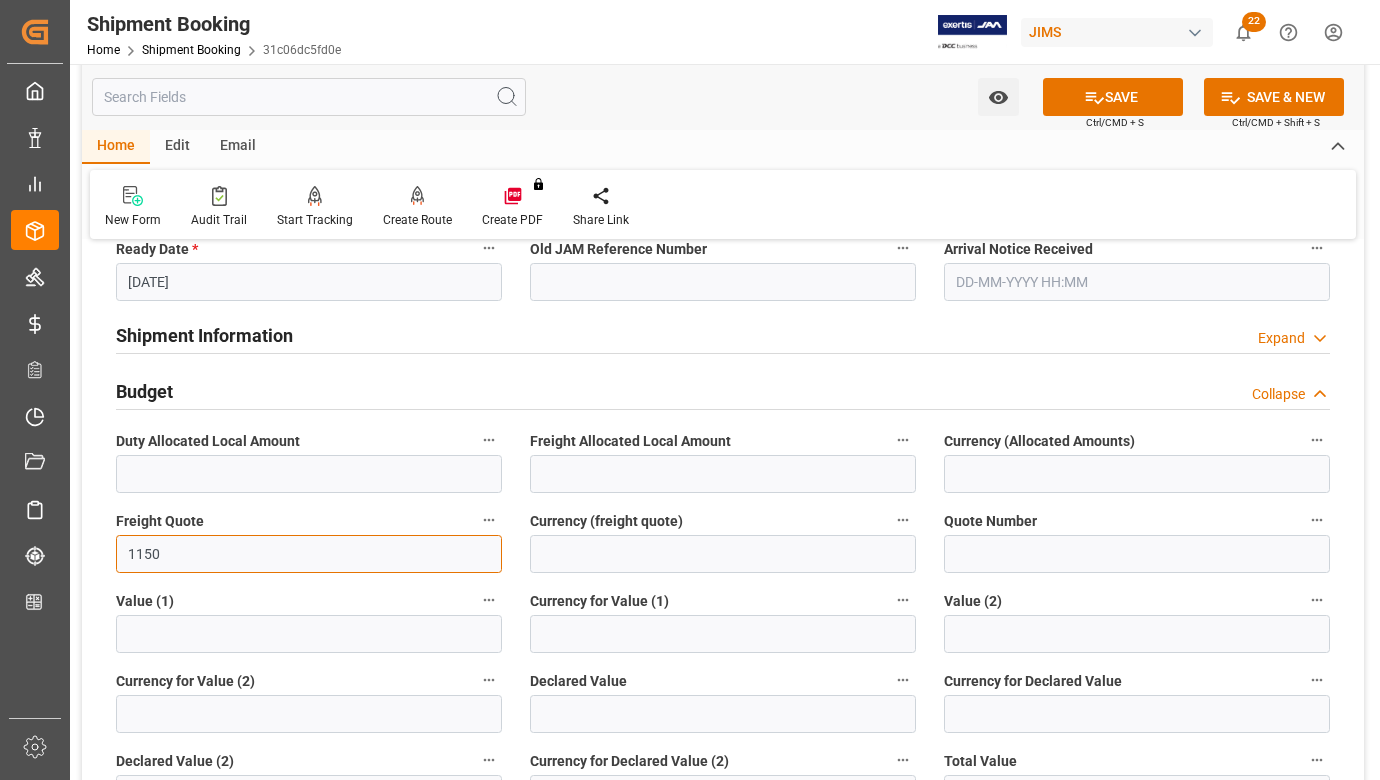 type on "1150" 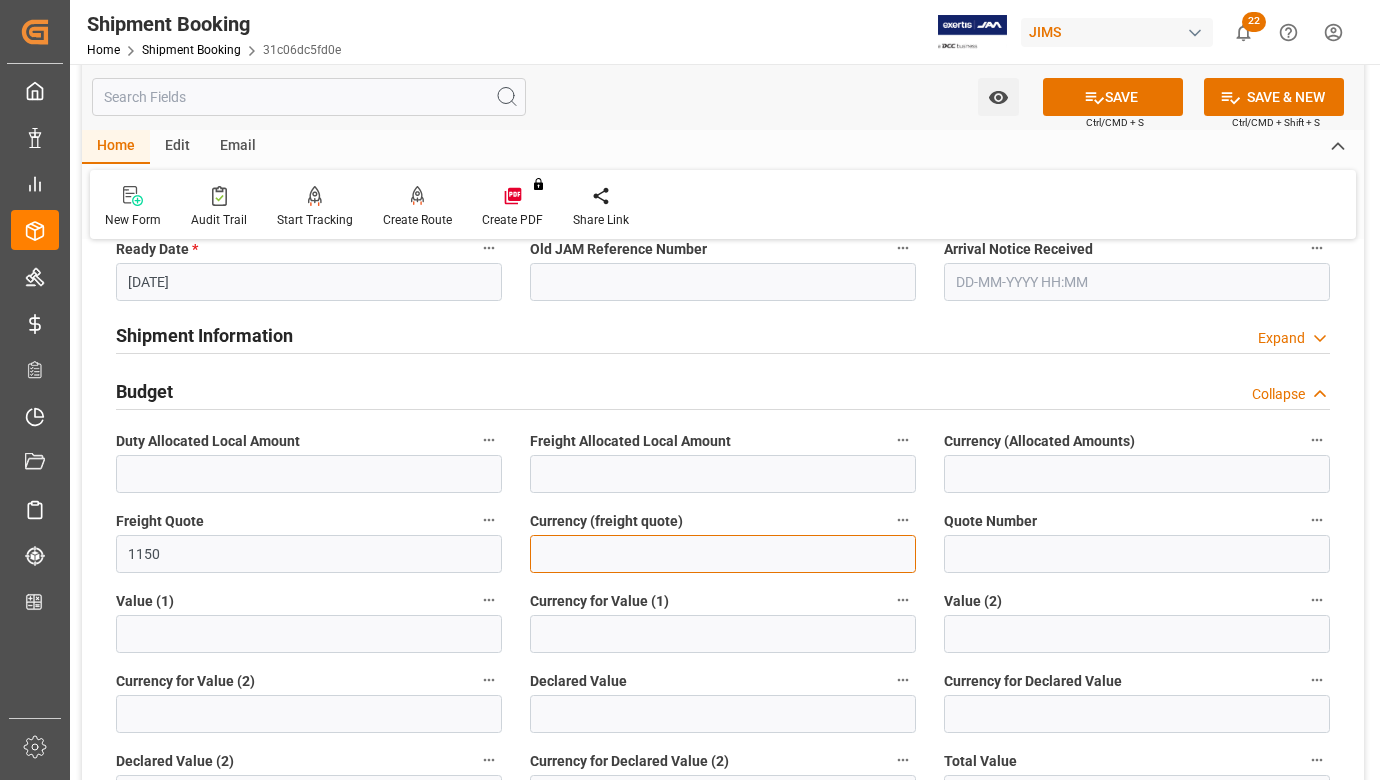 click at bounding box center (723, 554) 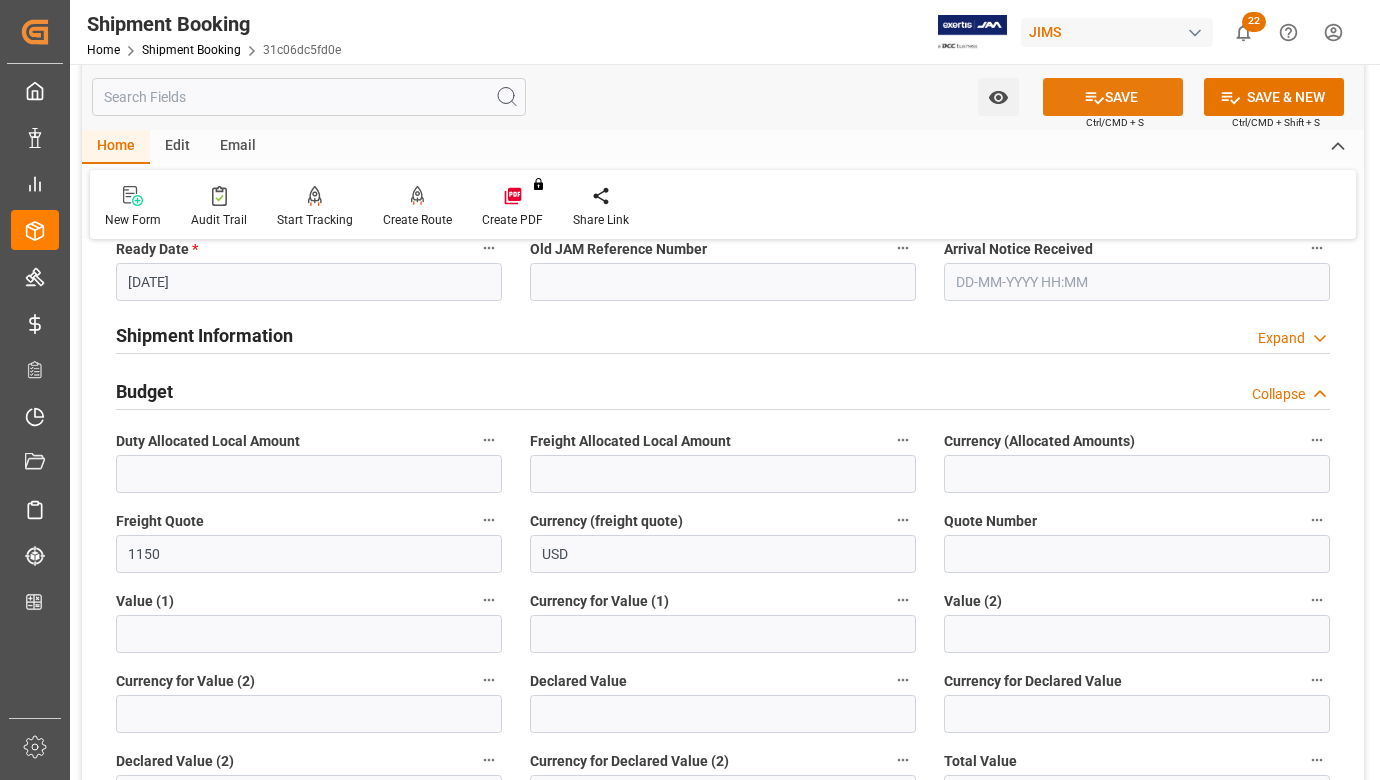click 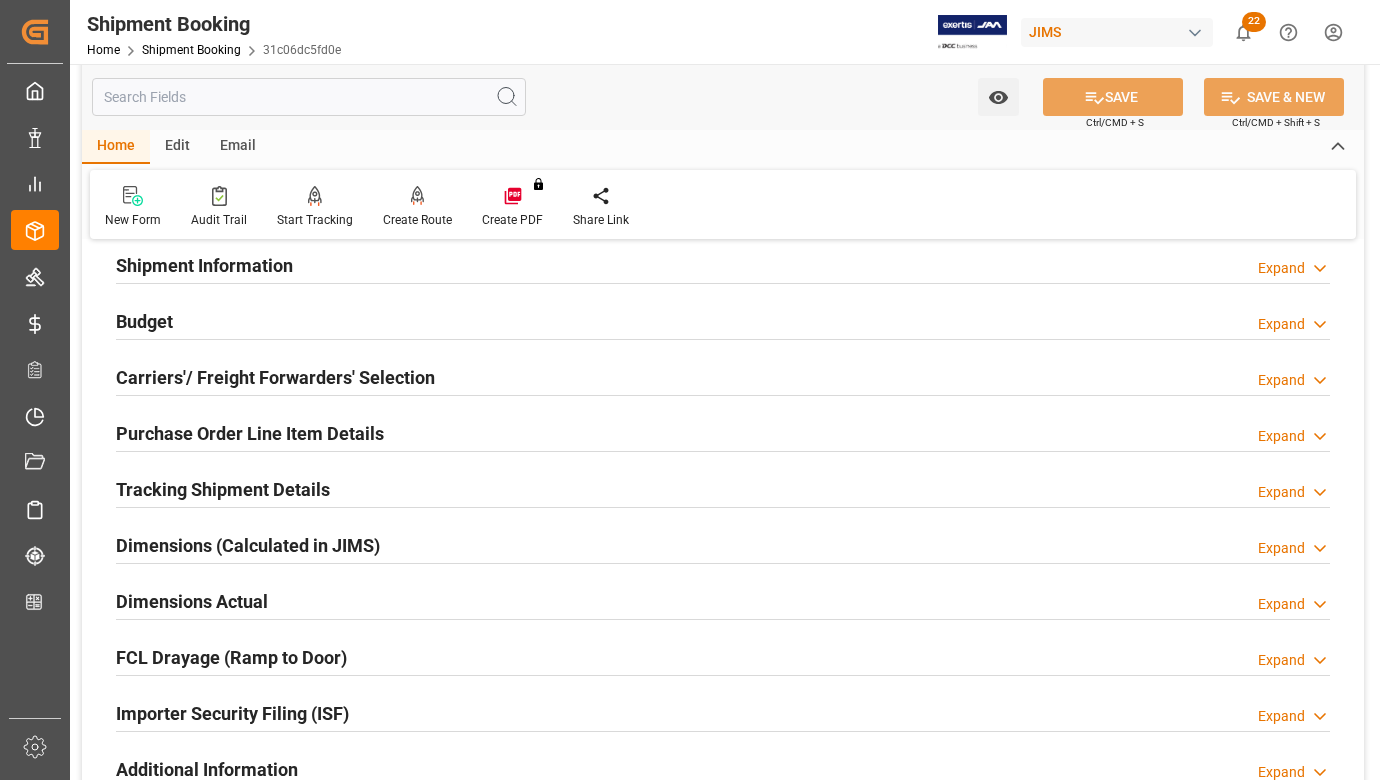 scroll, scrollTop: 200, scrollLeft: 0, axis: vertical 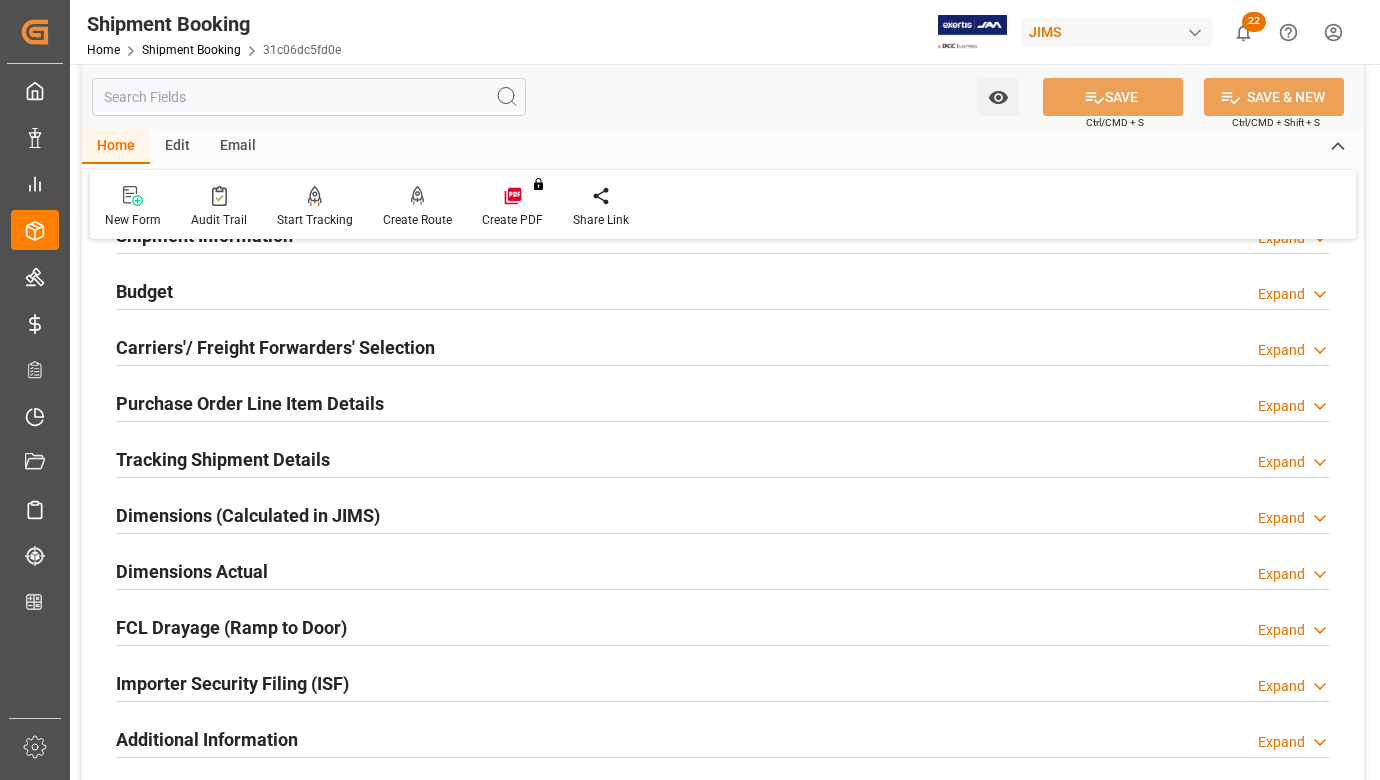 click on "Carriers'/ Freight Forwarders' Selection" at bounding box center (275, 347) 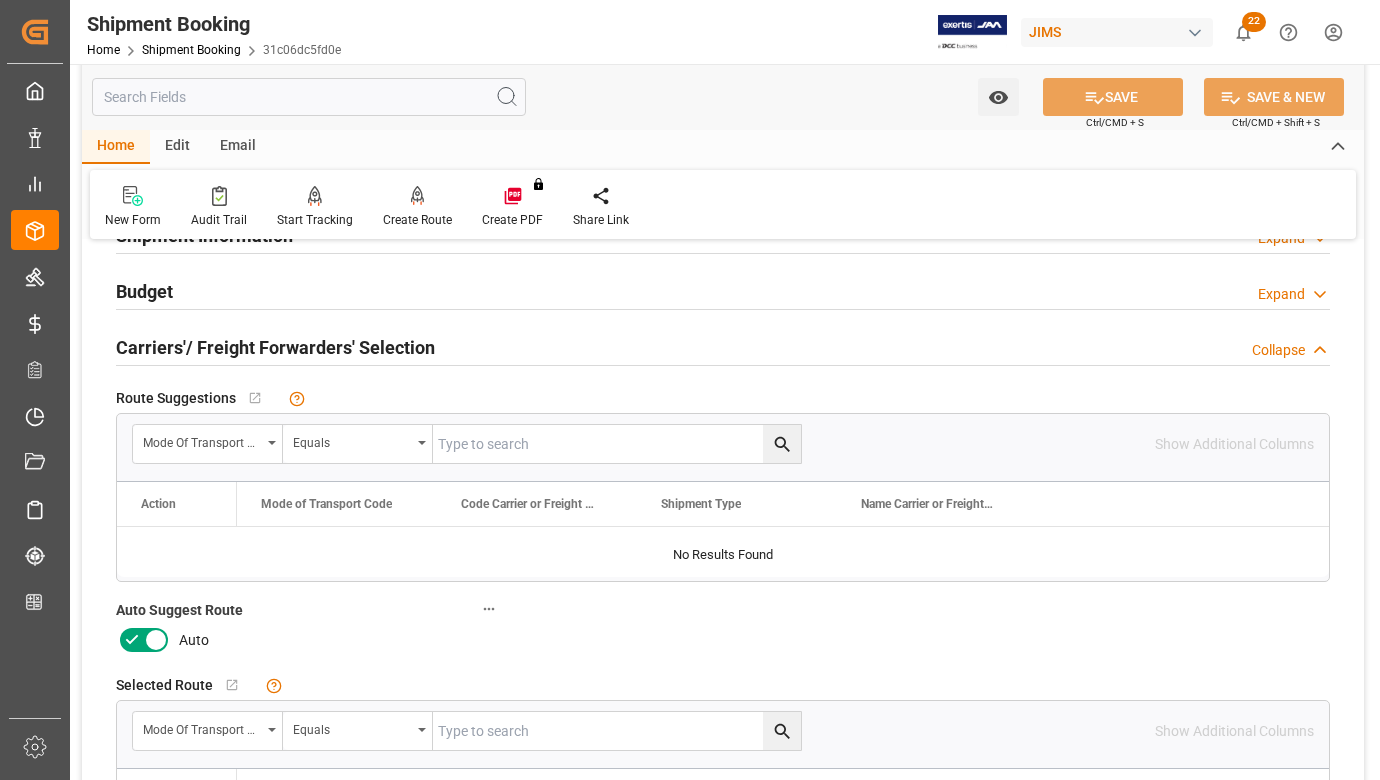 click 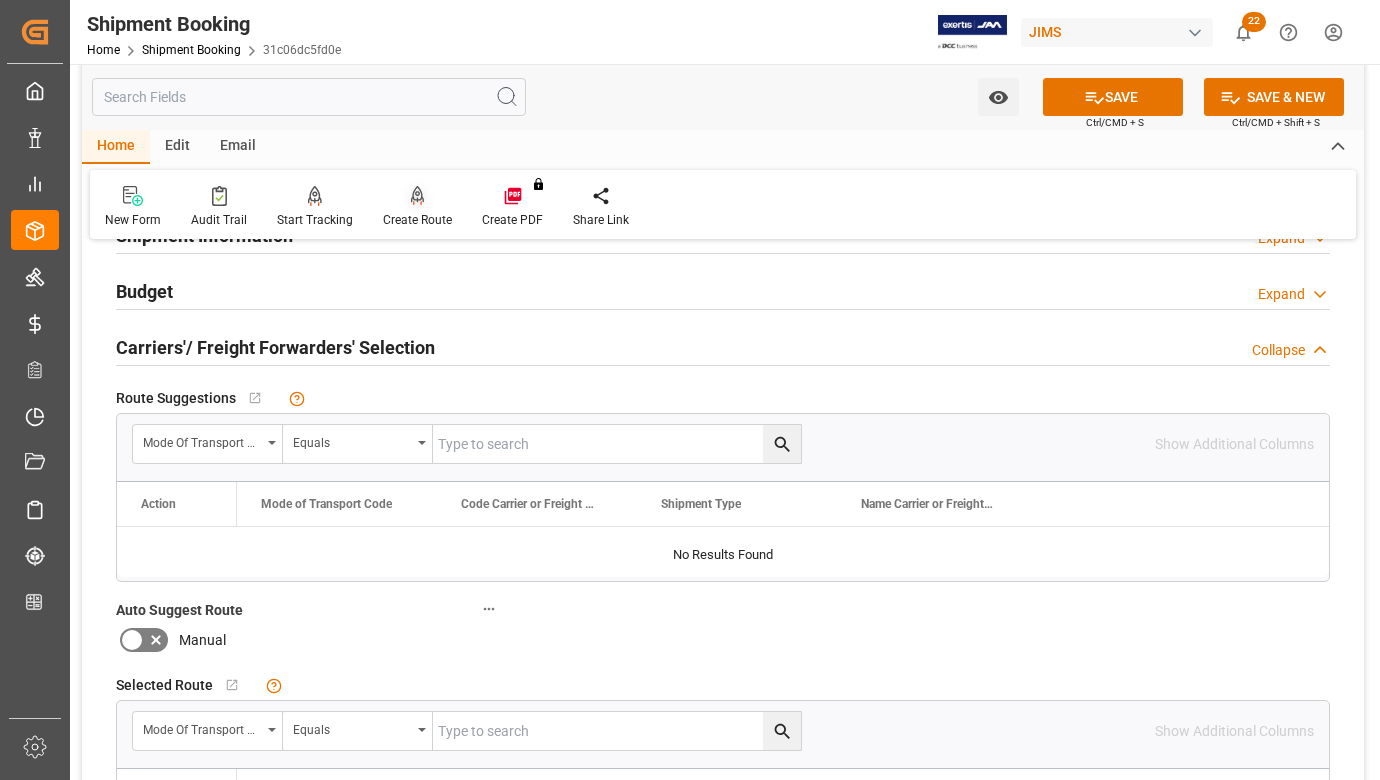 click on "Create Route" at bounding box center [417, 207] 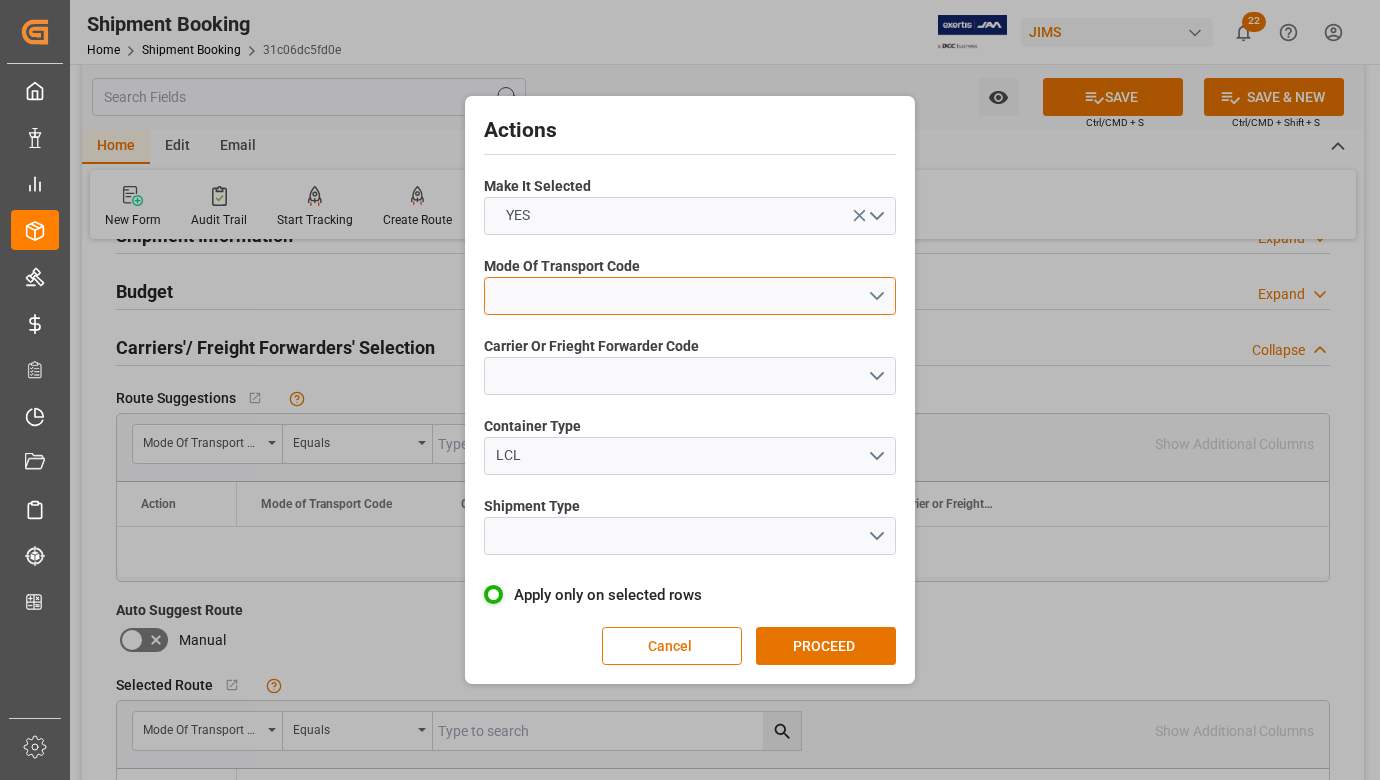 click at bounding box center (690, 296) 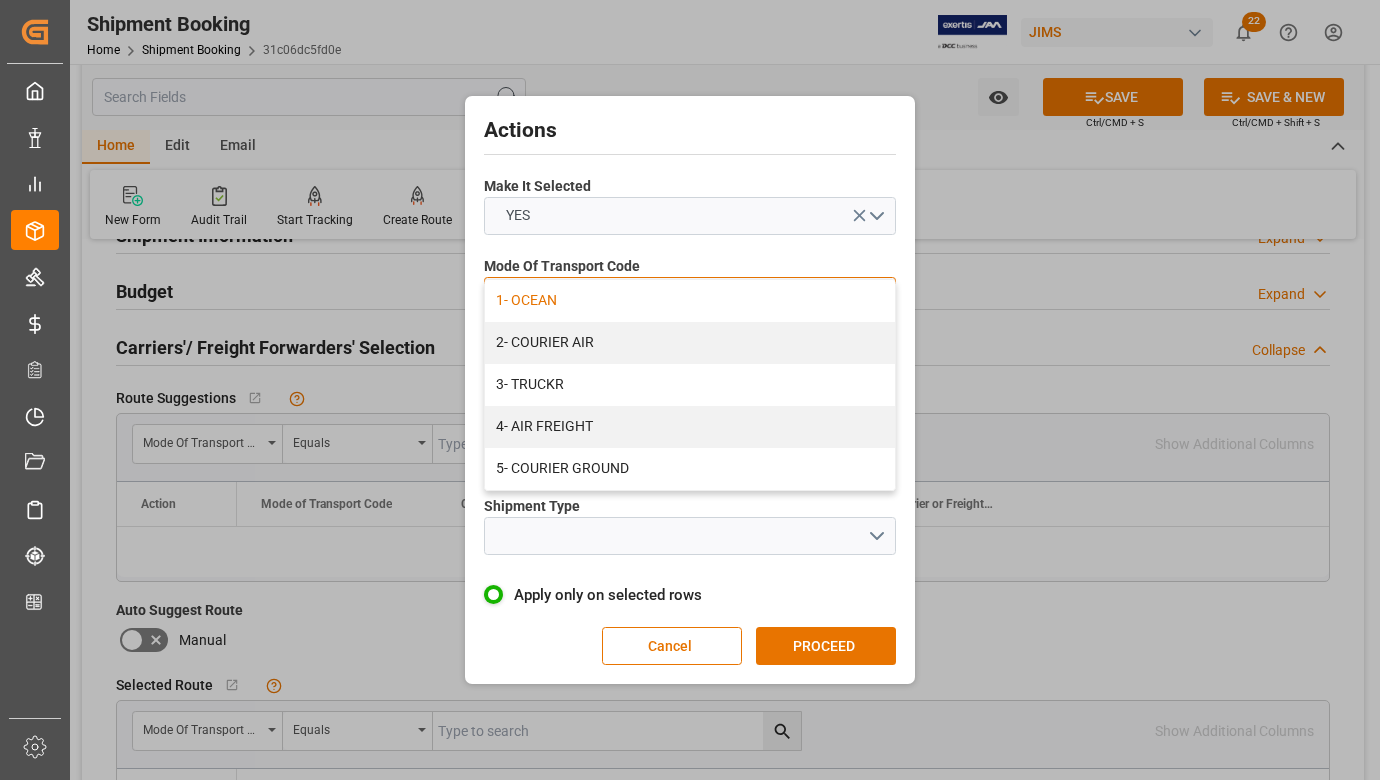 click on "1- OCEAN" at bounding box center [690, 301] 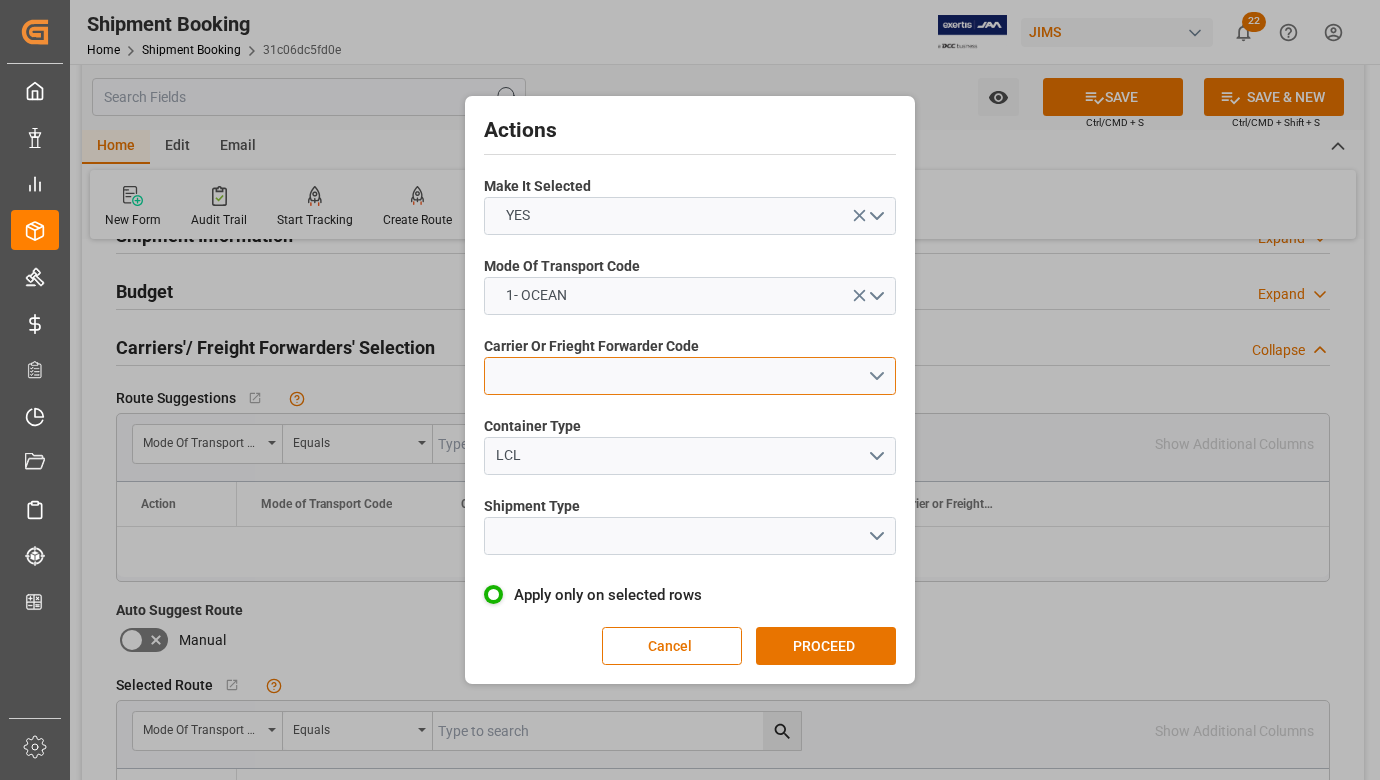 click at bounding box center (690, 376) 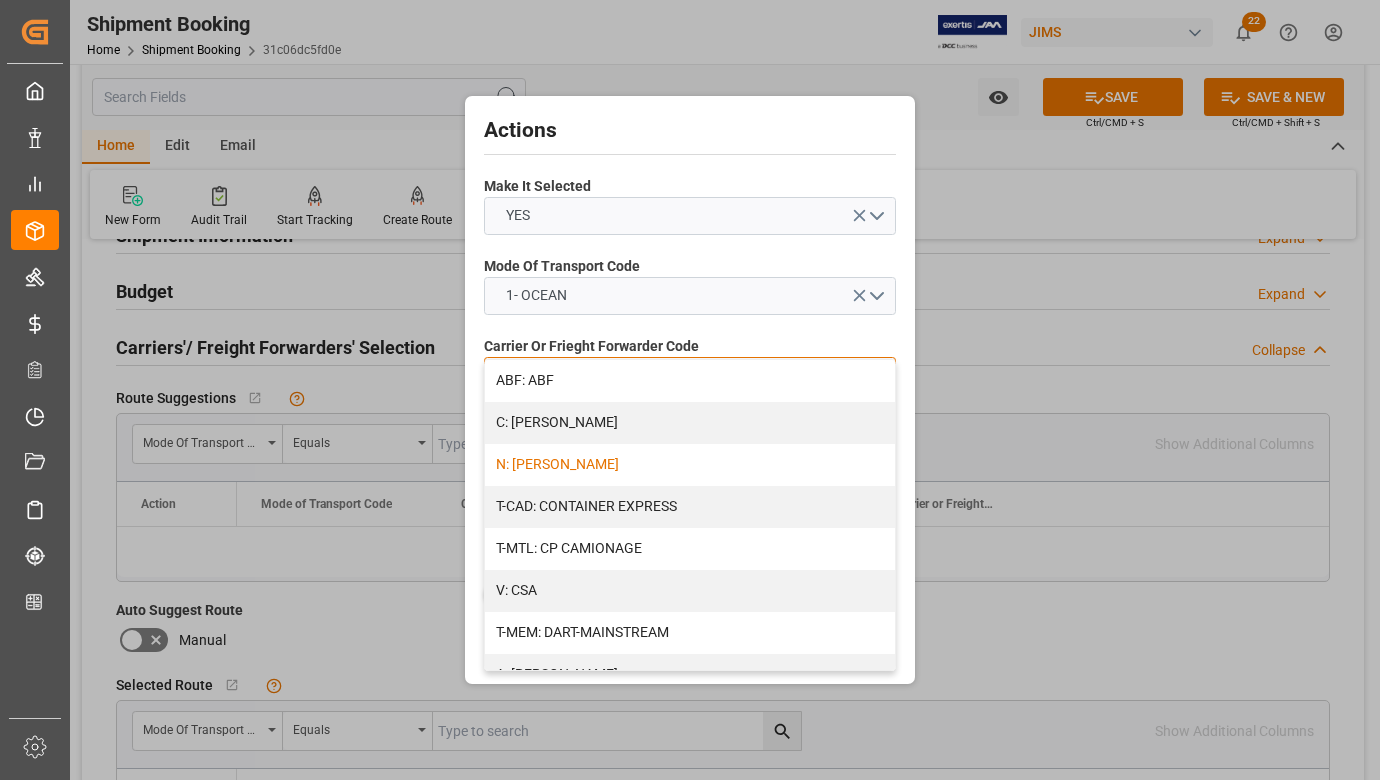 scroll, scrollTop: 200, scrollLeft: 0, axis: vertical 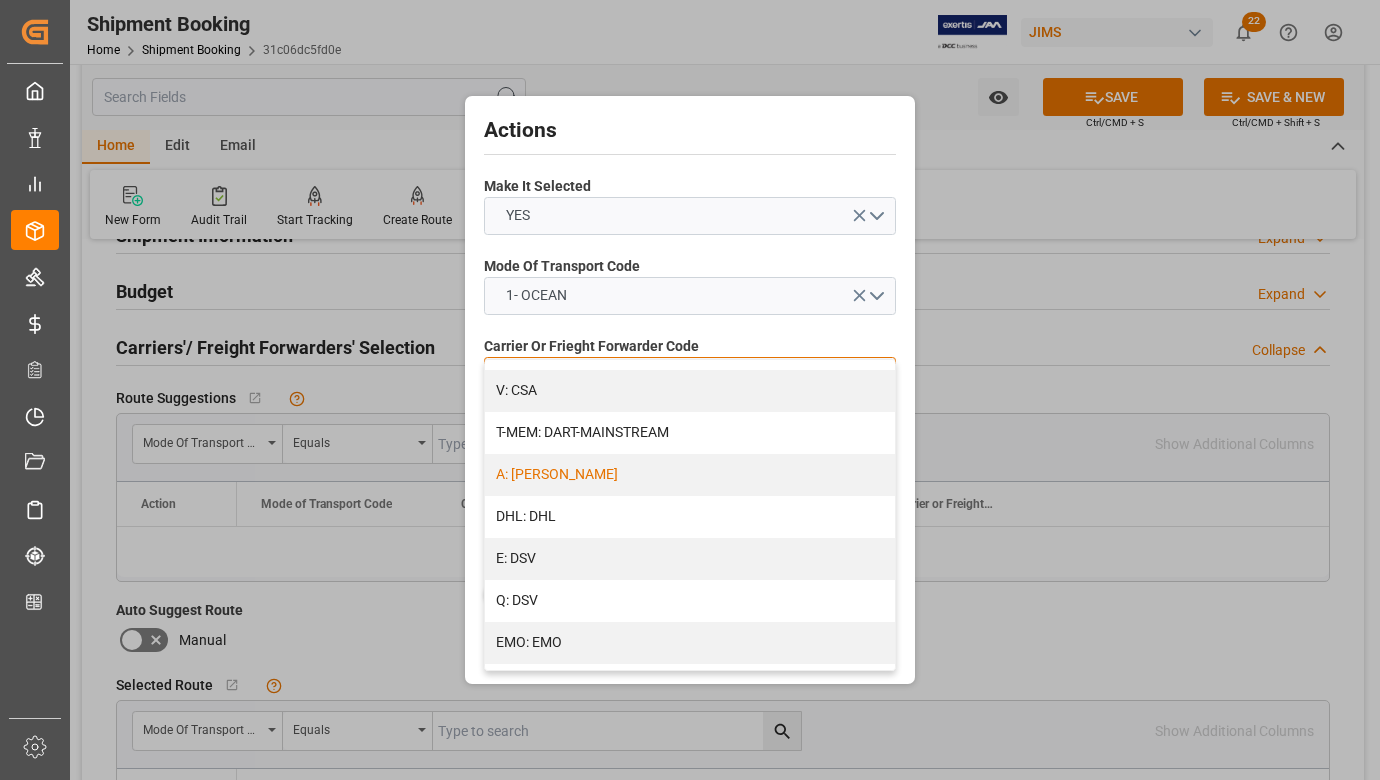 click on "A: [PERSON_NAME]" at bounding box center [690, 475] 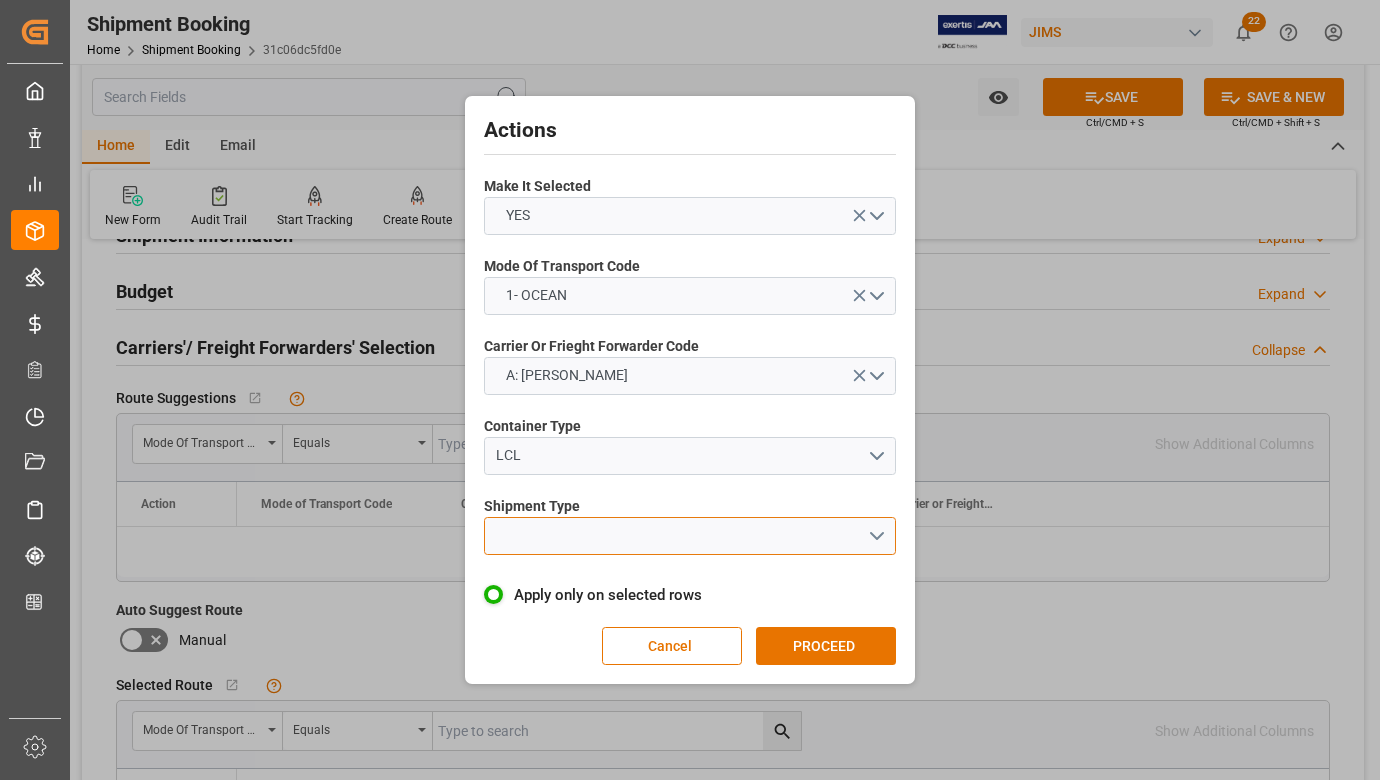 click at bounding box center [690, 536] 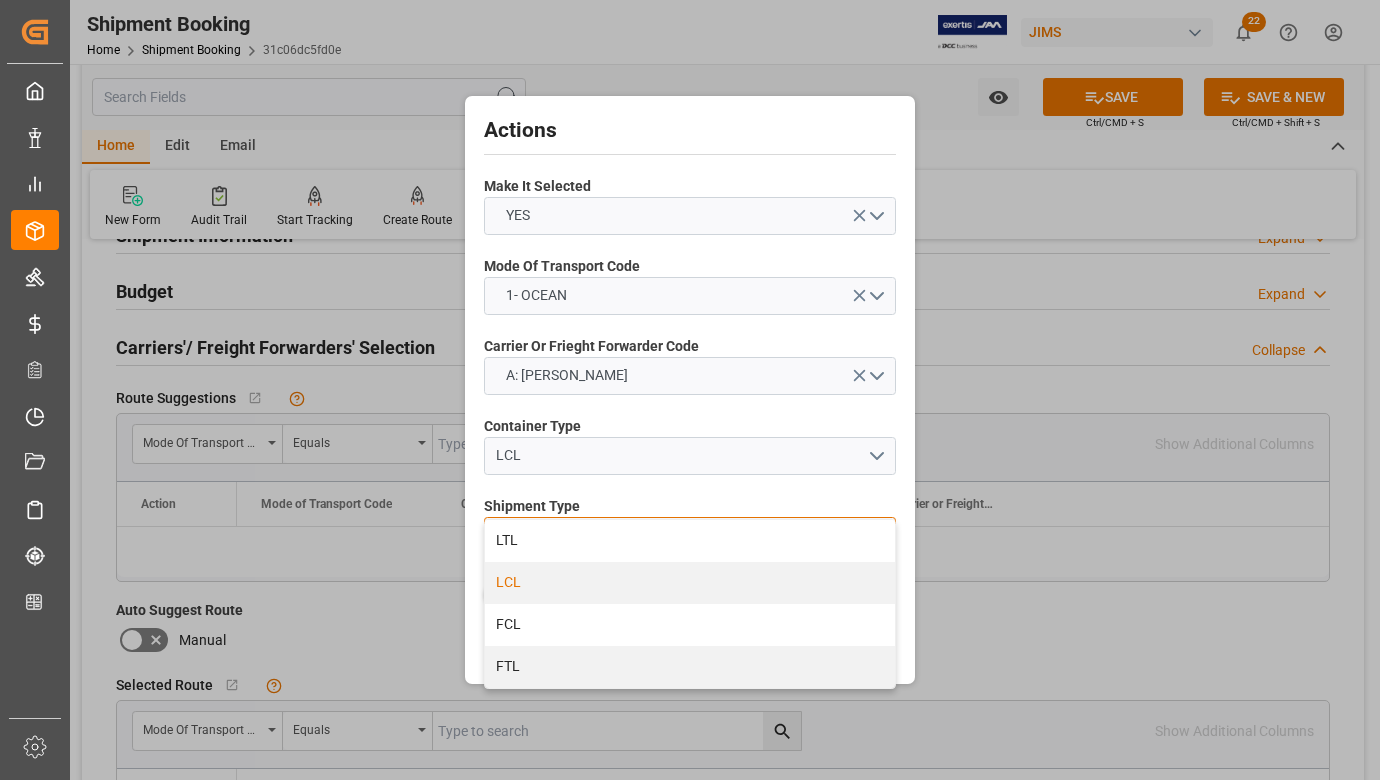 click on "LCL" at bounding box center [690, 583] 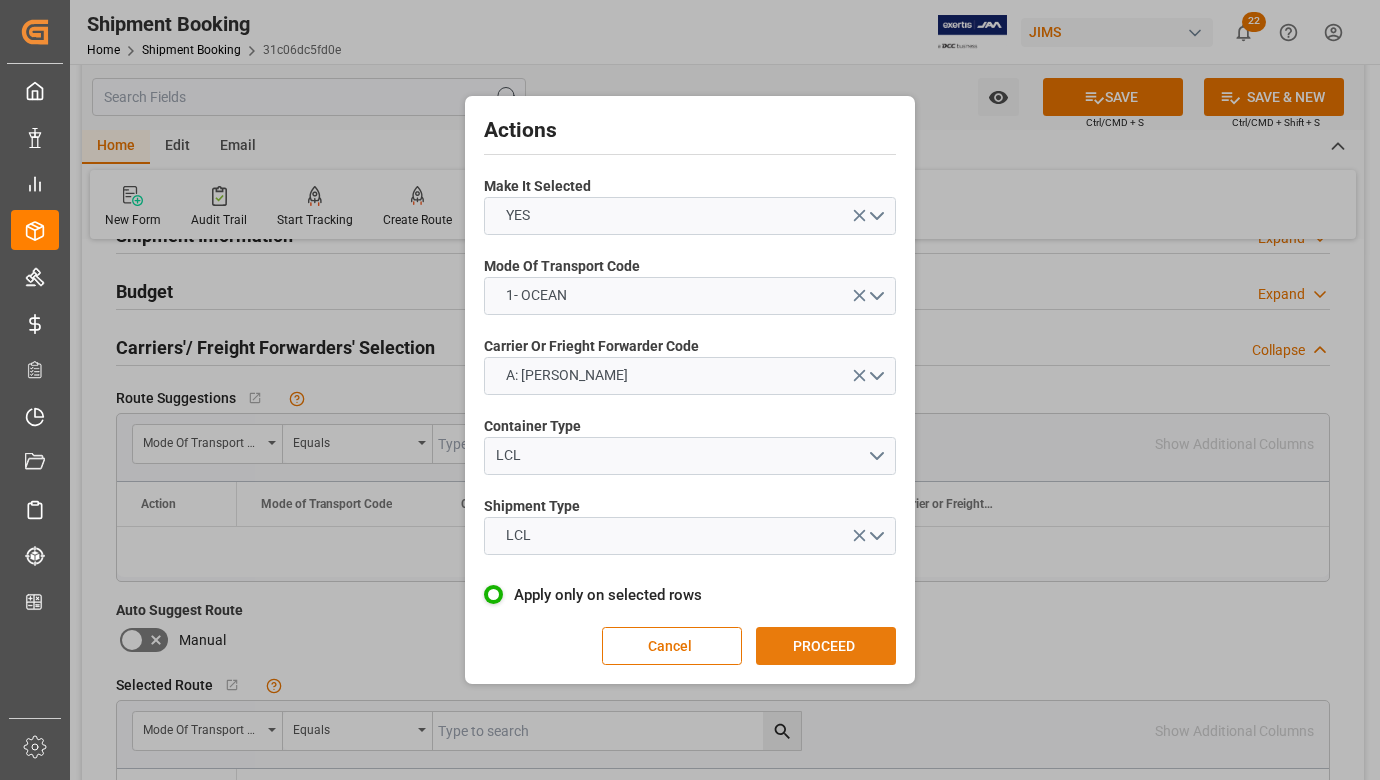 click on "PROCEED" at bounding box center (826, 646) 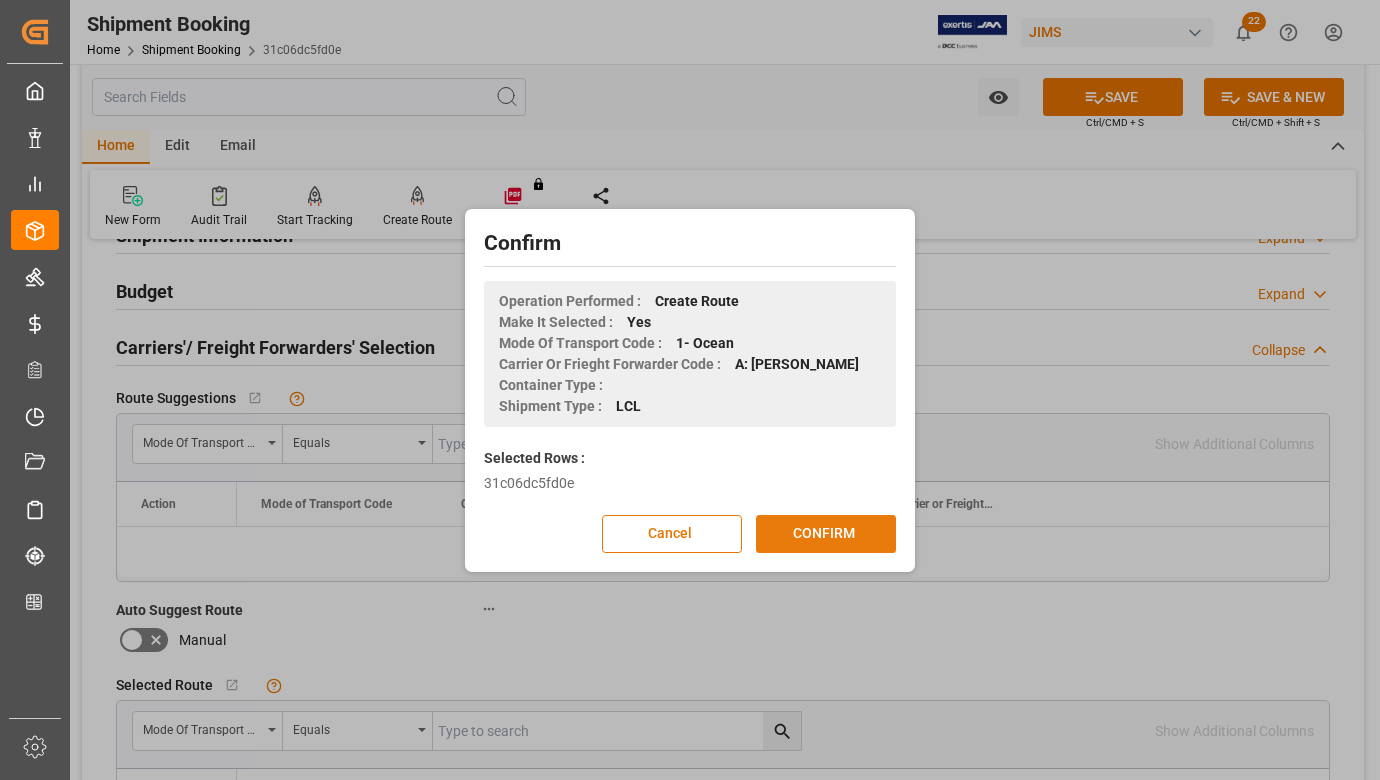 click on "CONFIRM" at bounding box center [826, 534] 